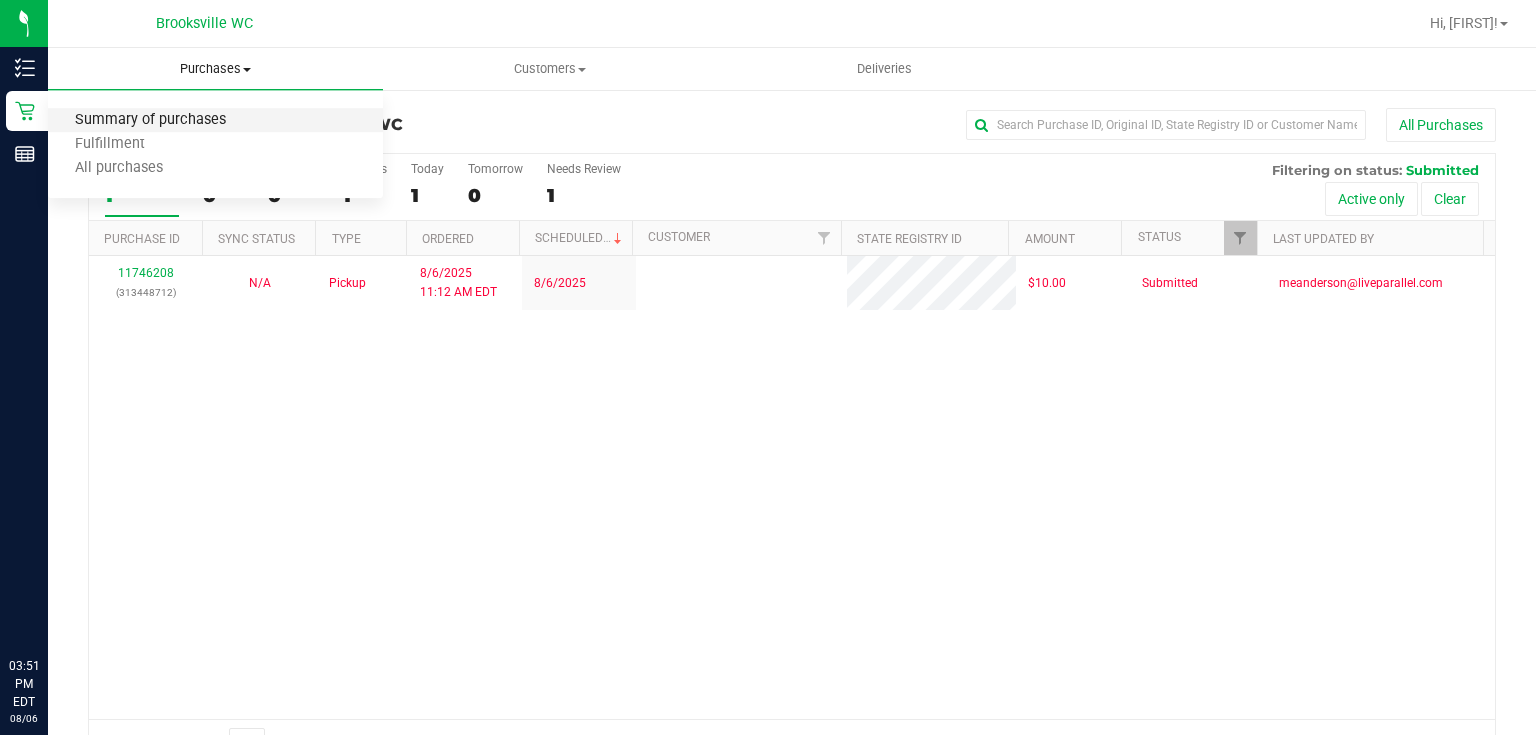 scroll, scrollTop: 0, scrollLeft: 0, axis: both 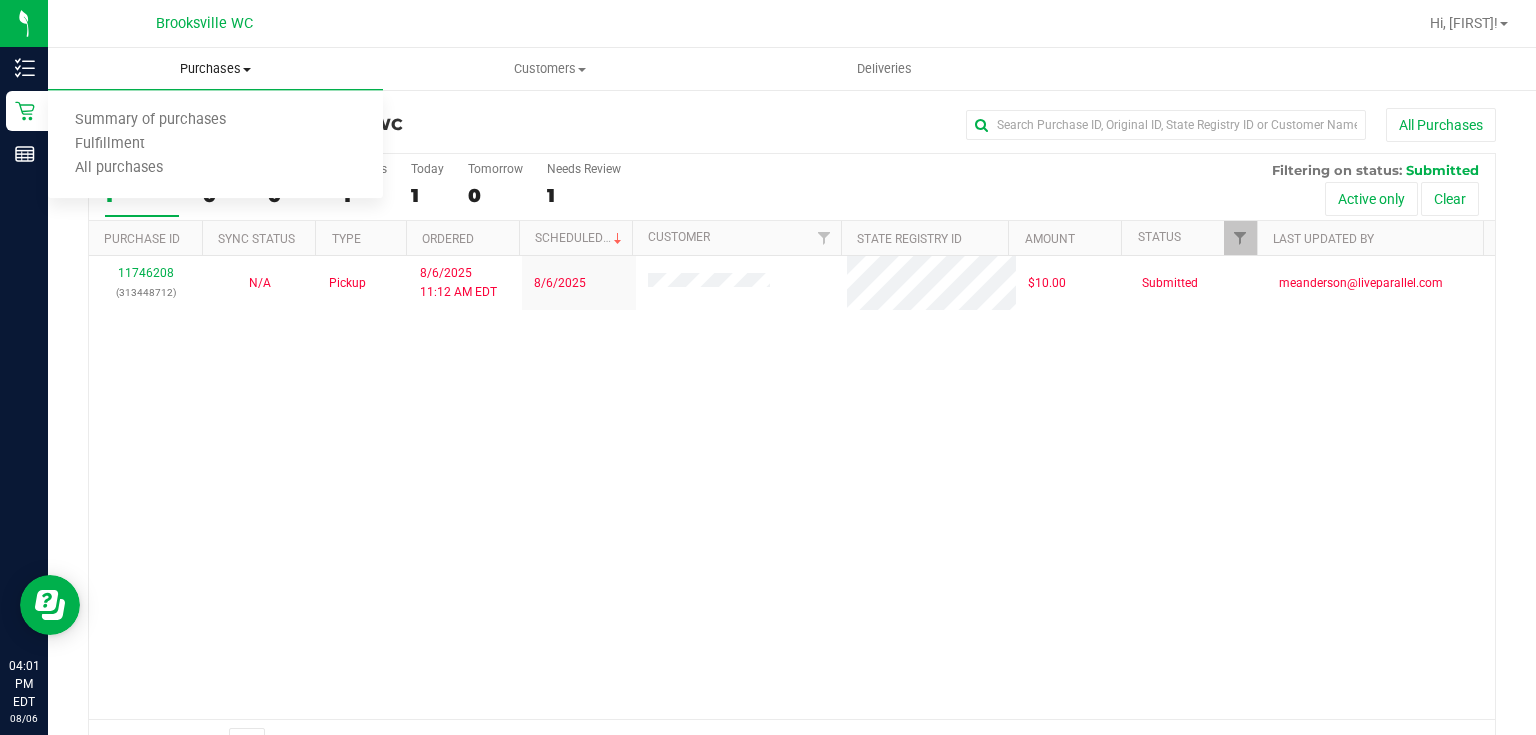 click on "Purchases" at bounding box center (215, 69) 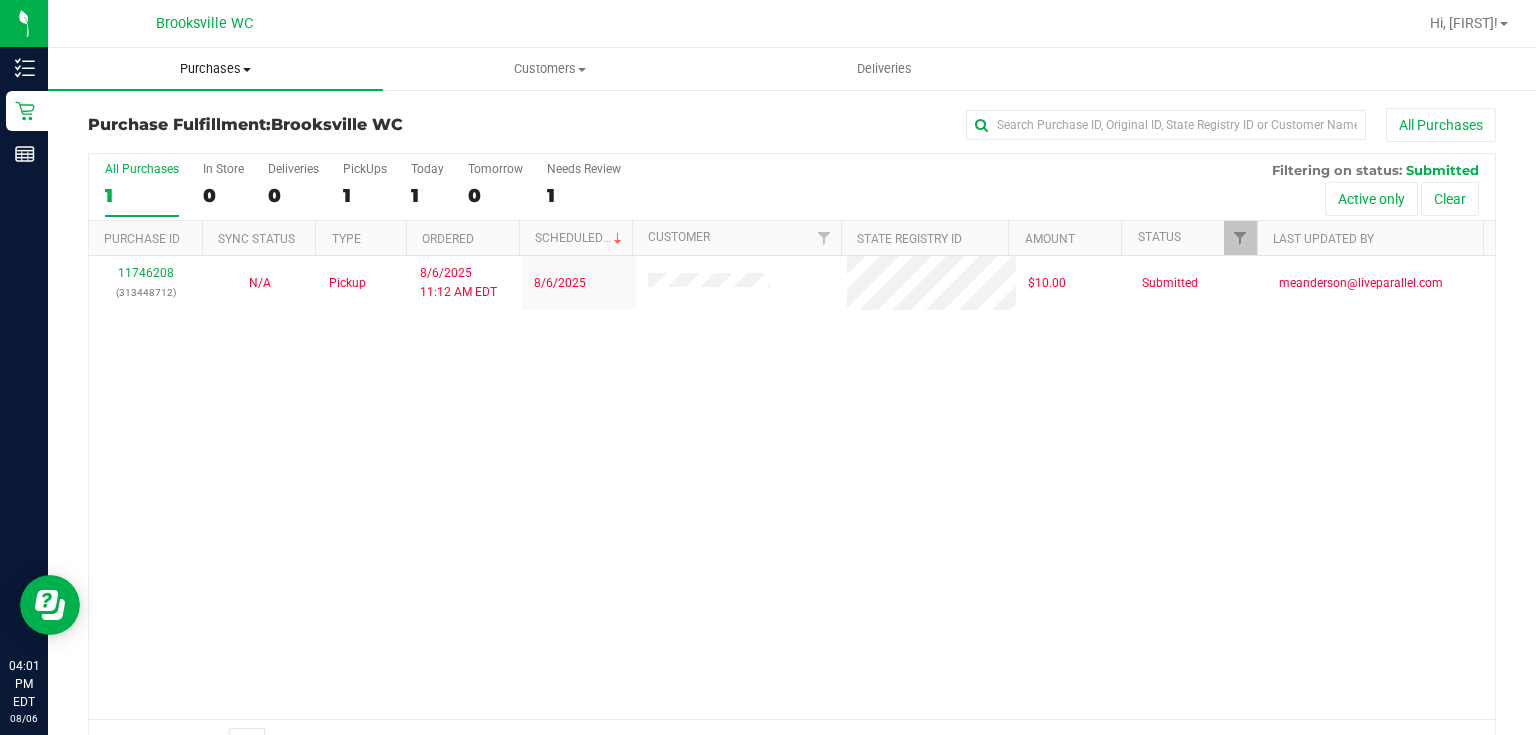 click on "Purchases
Summary of purchases
Fulfillment
All purchases" at bounding box center (215, 69) 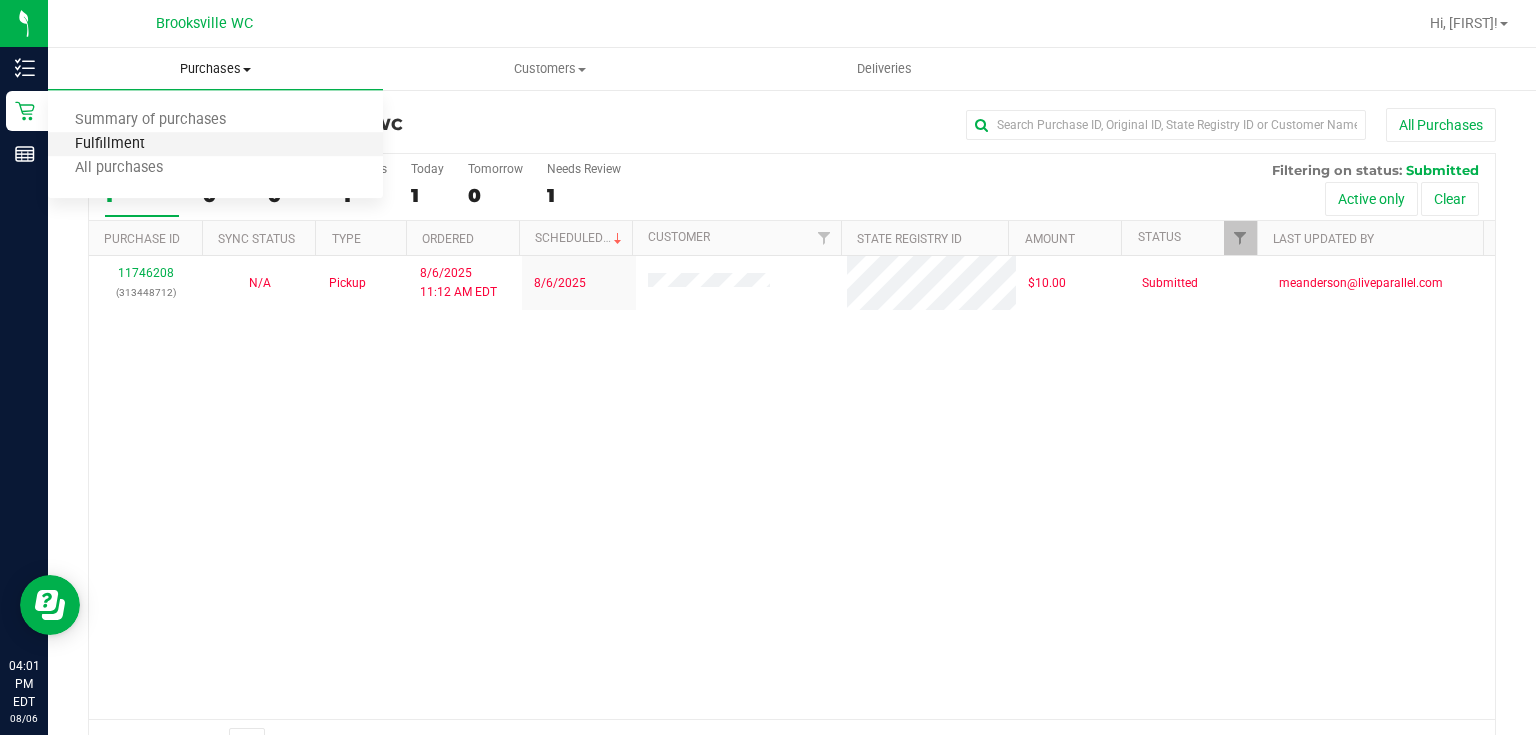 click on "Fulfillment" at bounding box center (110, 144) 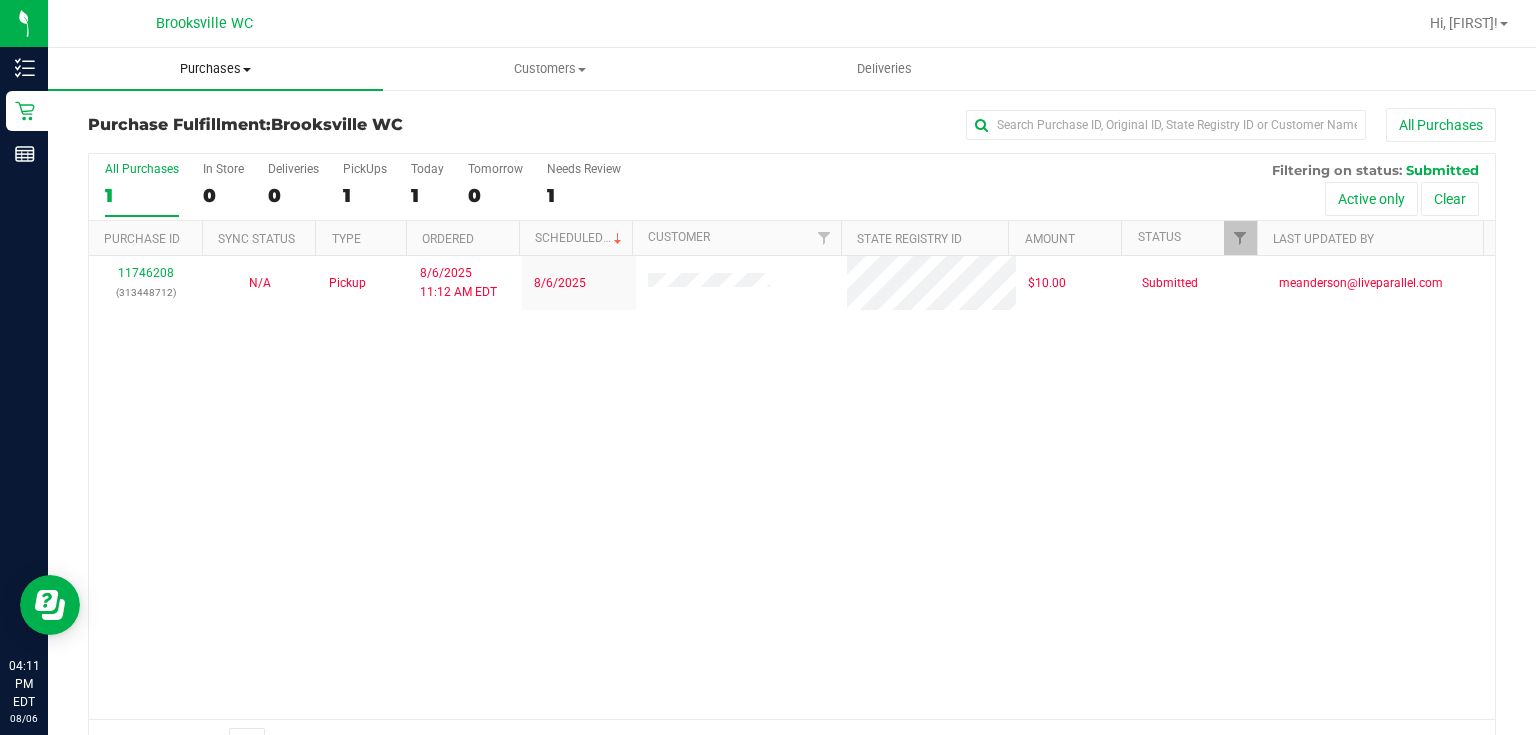 click on "Purchases" at bounding box center (215, 69) 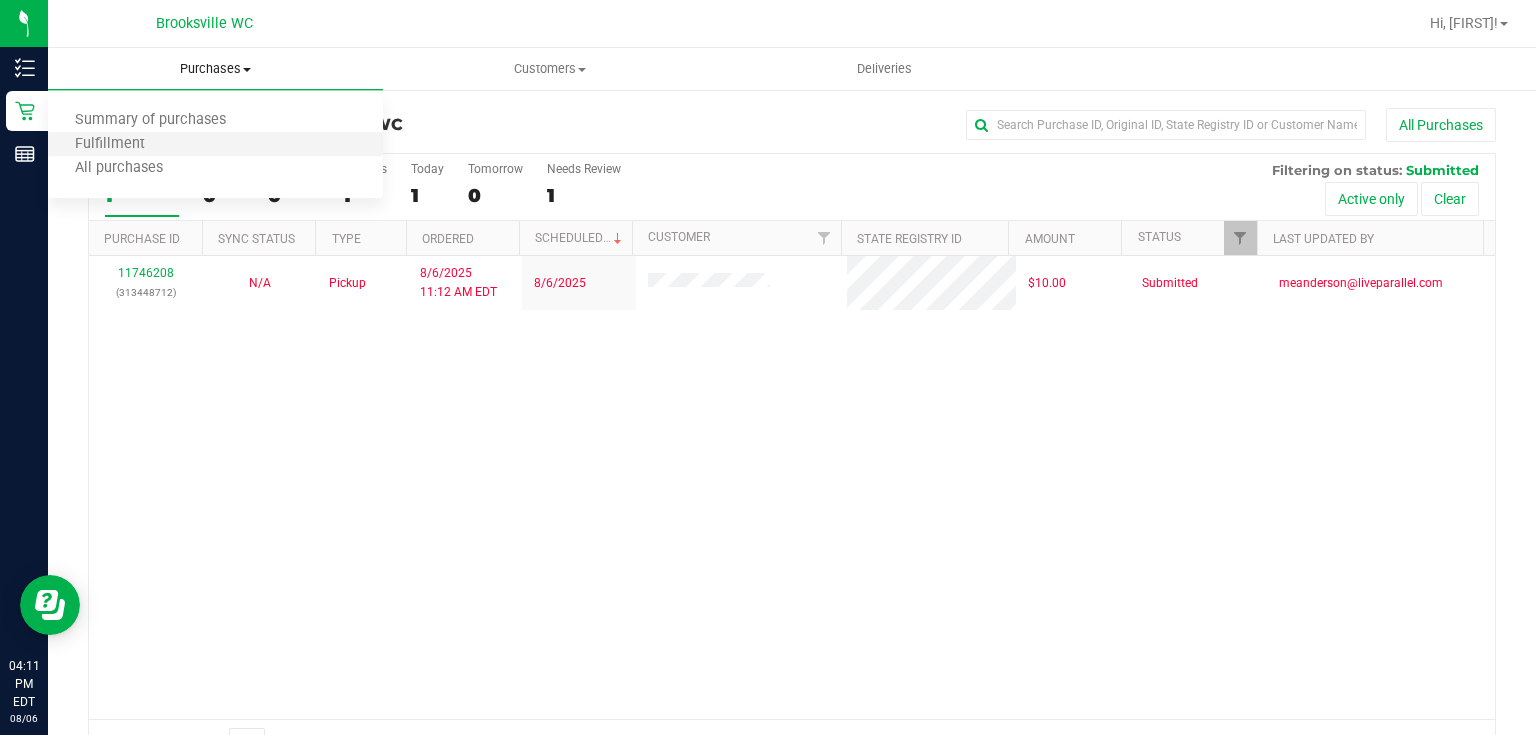 click on "Fulfillment" at bounding box center [215, 145] 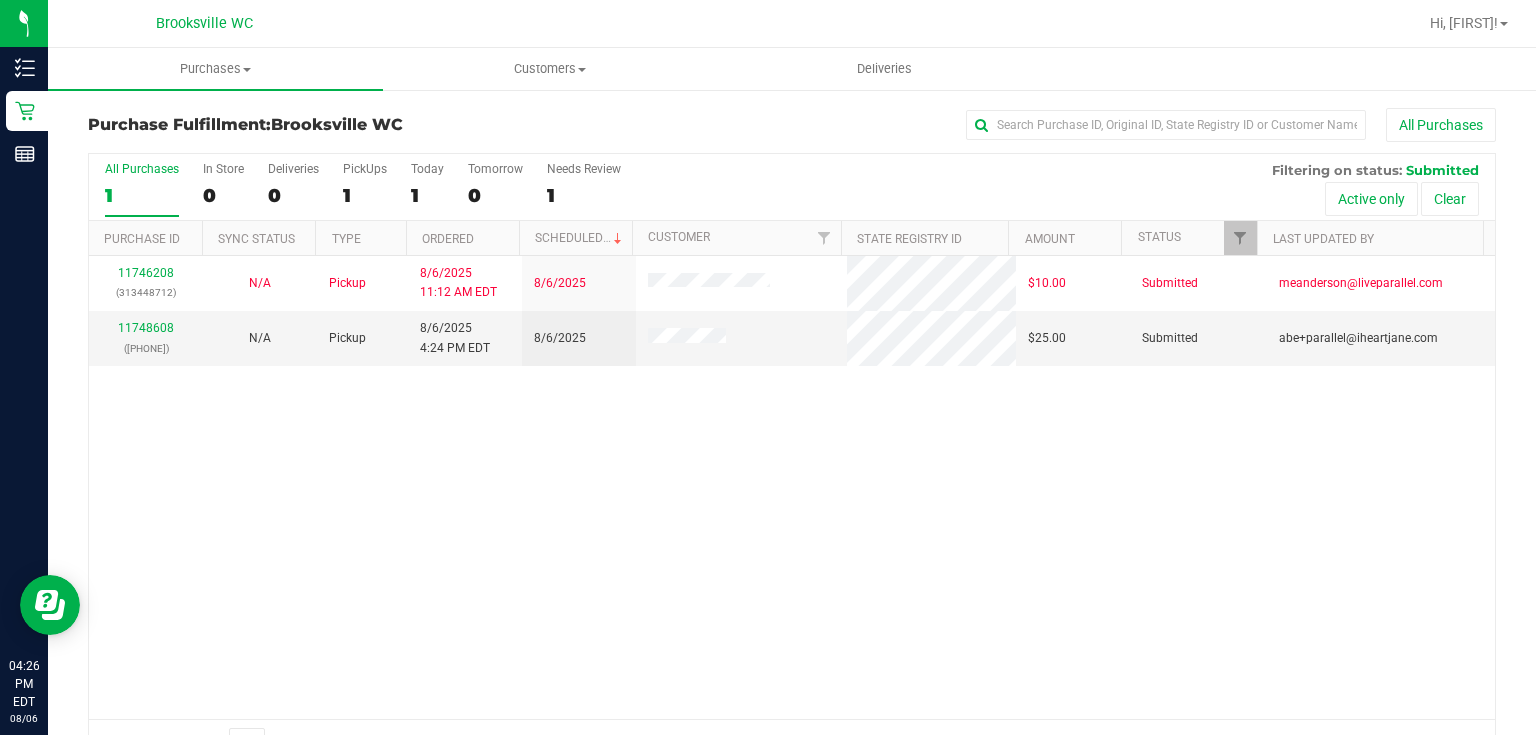click on "11746208
(313448712)
N/A
Pickup 8/6/2025 11:12 AM EDT 8/6/2025
$10.00
Submitted meanderson@liveparallel.com
11748608
(313516827)
N/A
Pickup 8/6/2025 4:24 PM EDT 8/6/2025
$25.00
Submitted abe+parallel@iheartjane.com" at bounding box center (792, 487) 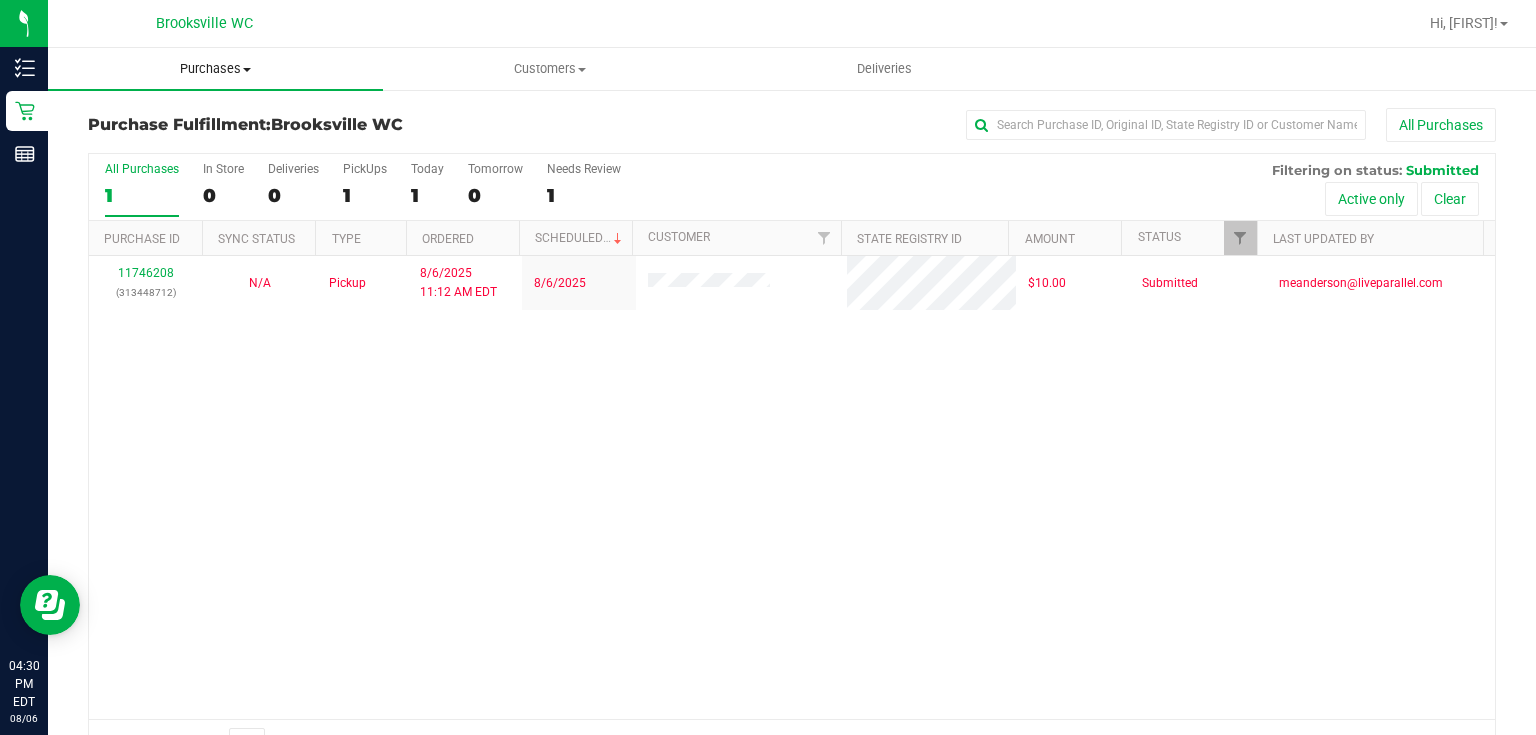 click on "Purchases" at bounding box center (215, 69) 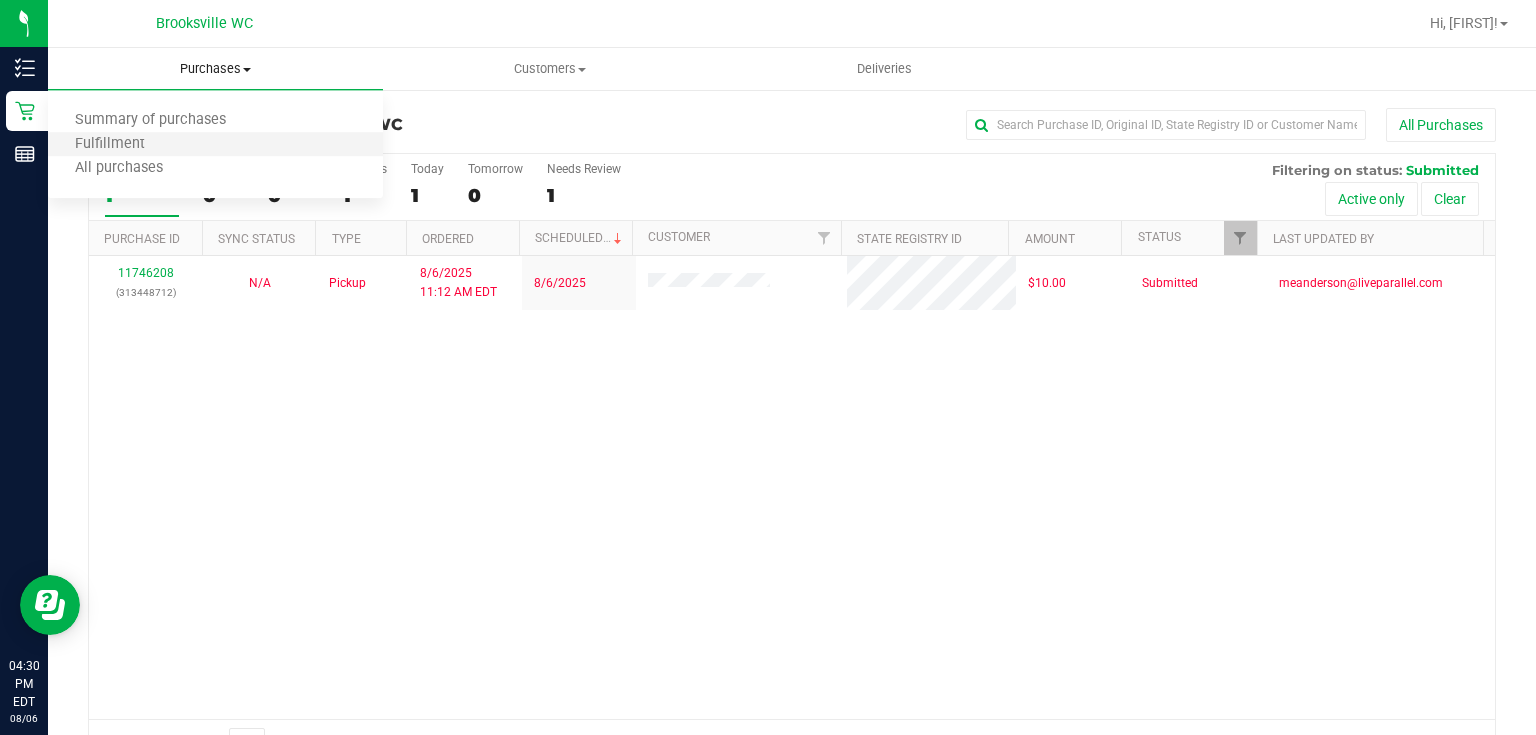 click on "Fulfillment" at bounding box center [215, 145] 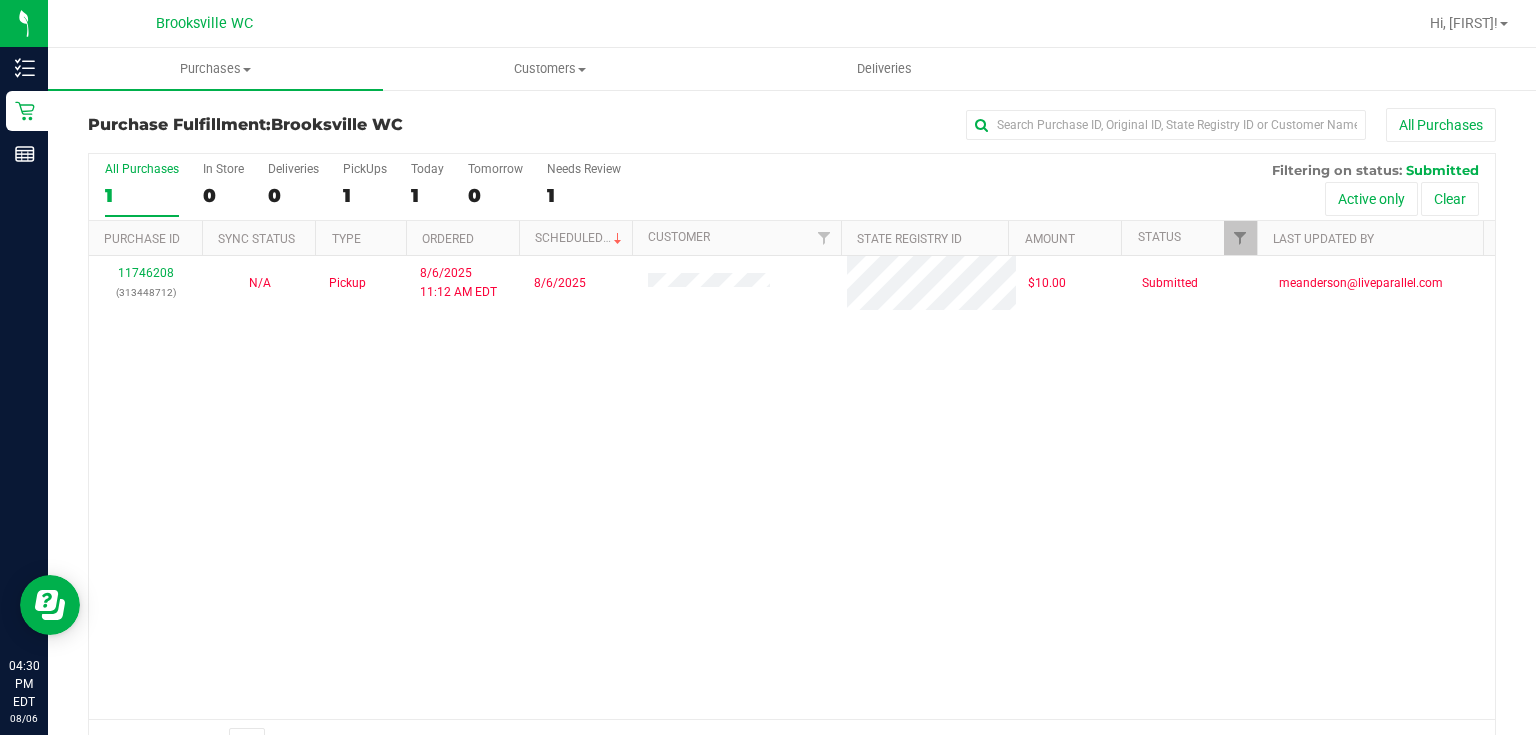 drag, startPoint x: 248, startPoint y: 24, endPoint x: 231, endPoint y: 40, distance: 23.345236 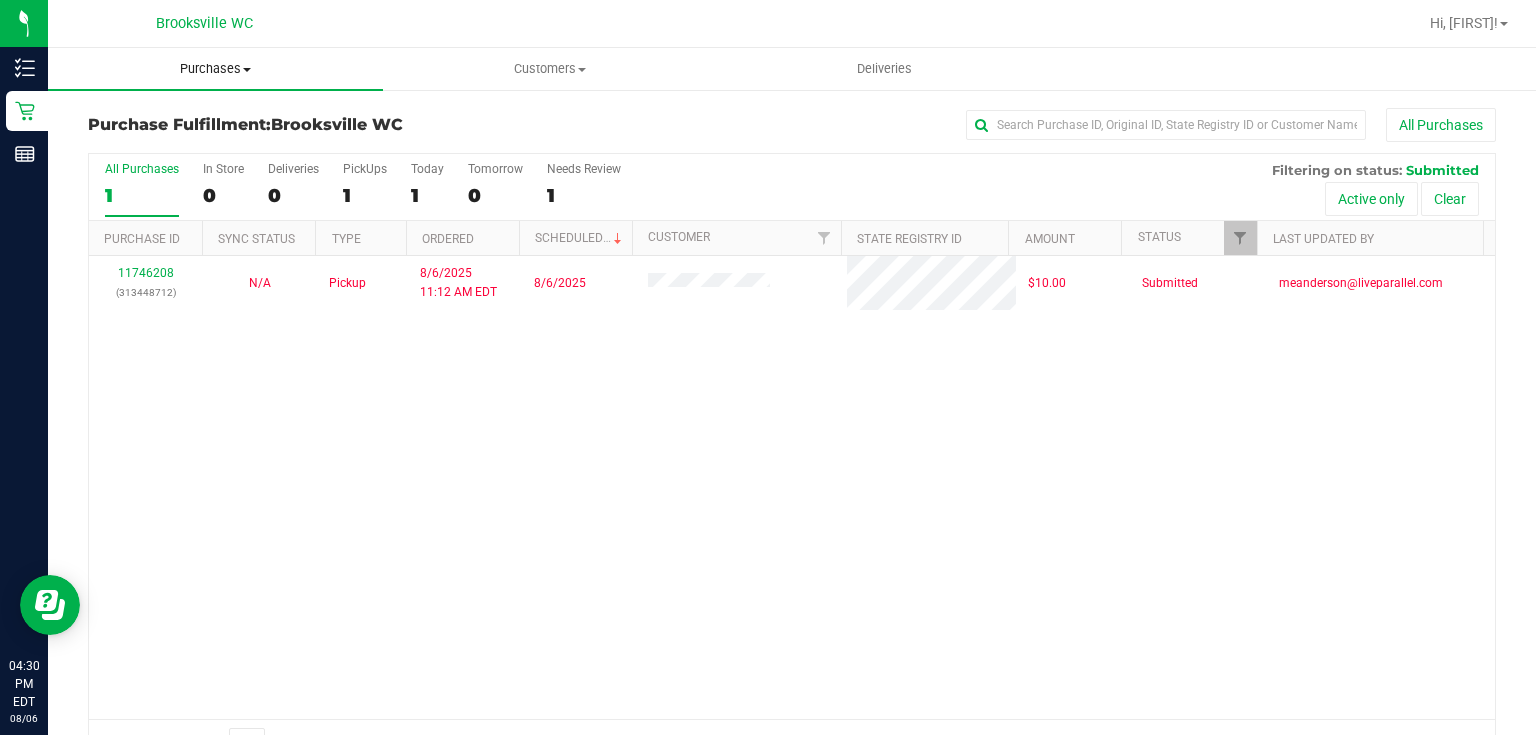 click on "Purchases" at bounding box center [215, 69] 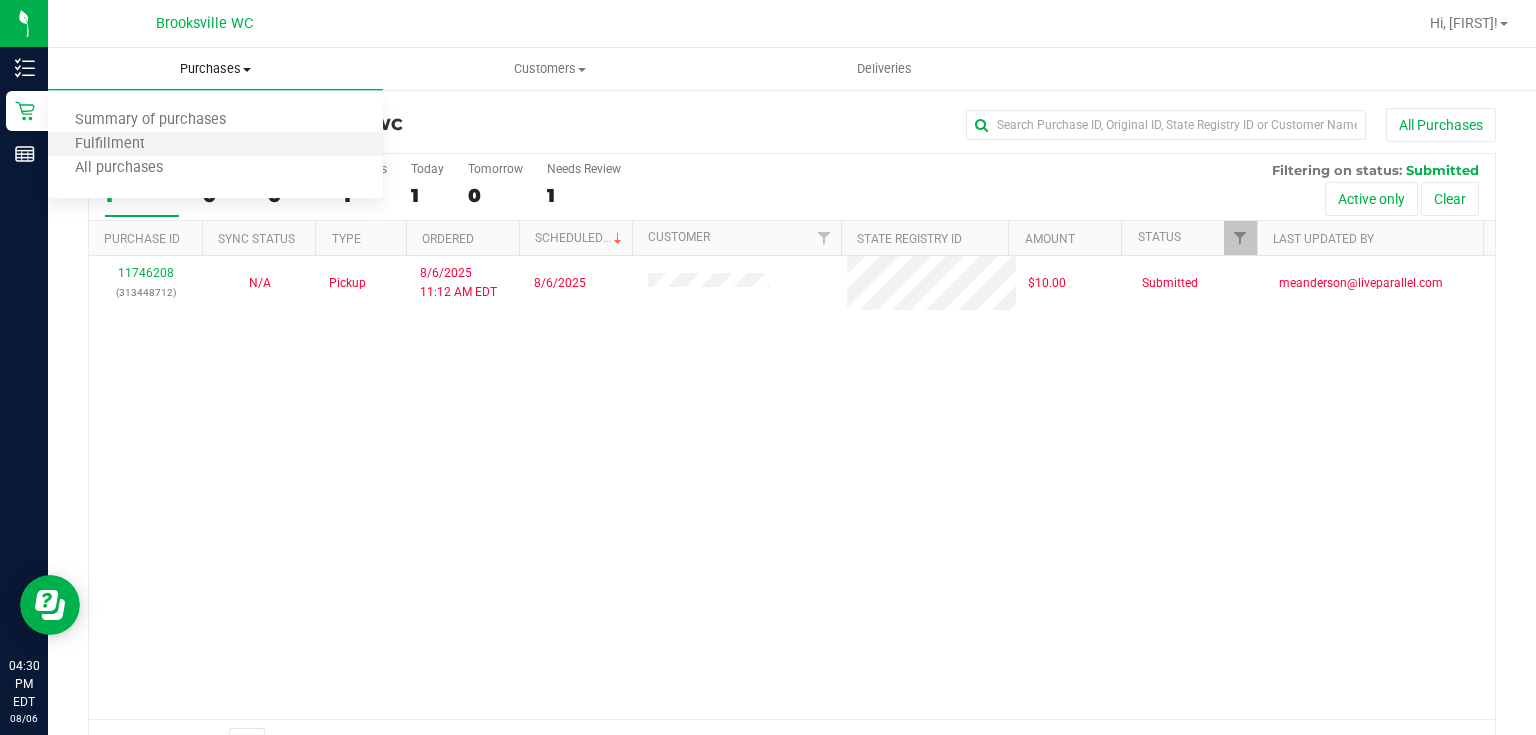 click on "Fulfillment" at bounding box center (215, 145) 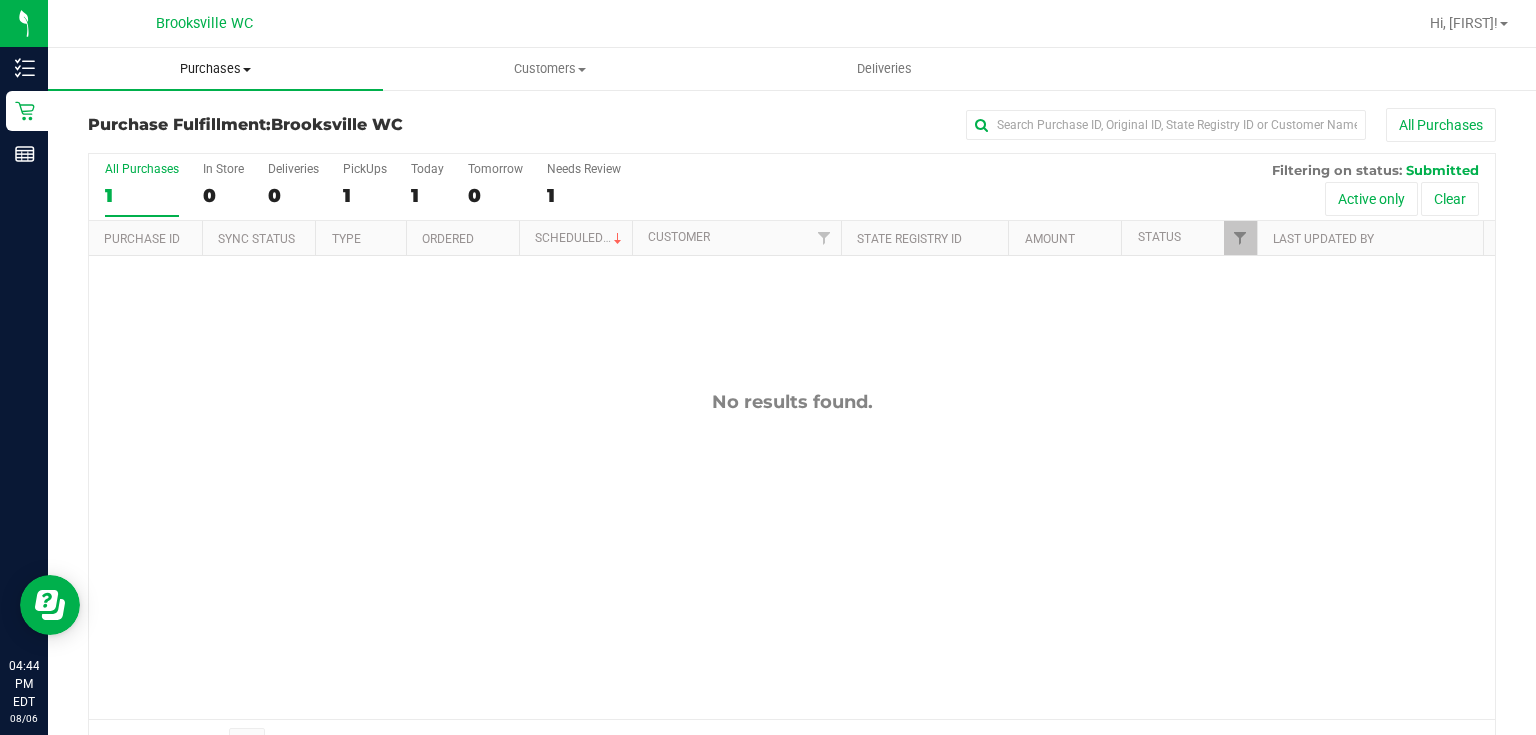 click on "Purchases" at bounding box center [215, 69] 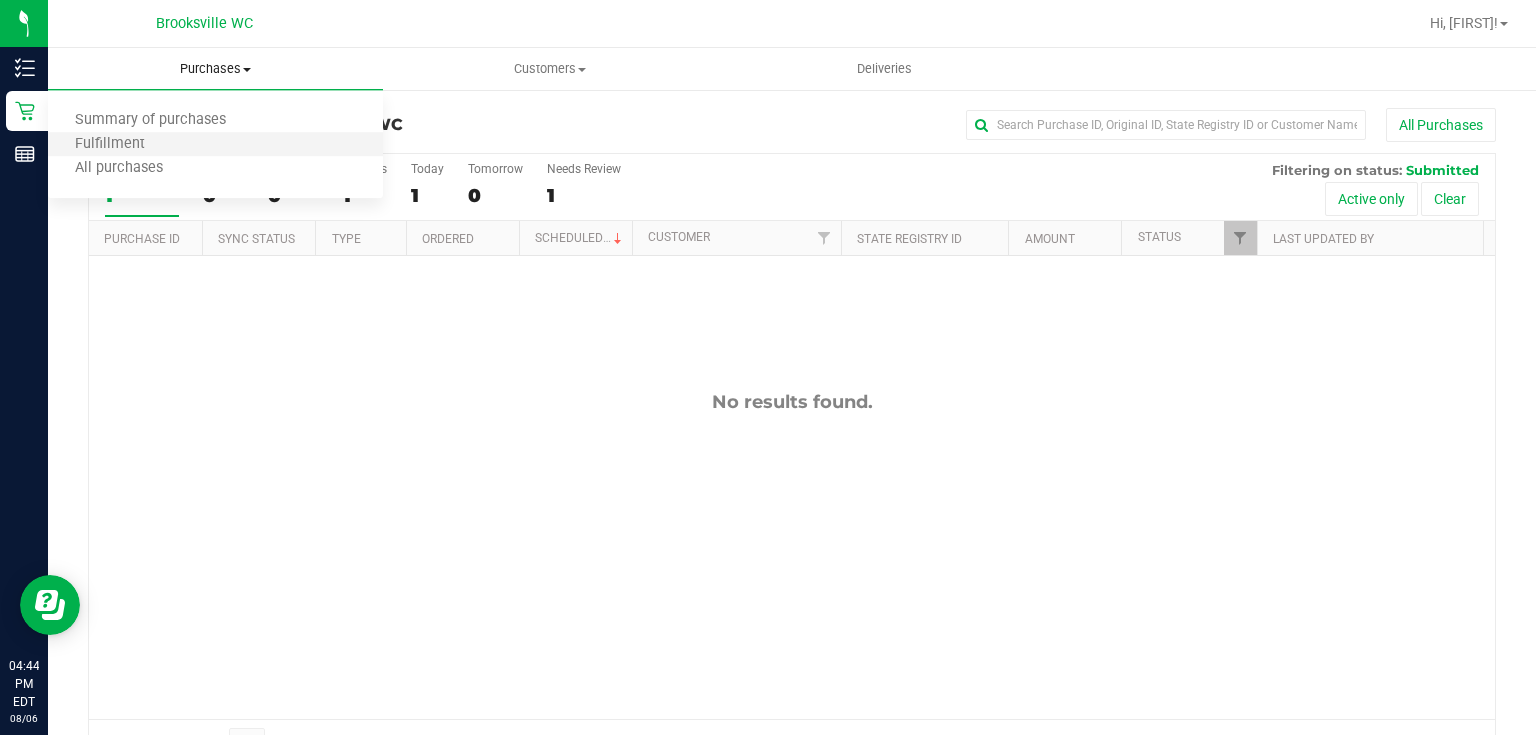 click on "Fulfillment" at bounding box center (215, 145) 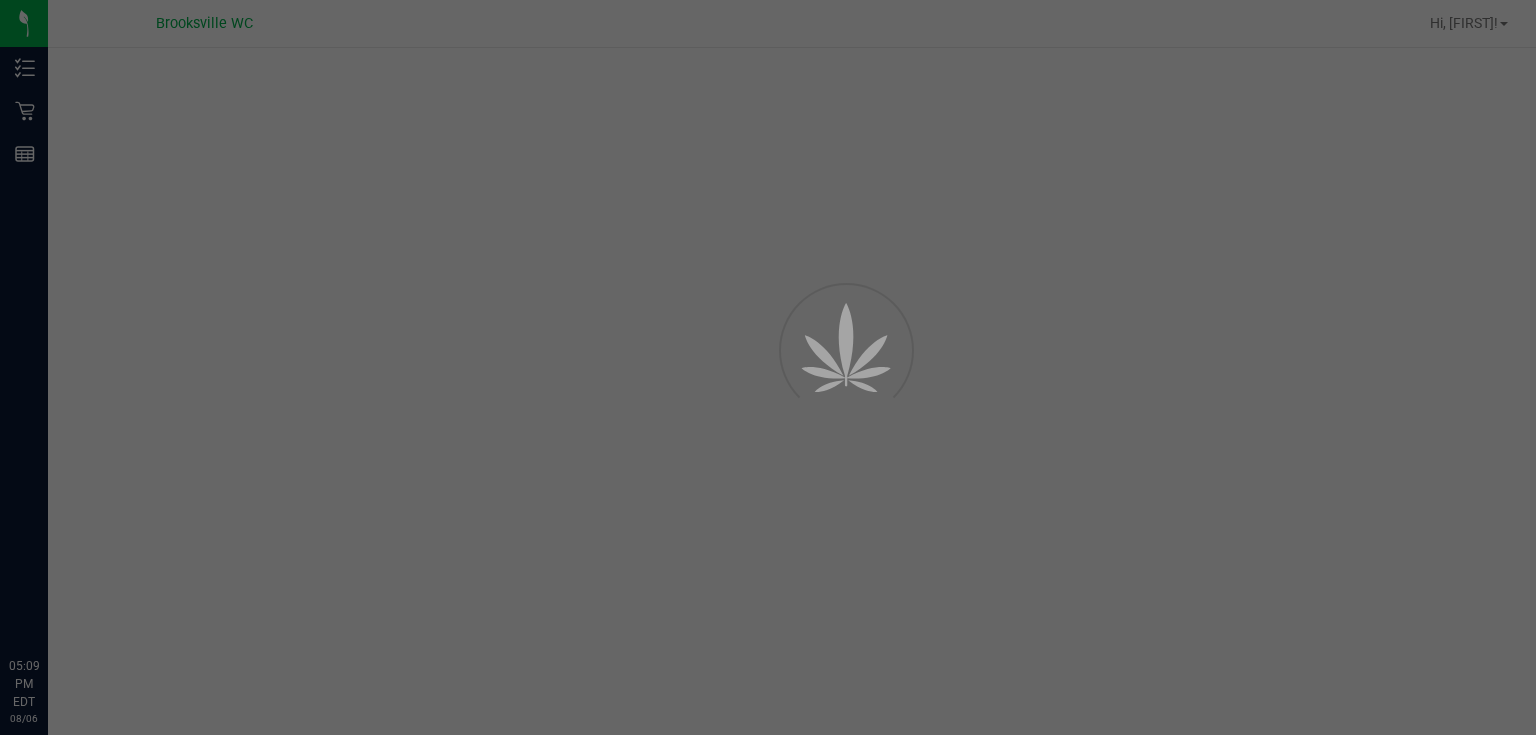 scroll, scrollTop: 0, scrollLeft: 0, axis: both 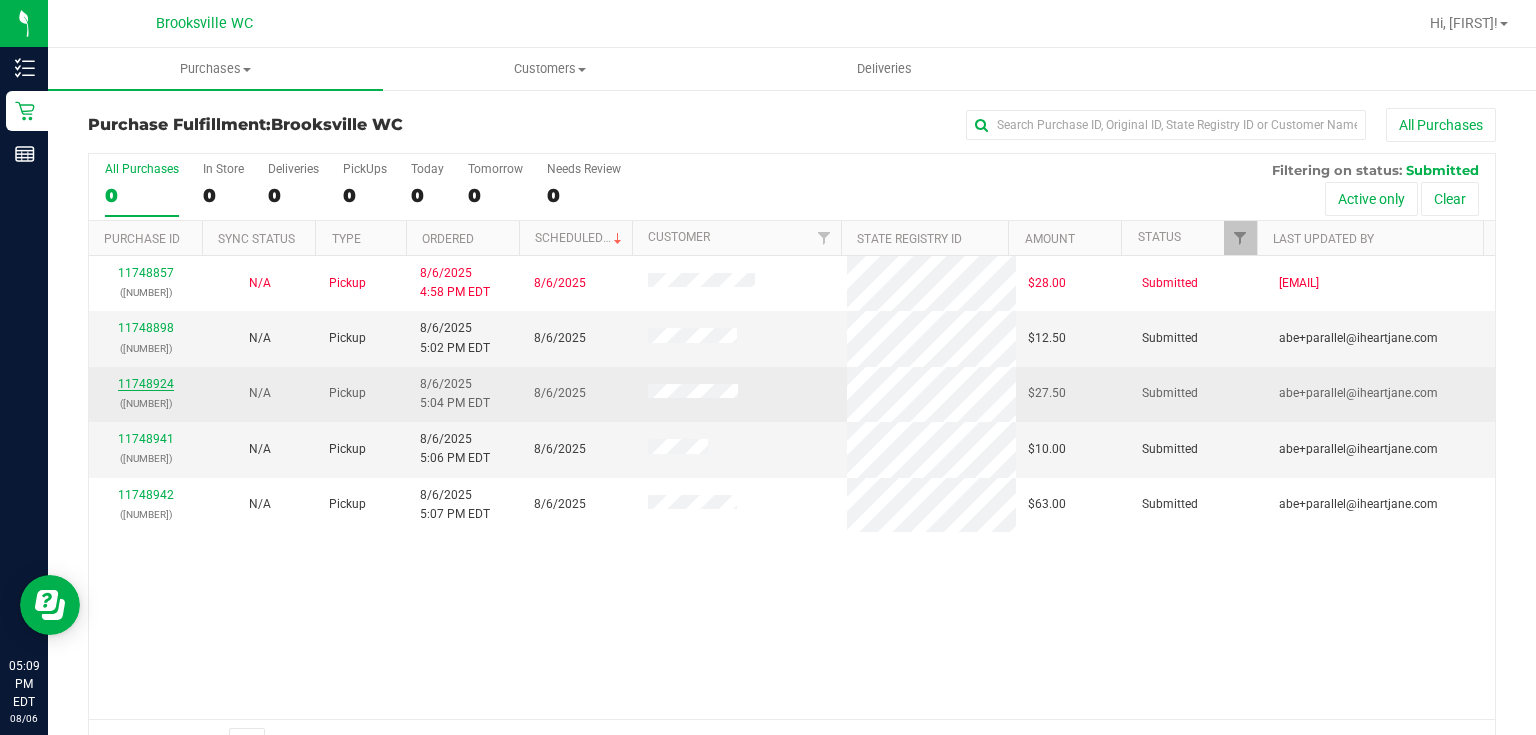 click on "11748924" at bounding box center (146, 384) 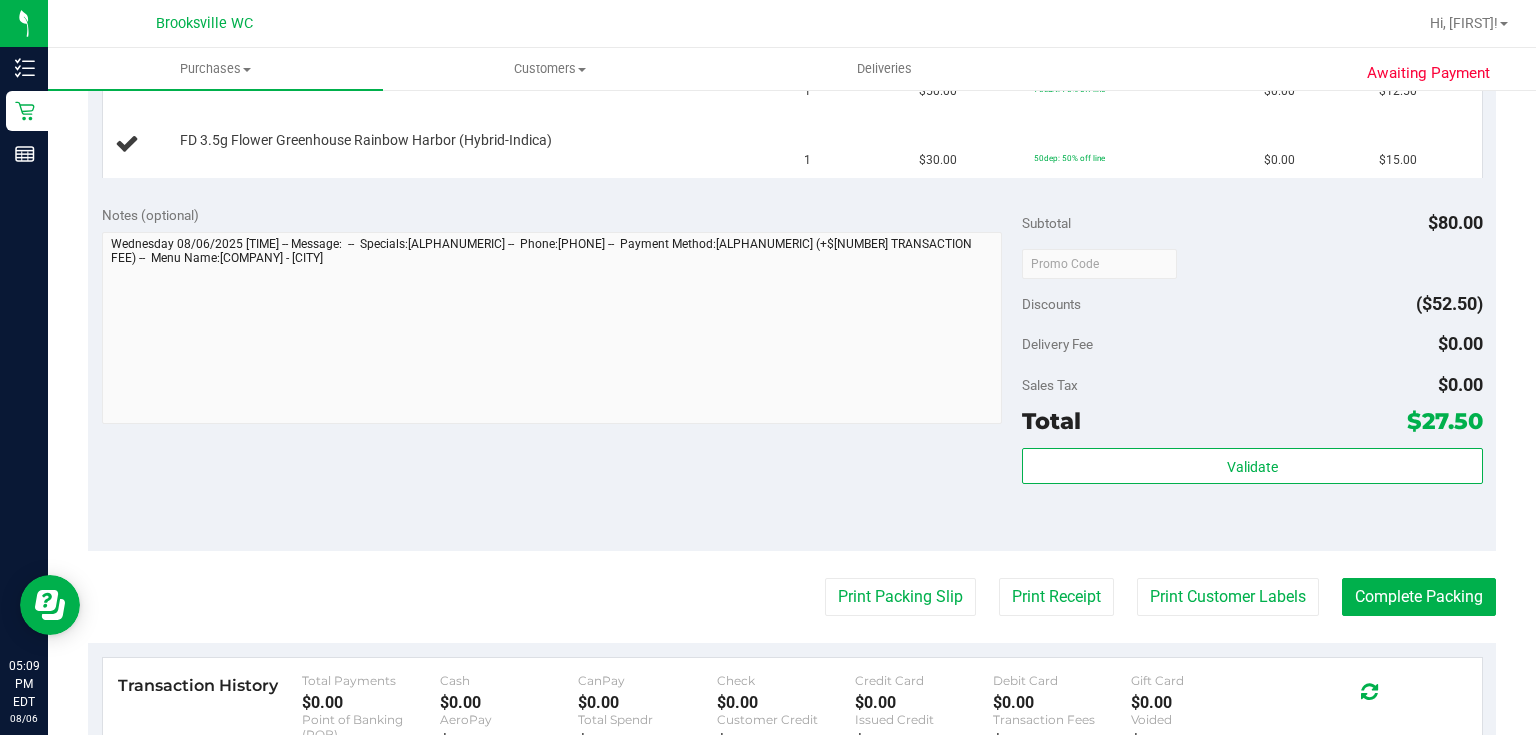 scroll, scrollTop: 720, scrollLeft: 0, axis: vertical 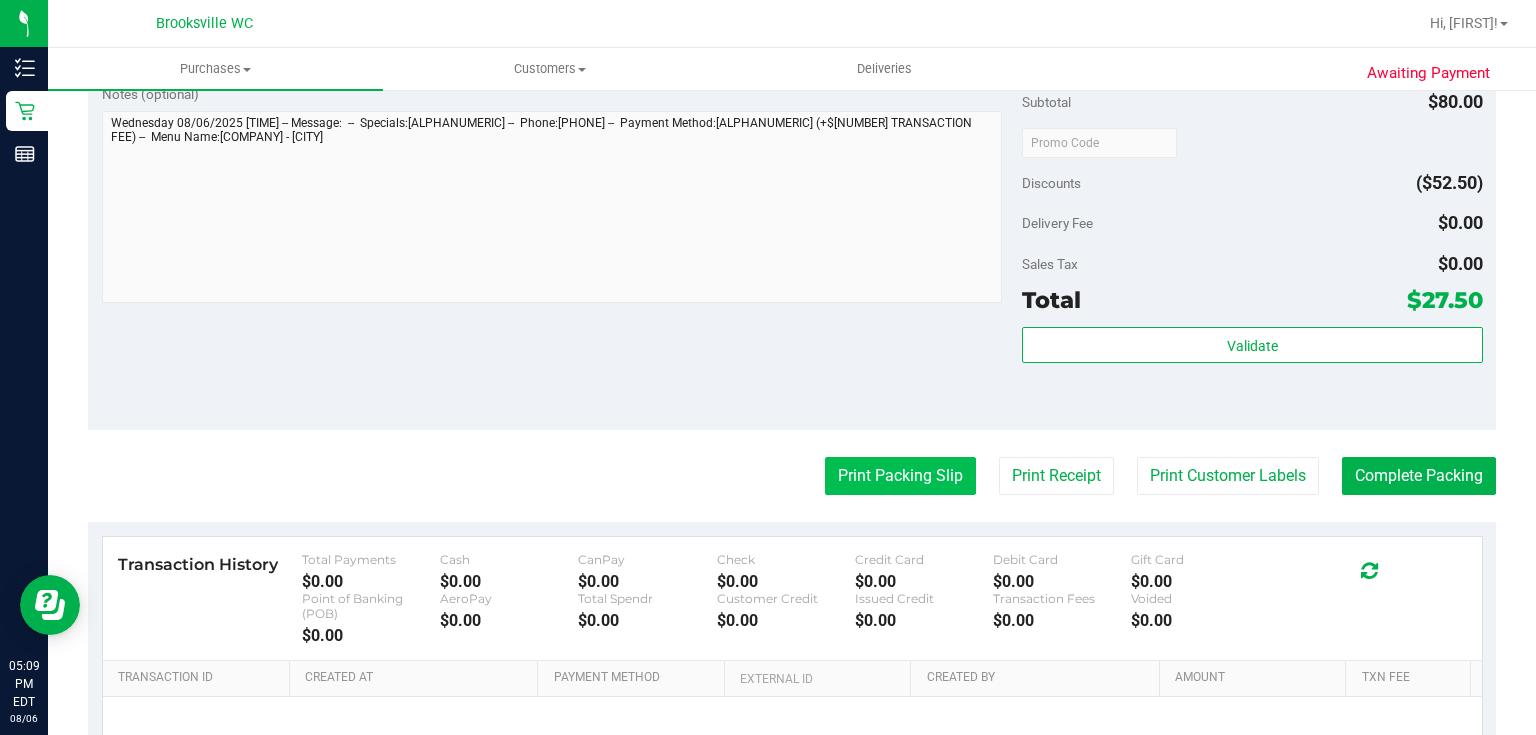 click on "Print Packing Slip" at bounding box center [900, 476] 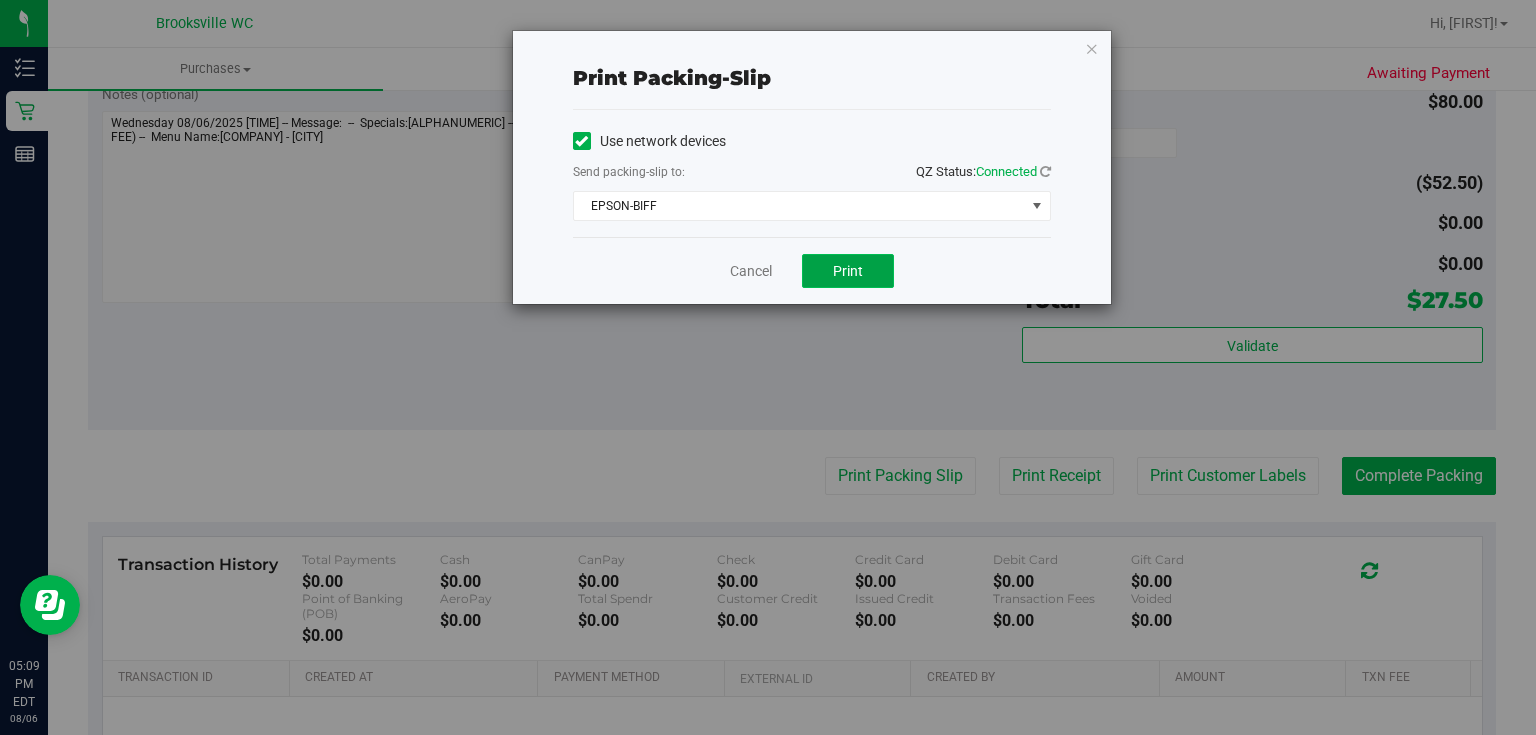 click on "Print" at bounding box center [848, 271] 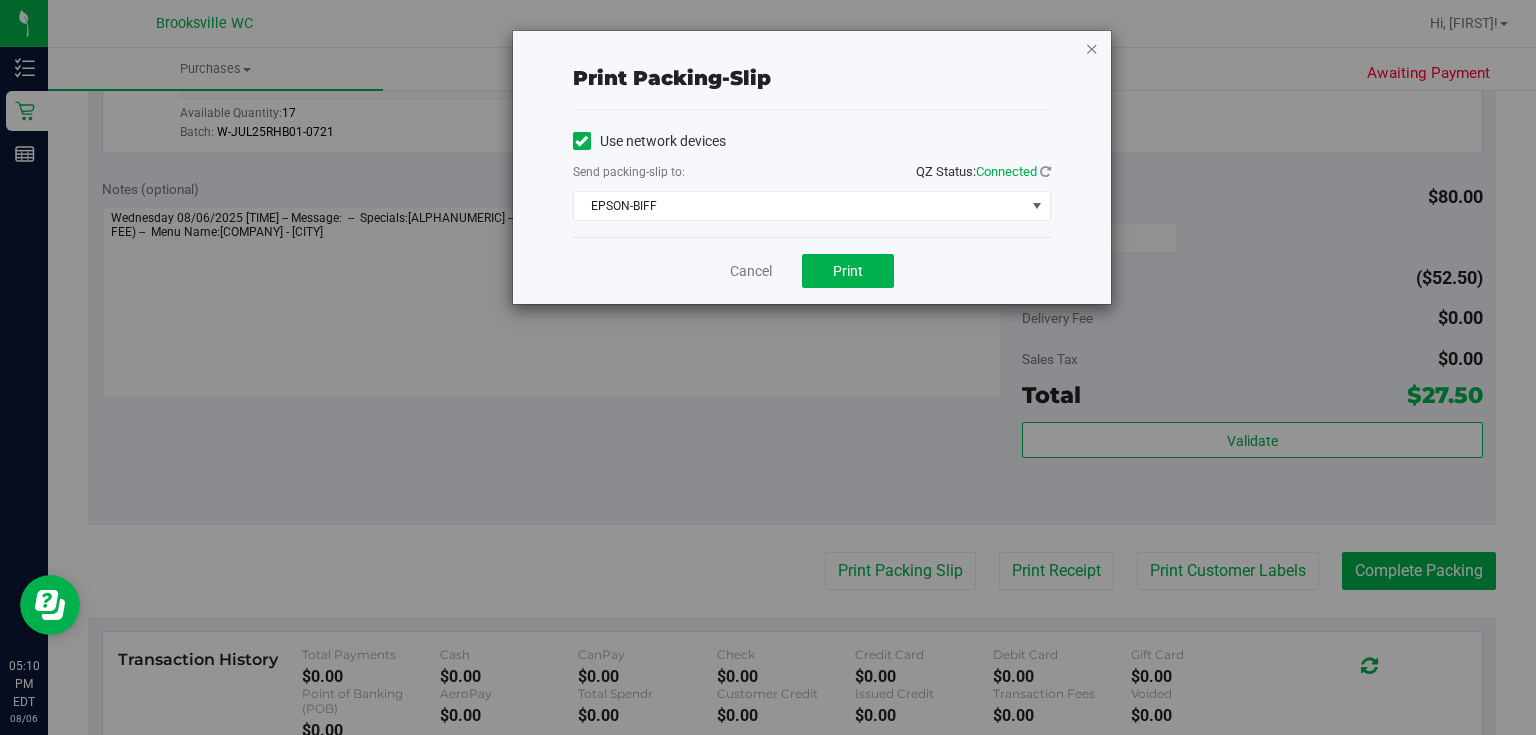 click at bounding box center [1092, 48] 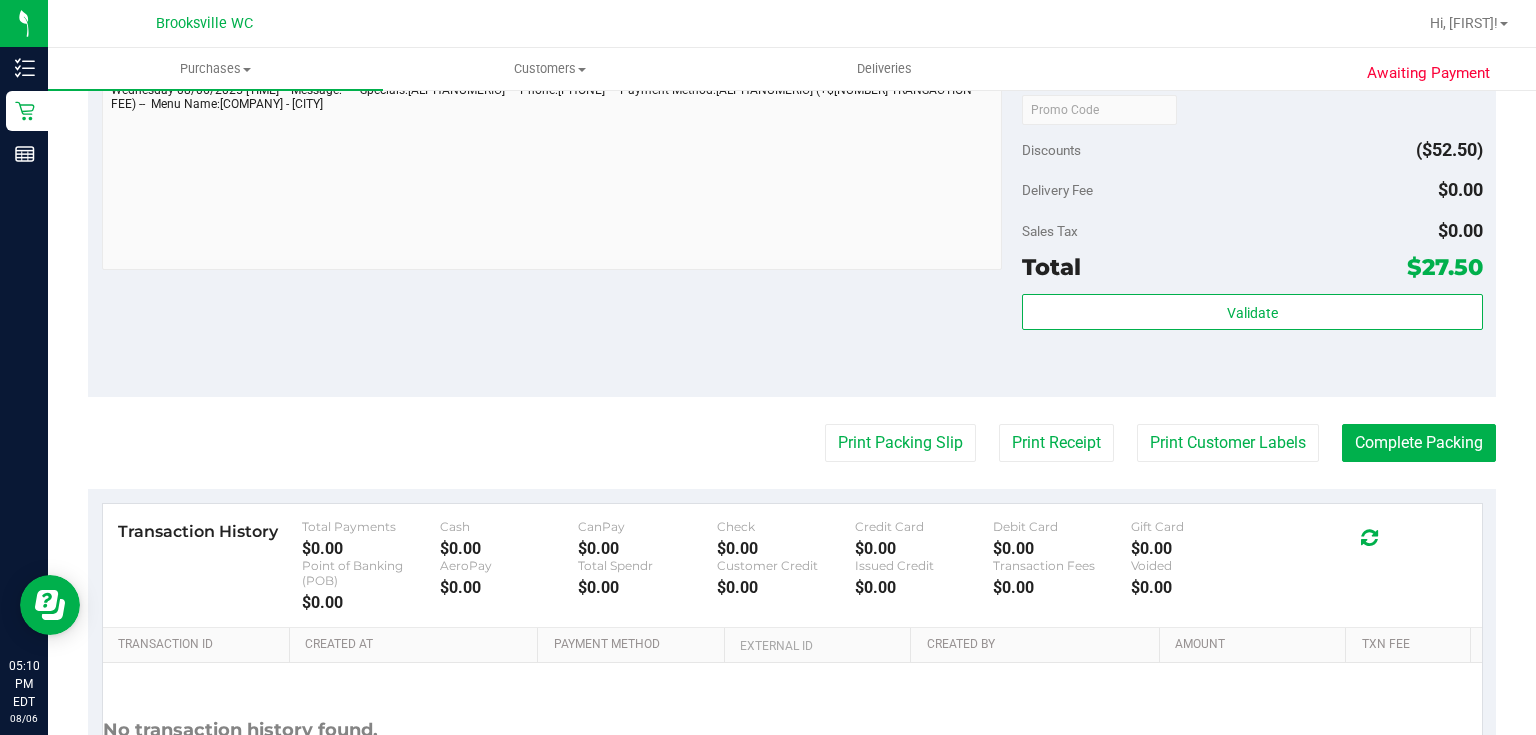 scroll, scrollTop: 880, scrollLeft: 0, axis: vertical 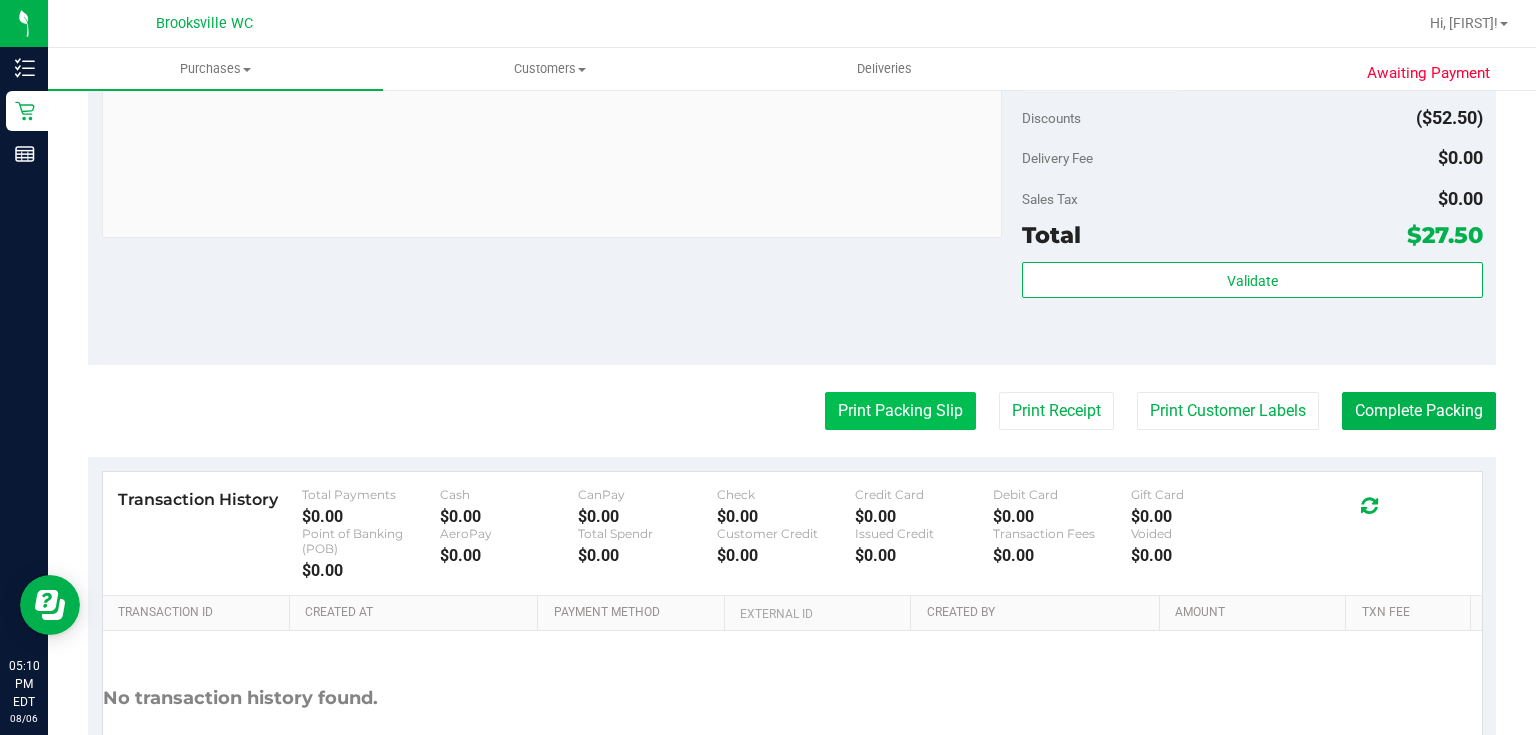click on "Print Packing Slip" at bounding box center [900, 411] 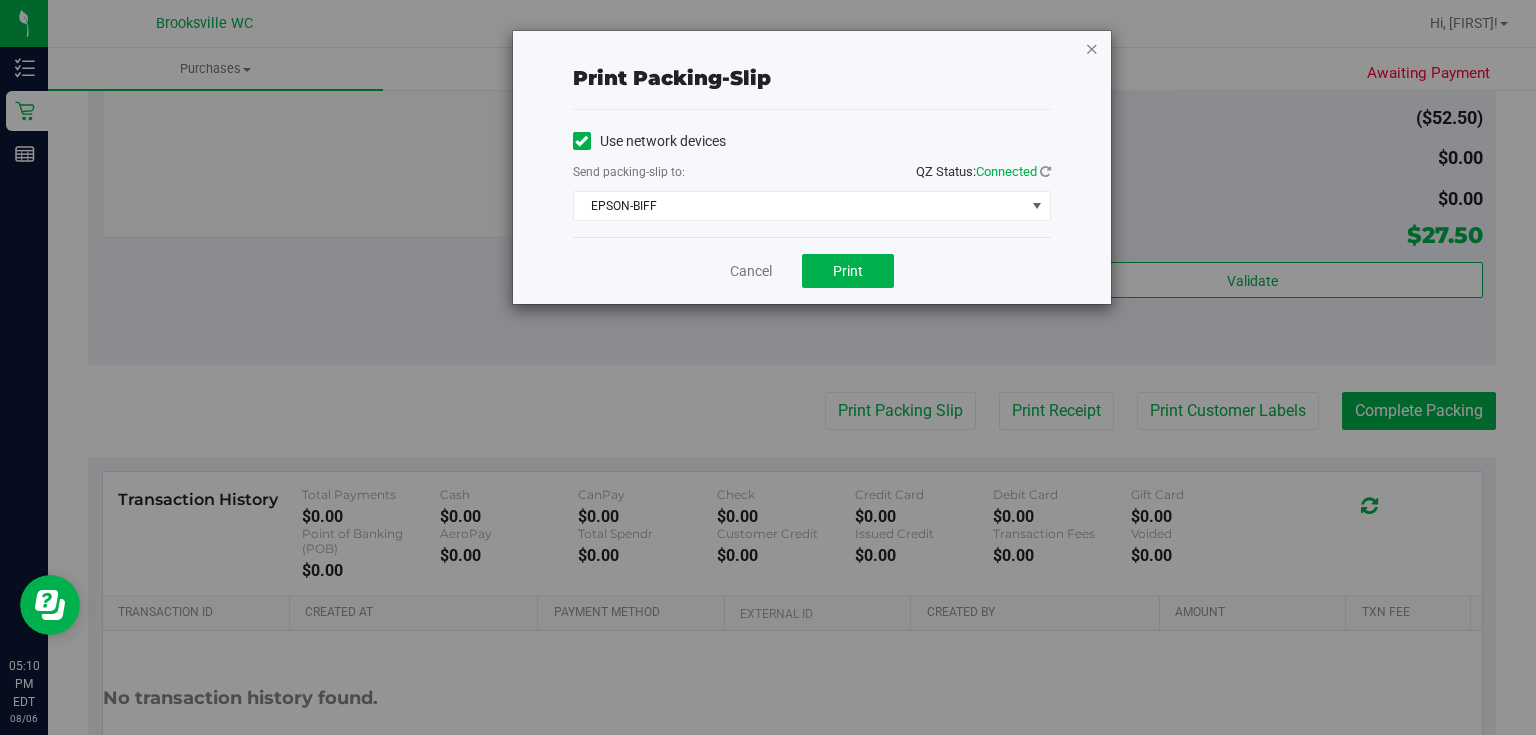 click at bounding box center (1092, 48) 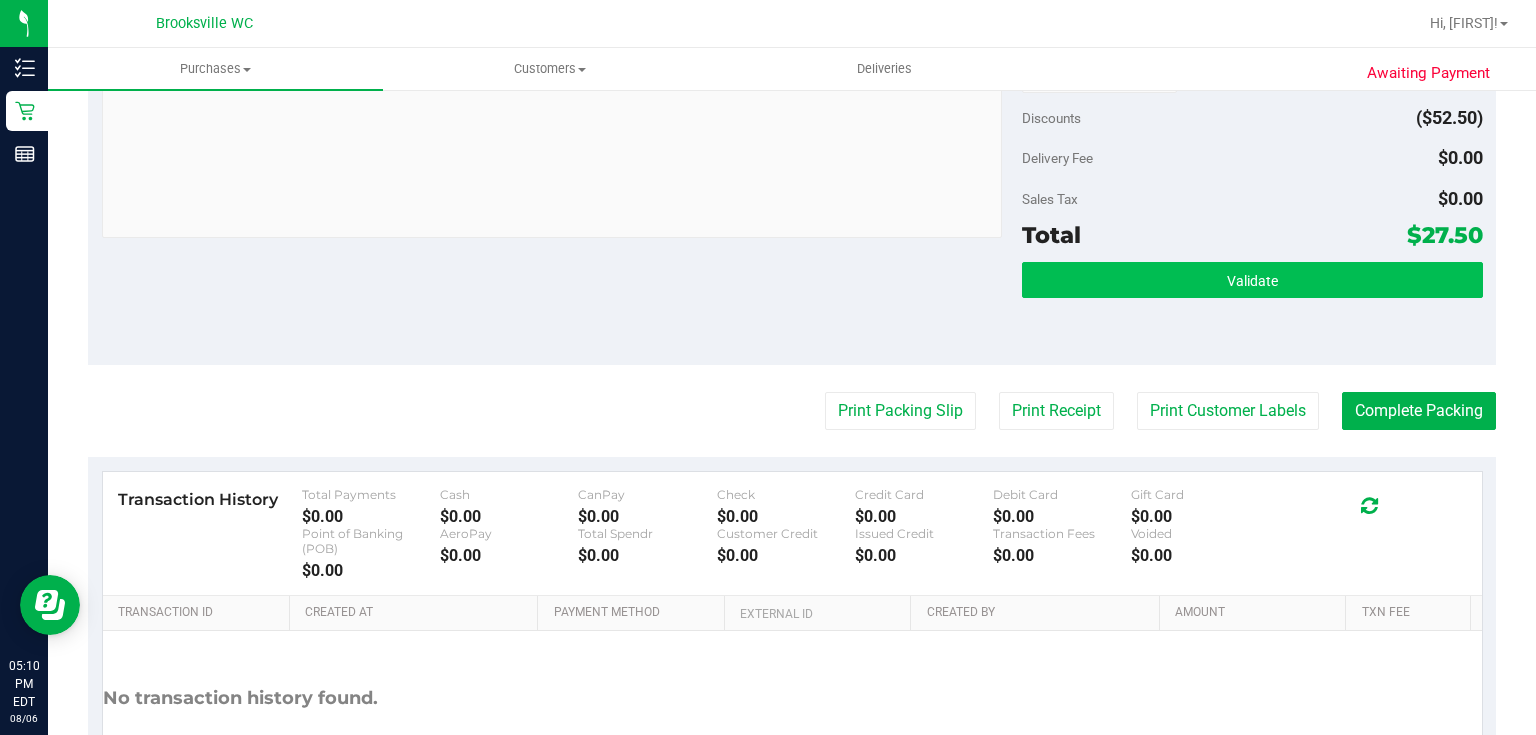 drag, startPoint x: 1225, startPoint y: 248, endPoint x: 1220, endPoint y: 277, distance: 29.427877 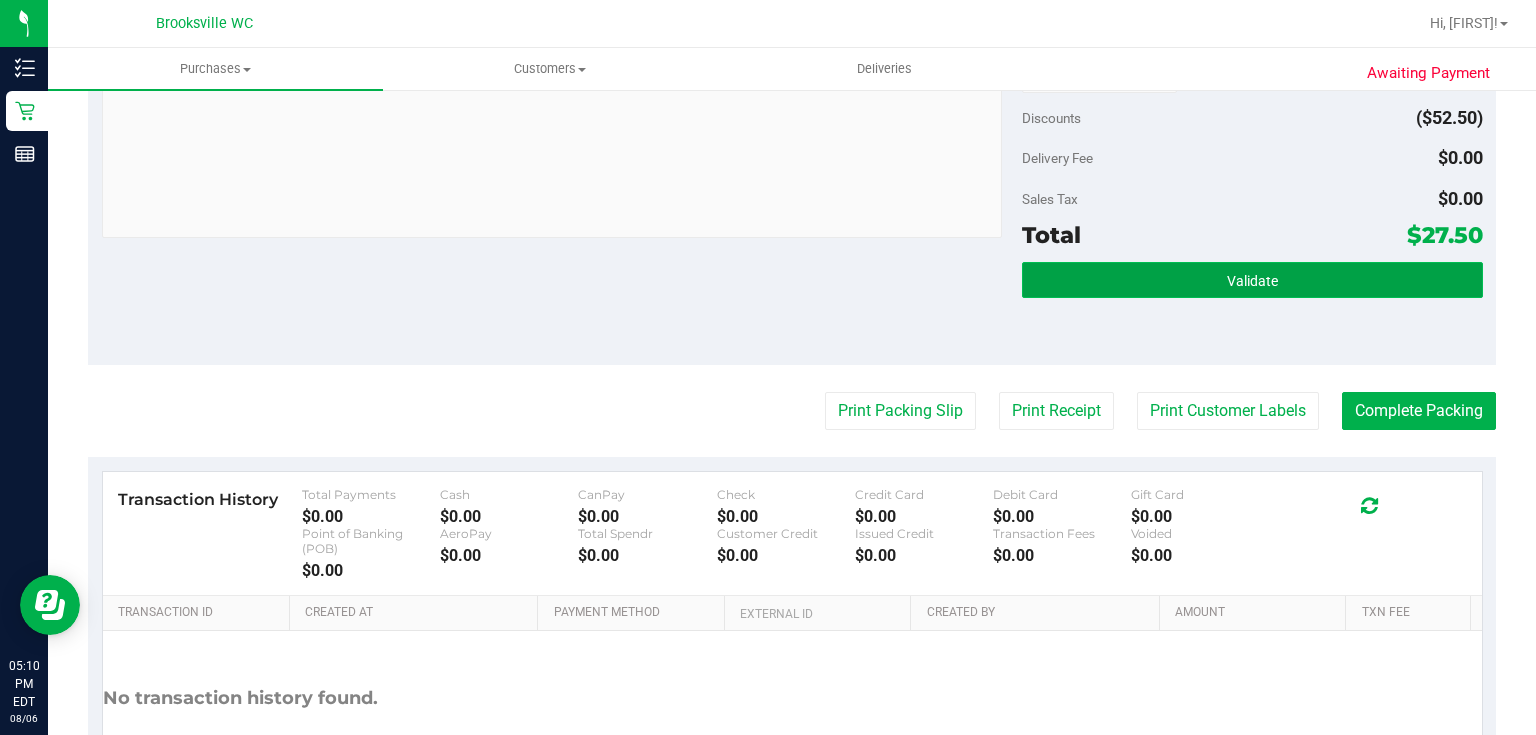 click on "Validate" at bounding box center [1252, 281] 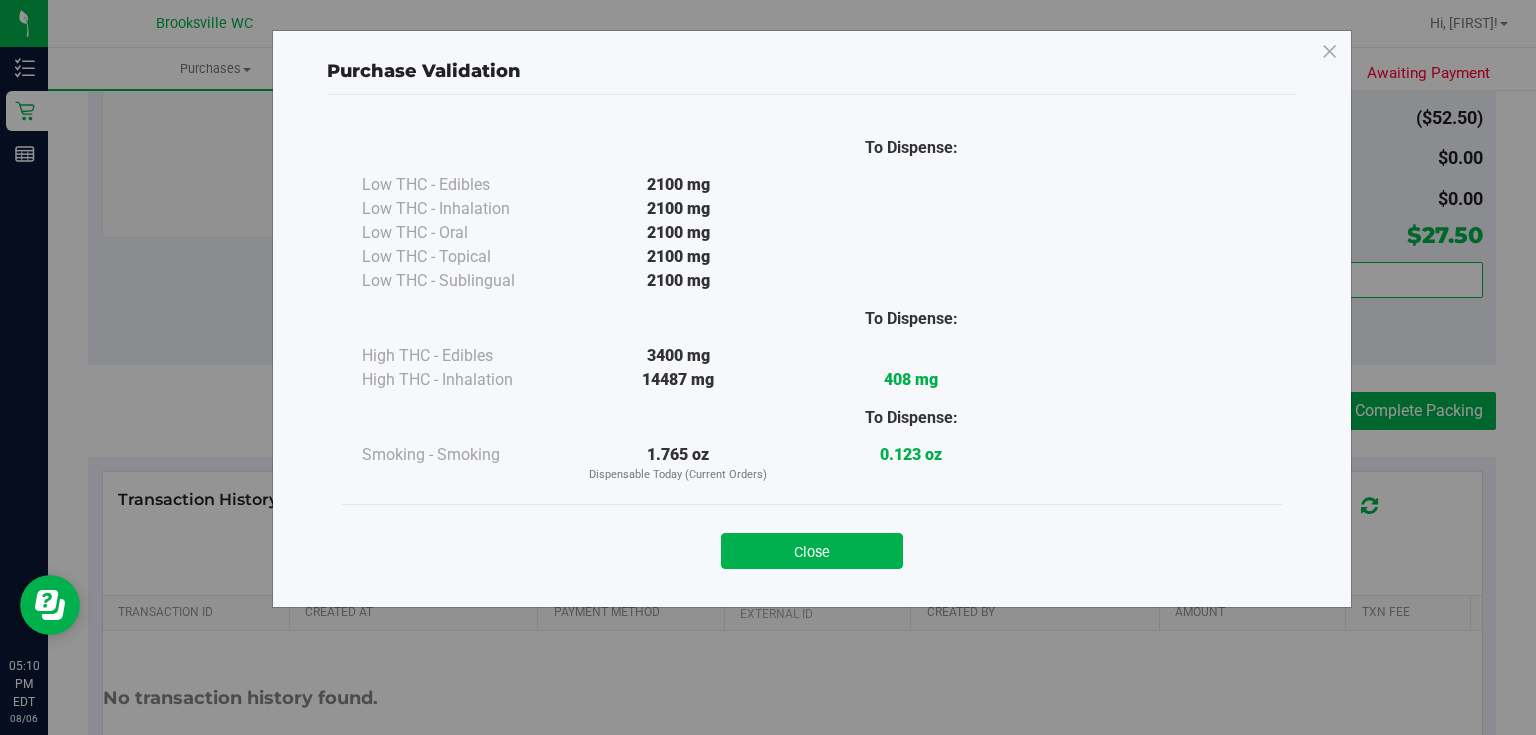 click on "Close" at bounding box center [812, 551] 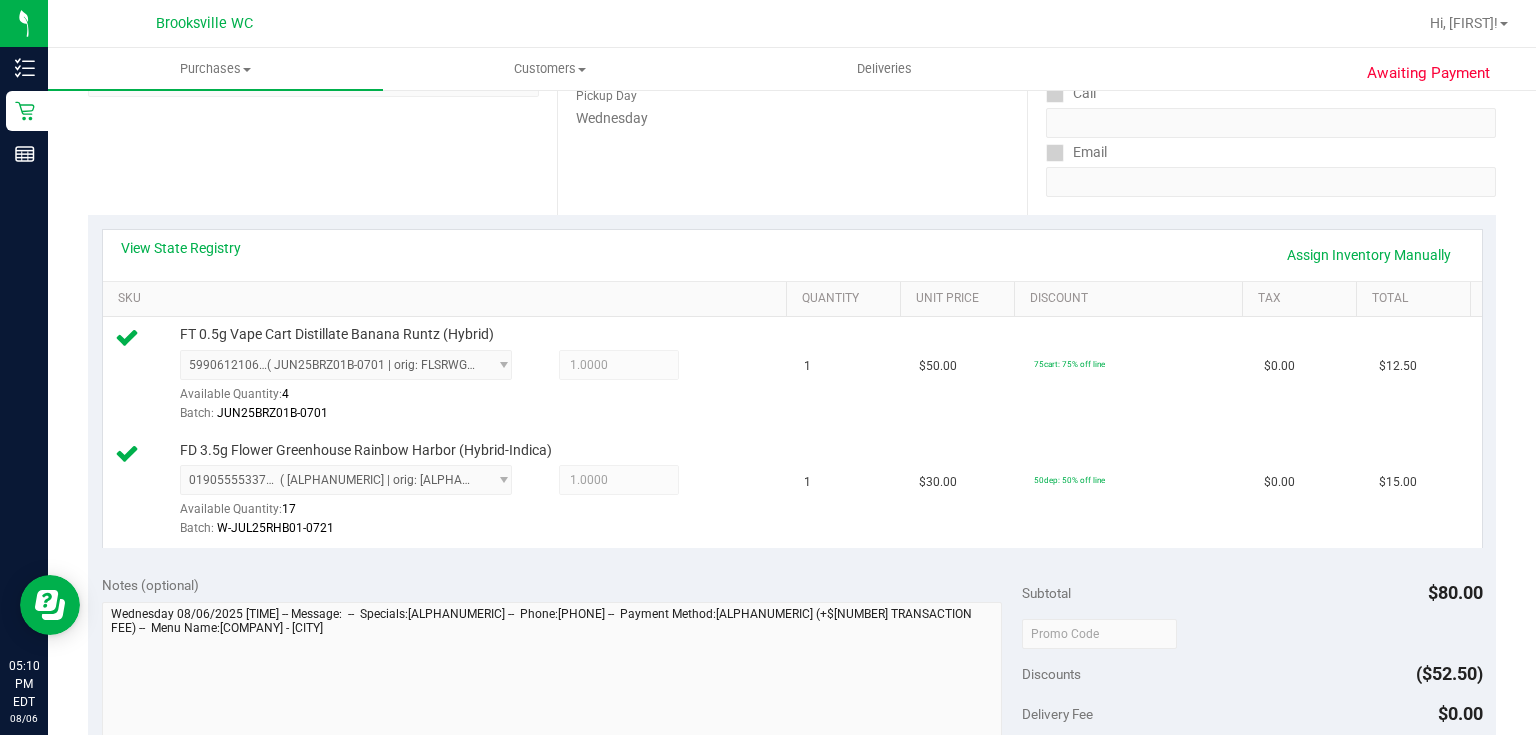 scroll, scrollTop: 480, scrollLeft: 0, axis: vertical 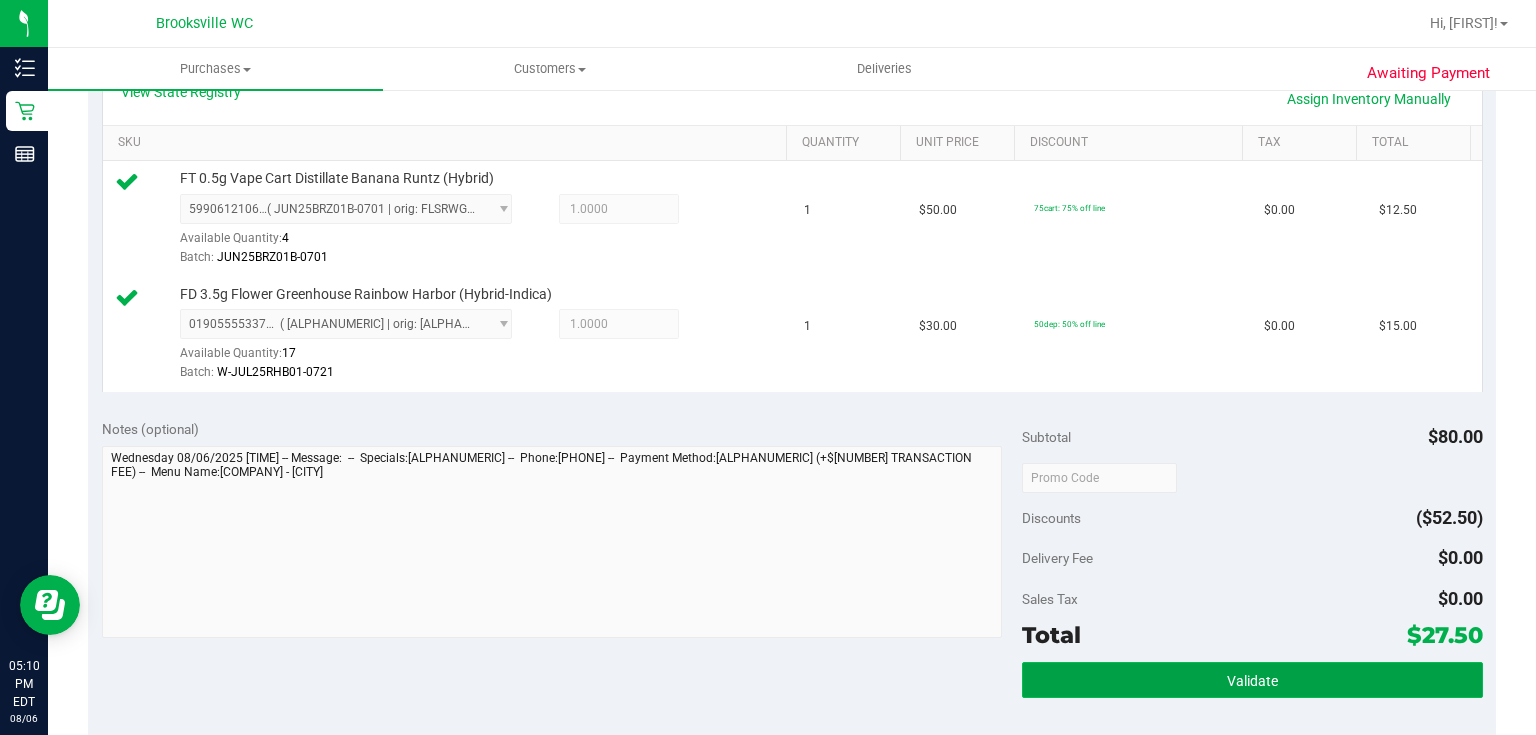 click on "Validate" at bounding box center [1252, 680] 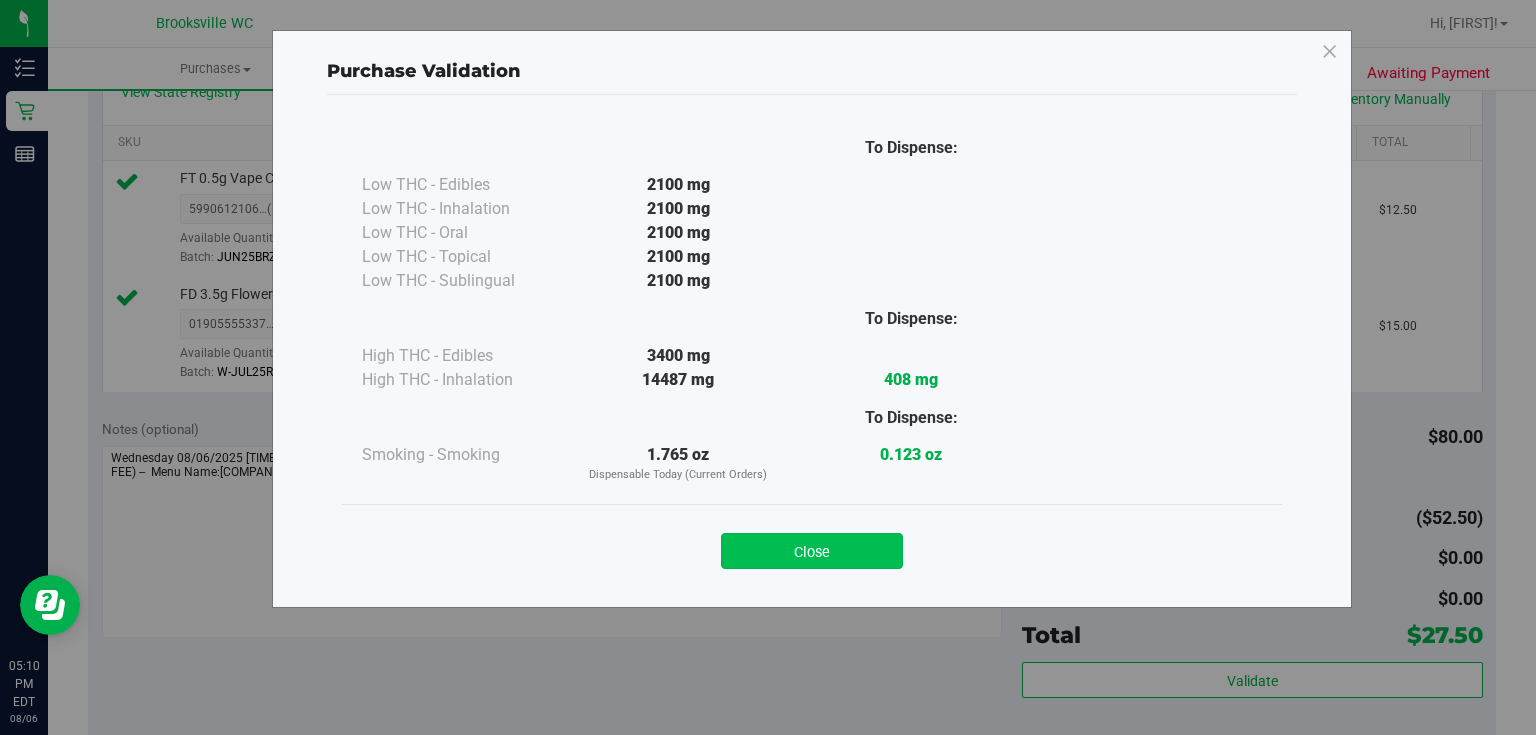 click on "Close" at bounding box center [812, 551] 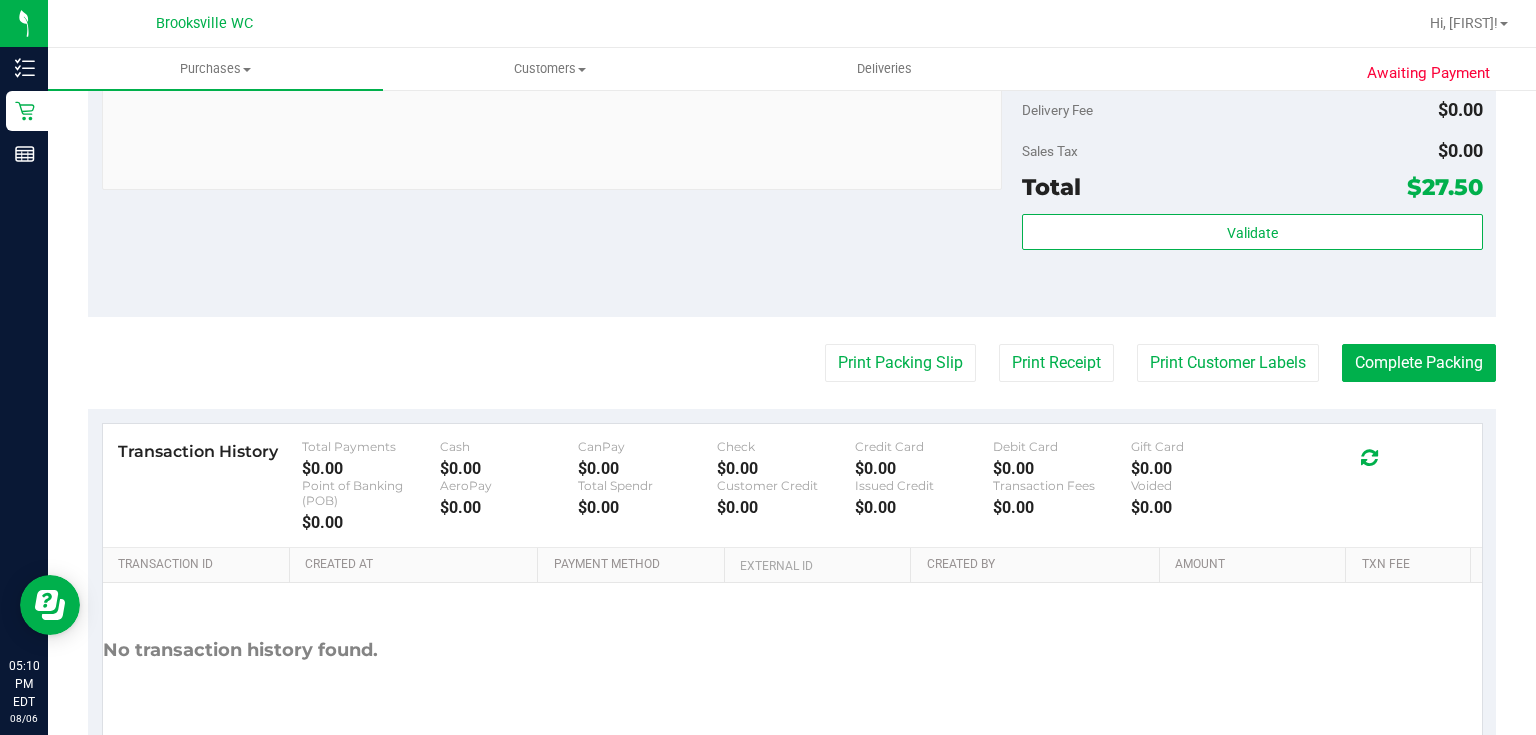 scroll, scrollTop: 960, scrollLeft: 0, axis: vertical 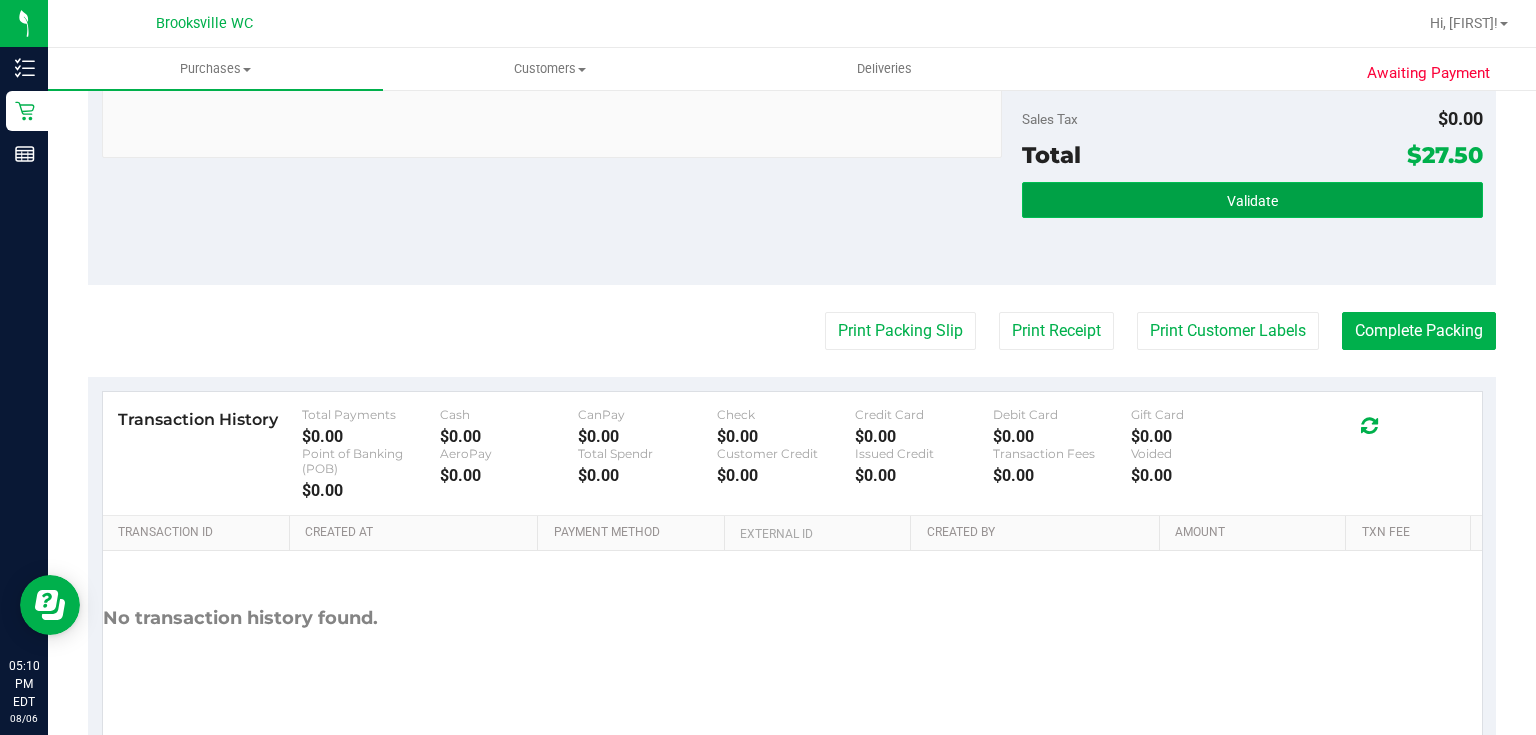 click on "Validate" at bounding box center (1252, 200) 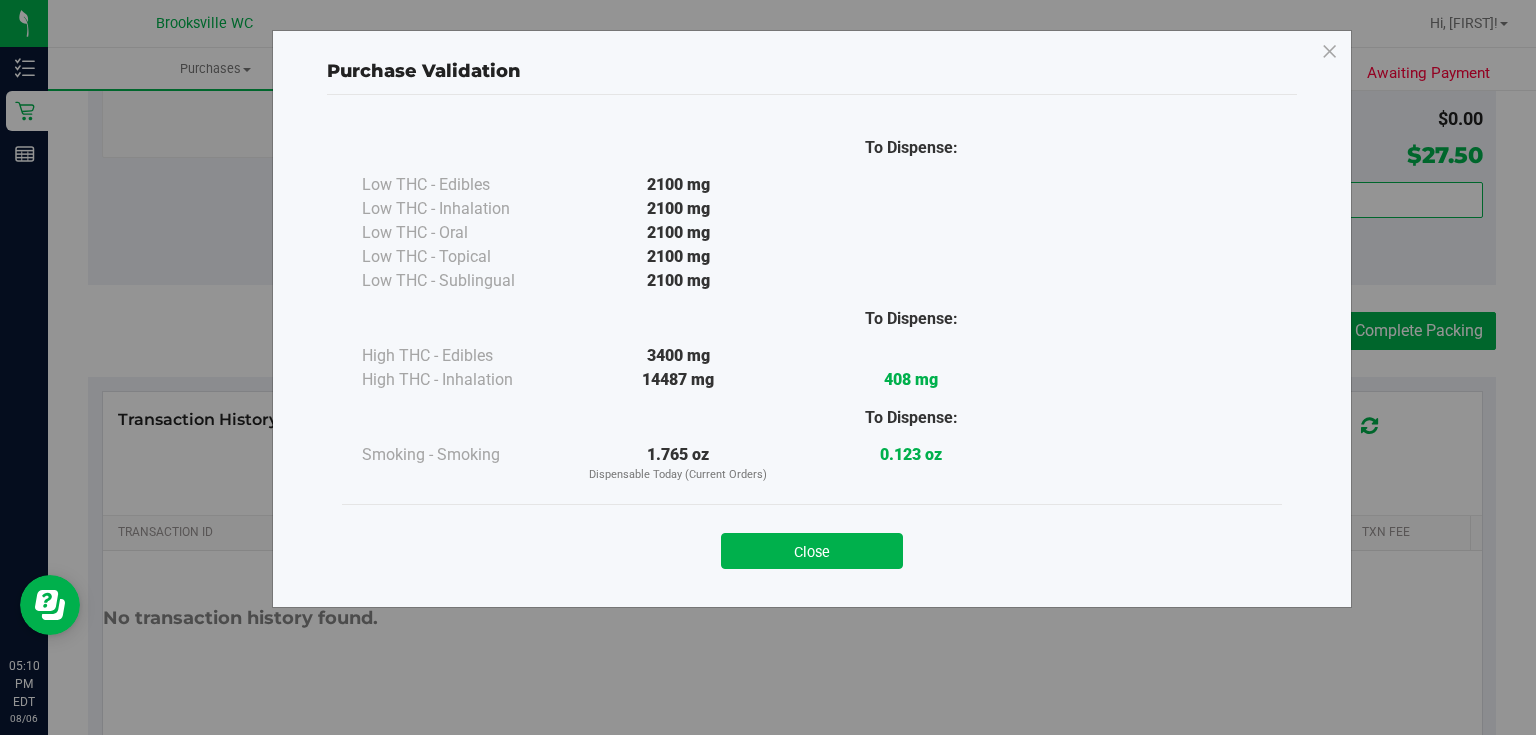 click on "Close" at bounding box center (812, 551) 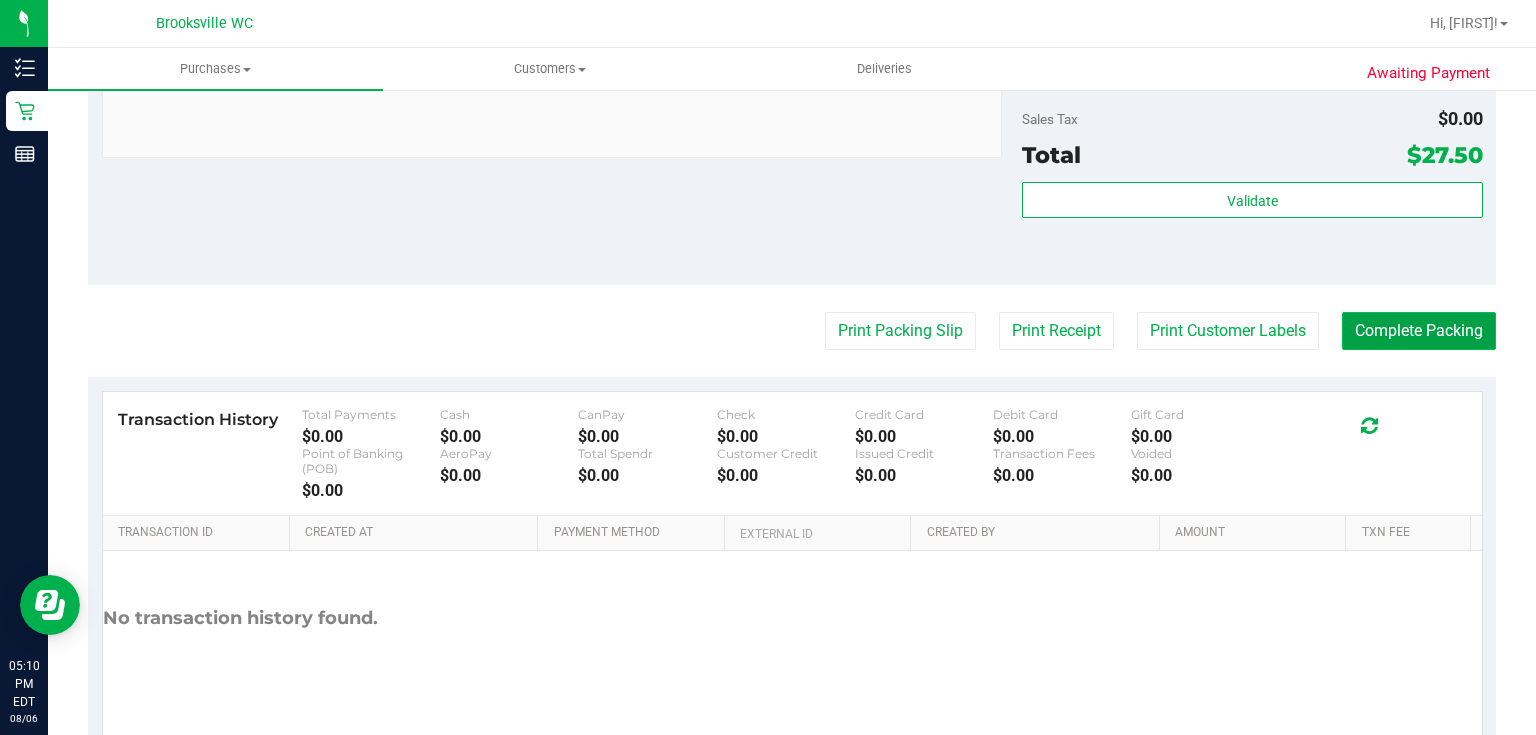 click on "Complete Packing" at bounding box center (1419, 331) 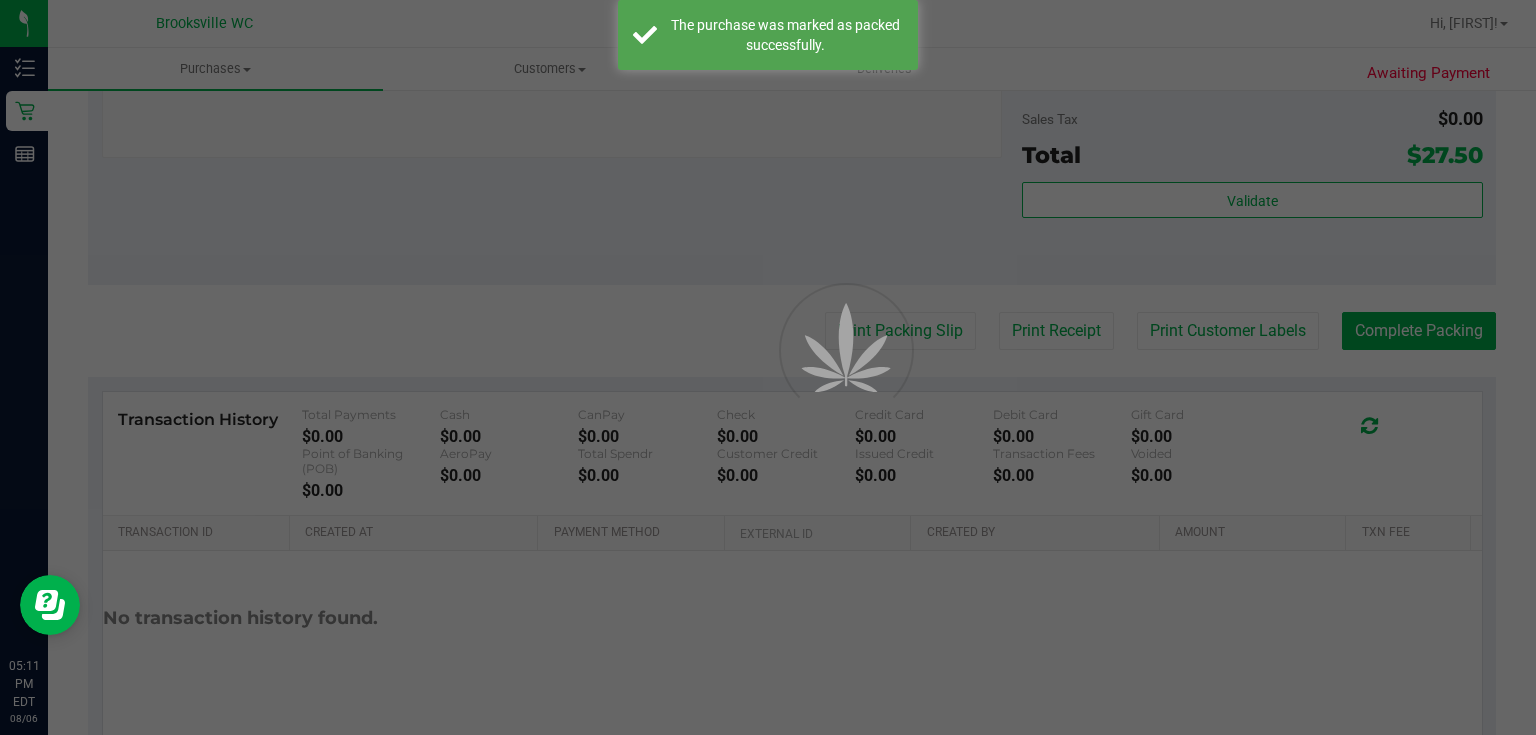 scroll, scrollTop: 0, scrollLeft: 0, axis: both 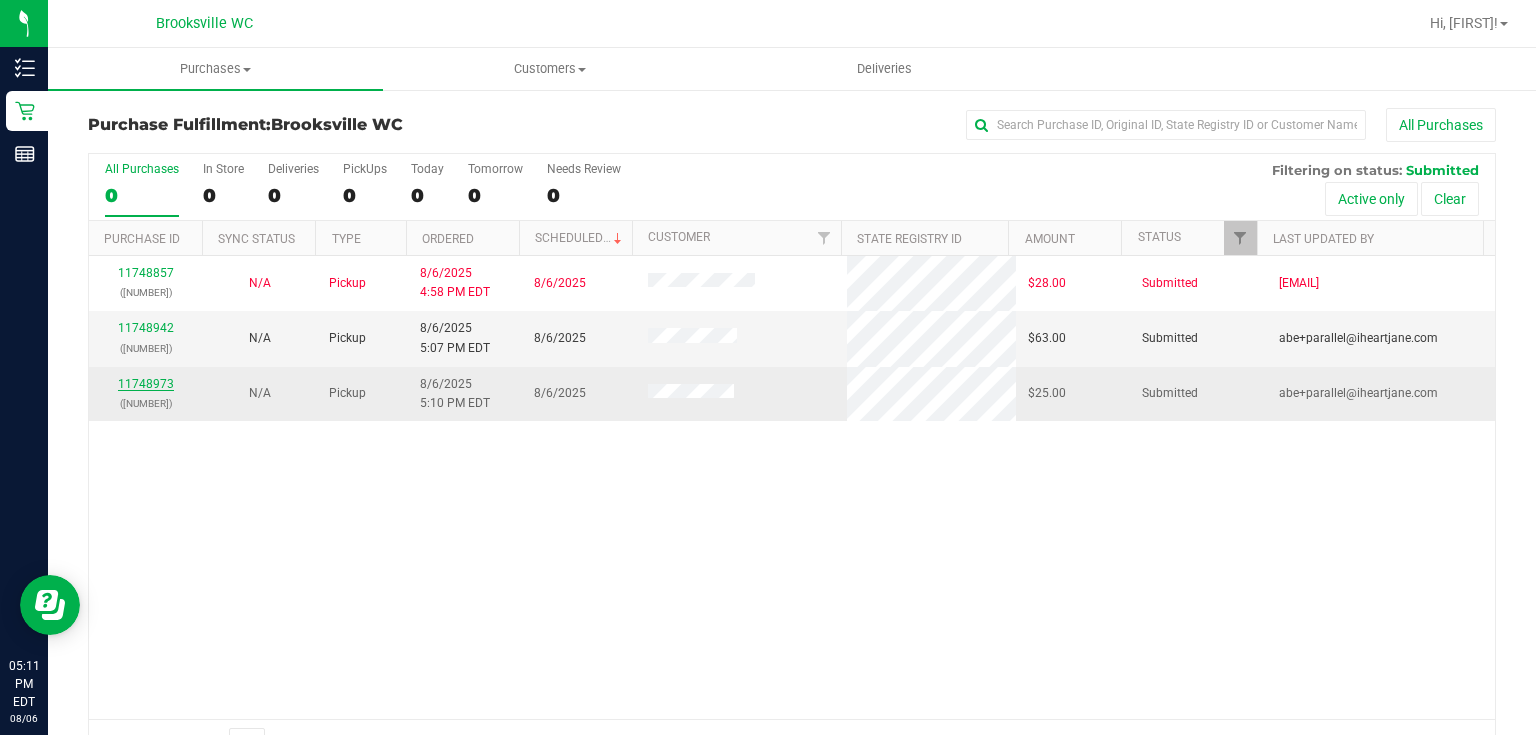 click on "11748973" at bounding box center (146, 384) 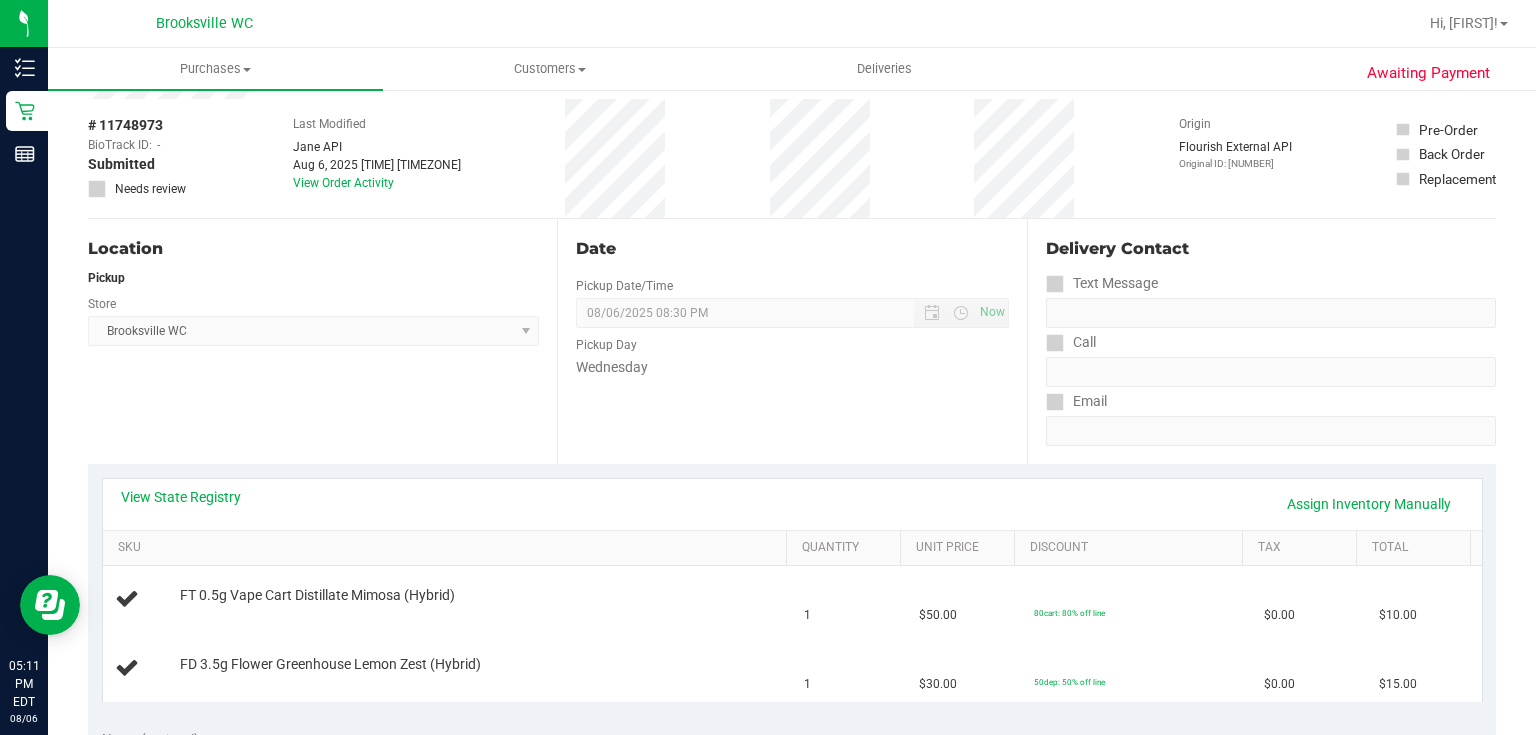 scroll, scrollTop: 0, scrollLeft: 0, axis: both 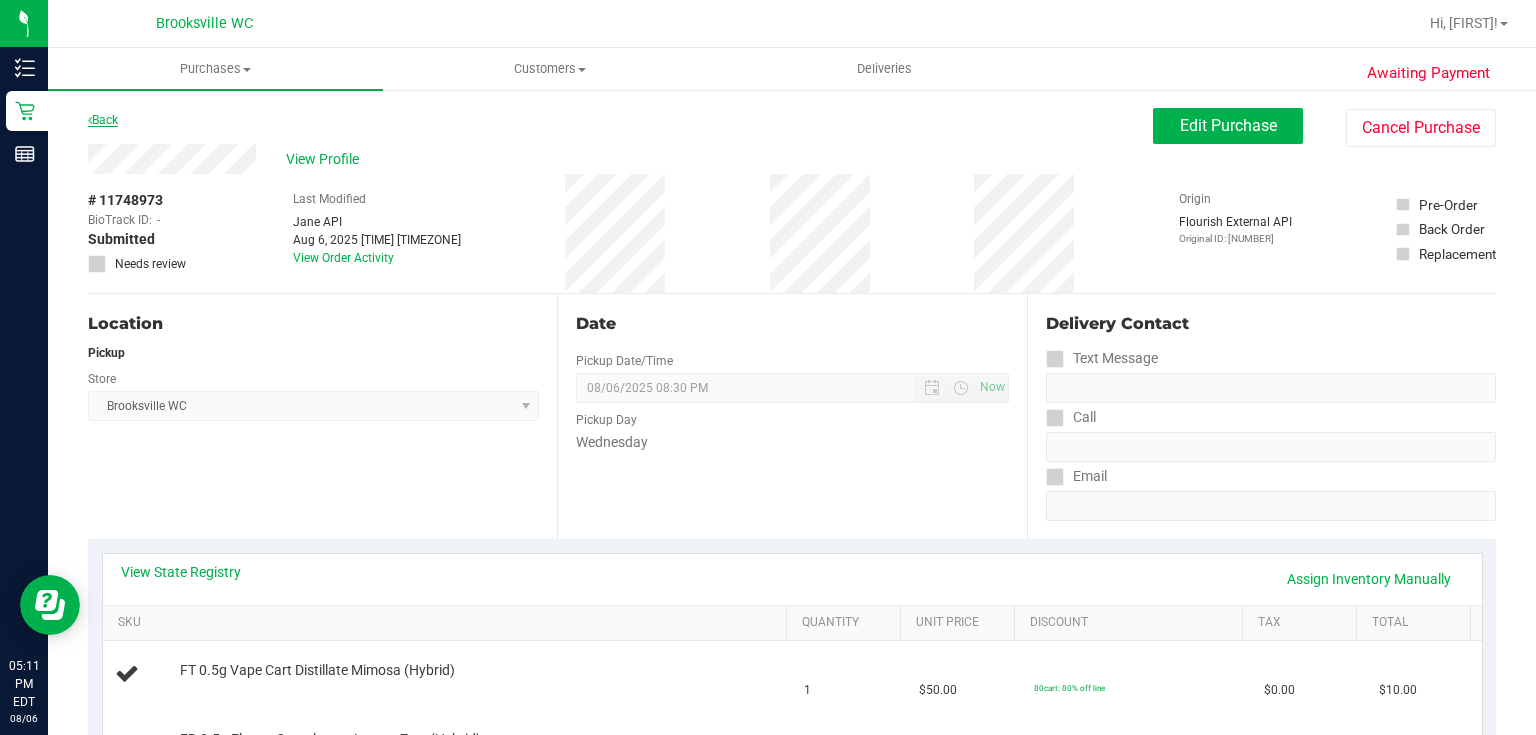 click at bounding box center (90, 120) 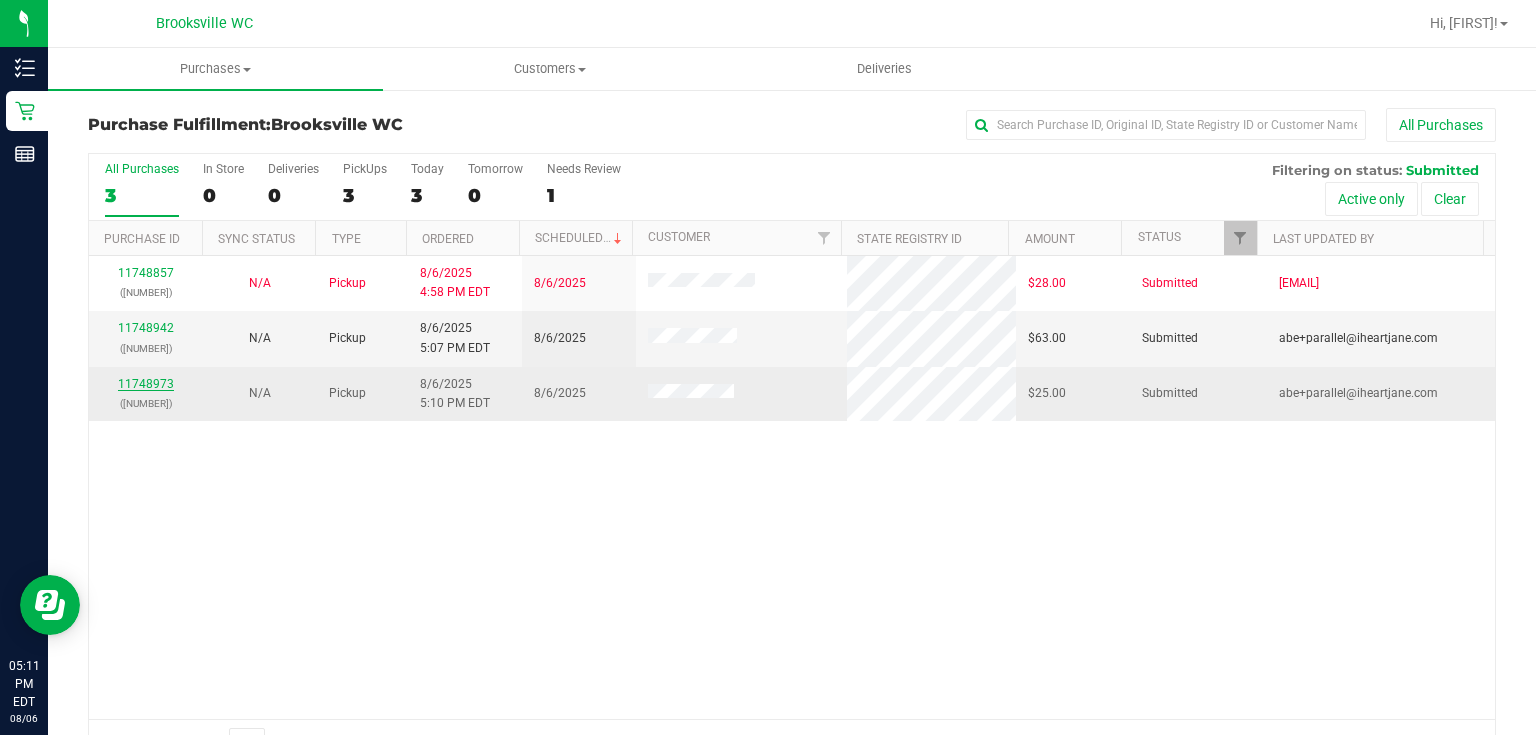 click on "11748973" at bounding box center (146, 384) 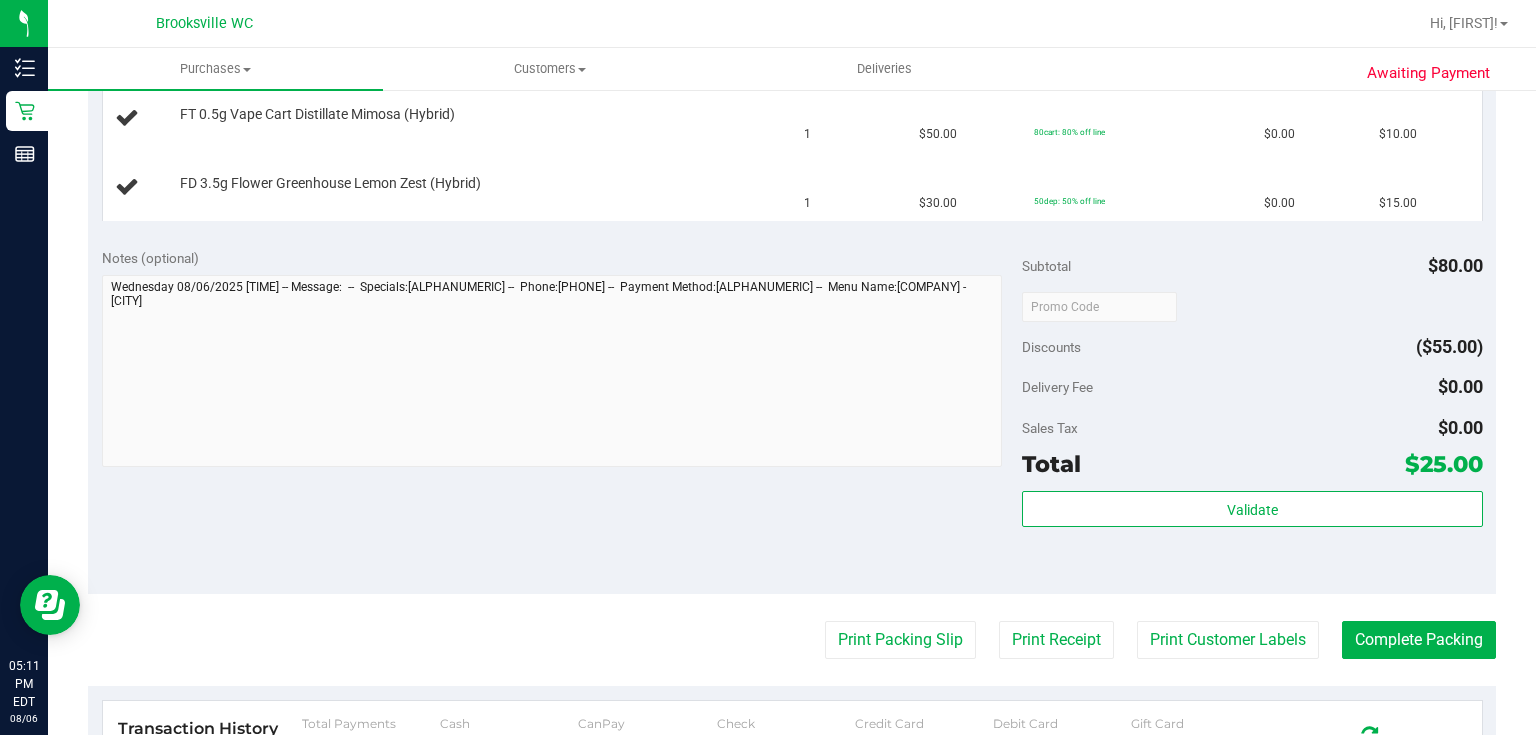 scroll, scrollTop: 560, scrollLeft: 0, axis: vertical 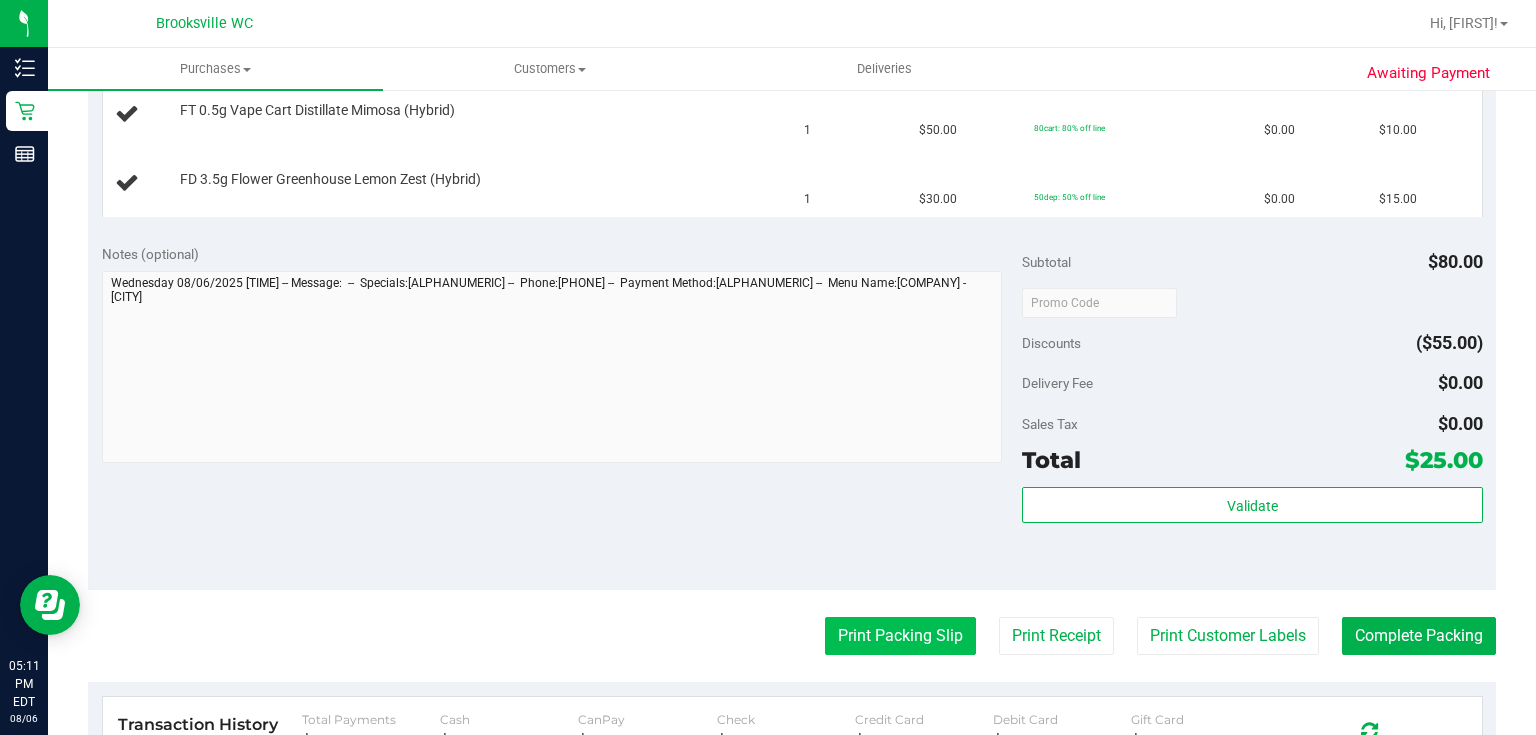click on "Print Packing Slip" at bounding box center (900, 636) 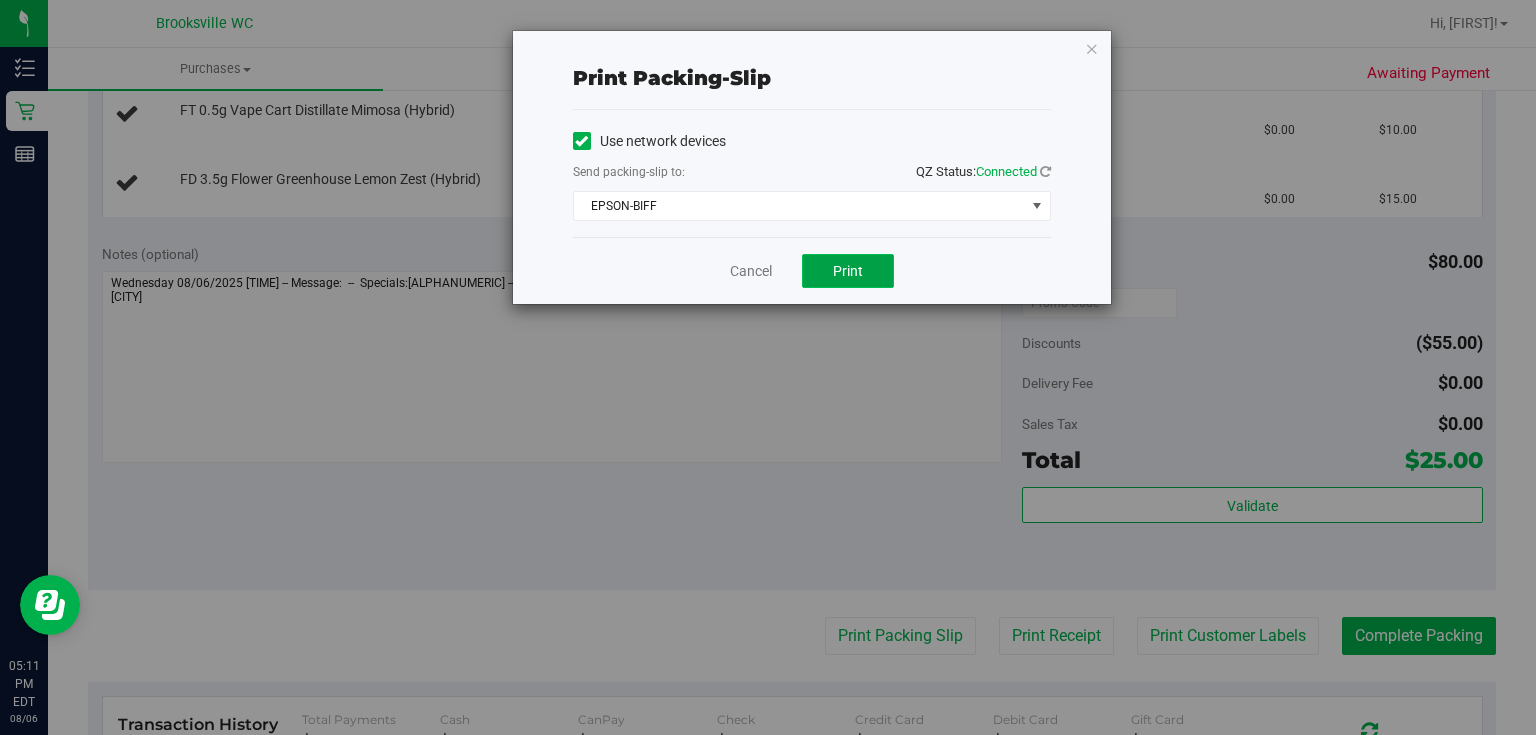click on "Print" at bounding box center [848, 271] 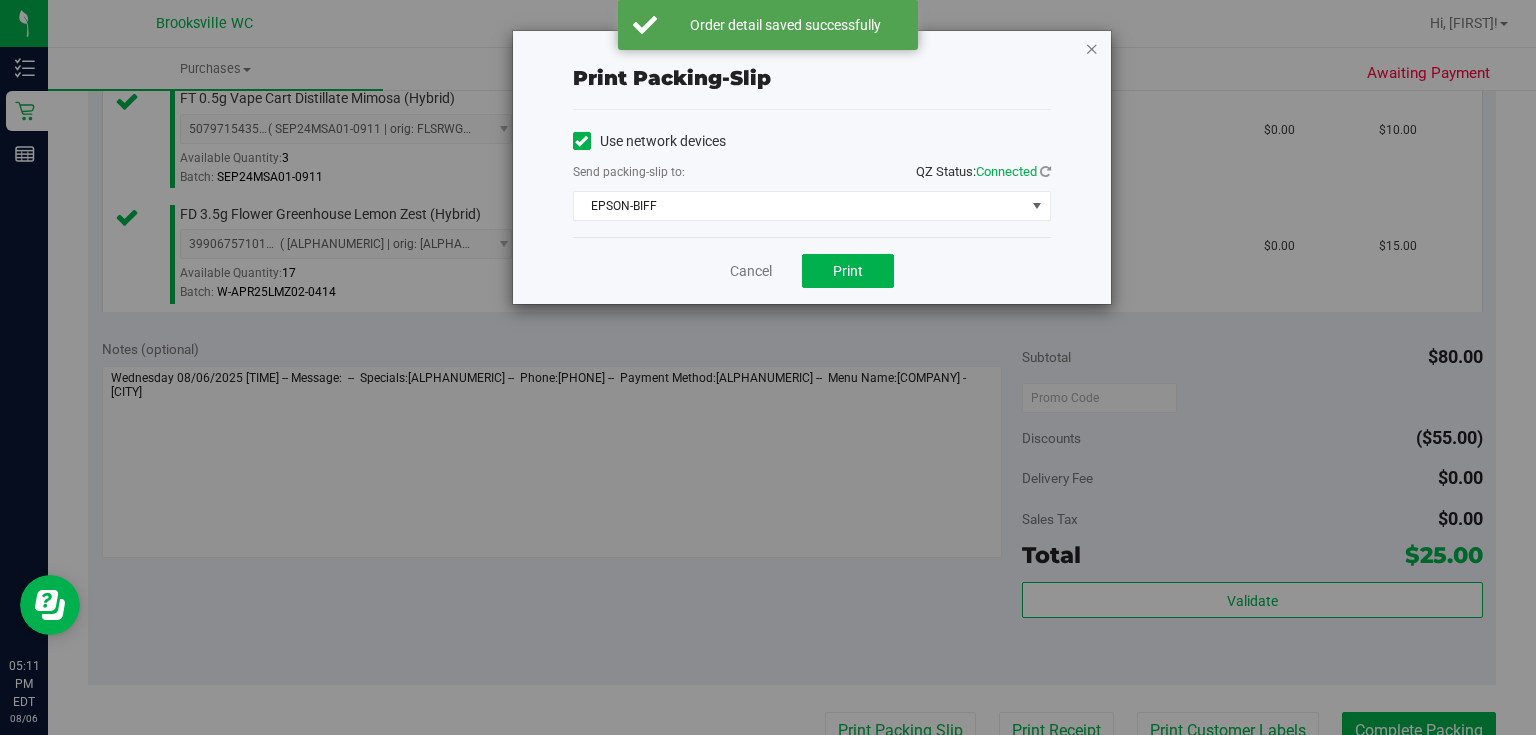 click at bounding box center (1092, 48) 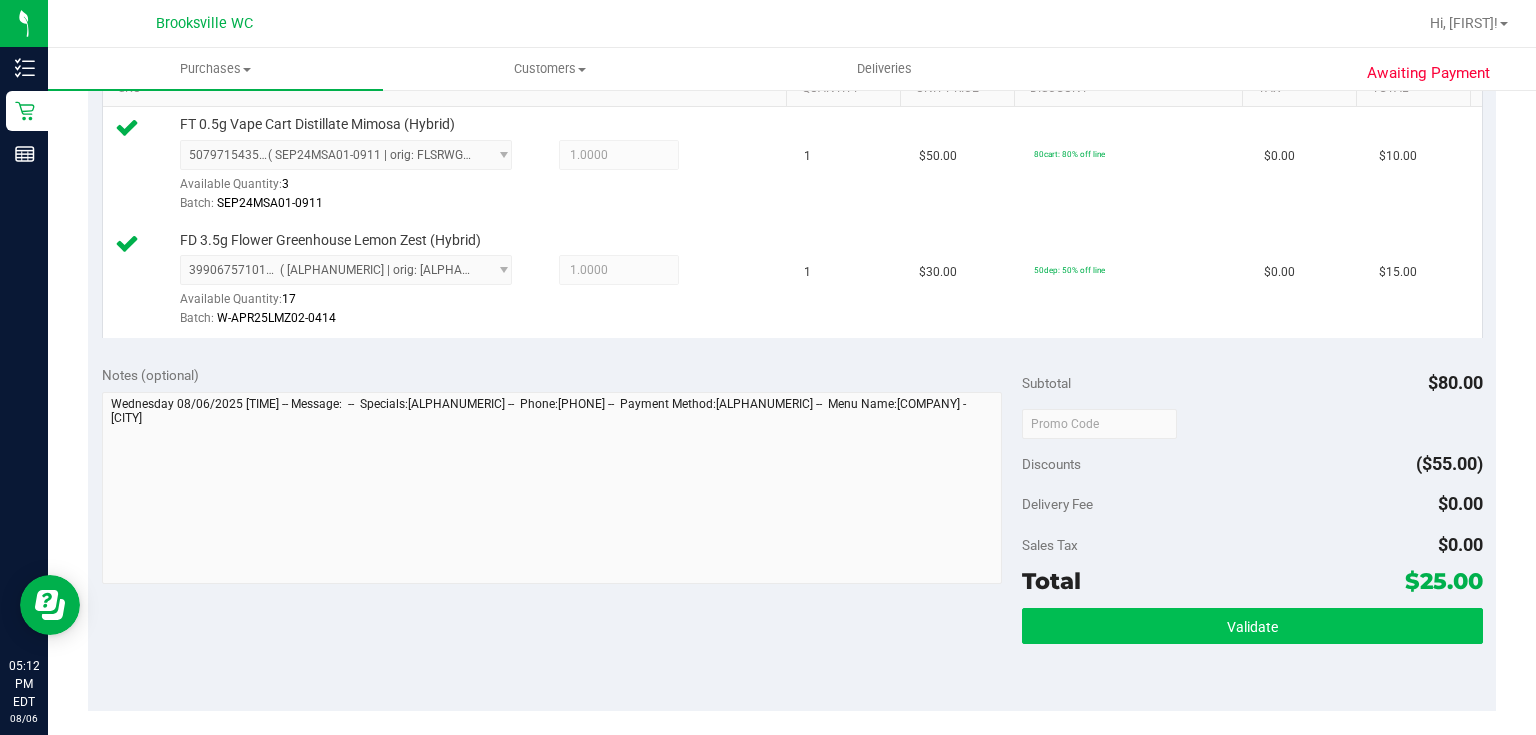 scroll, scrollTop: 560, scrollLeft: 0, axis: vertical 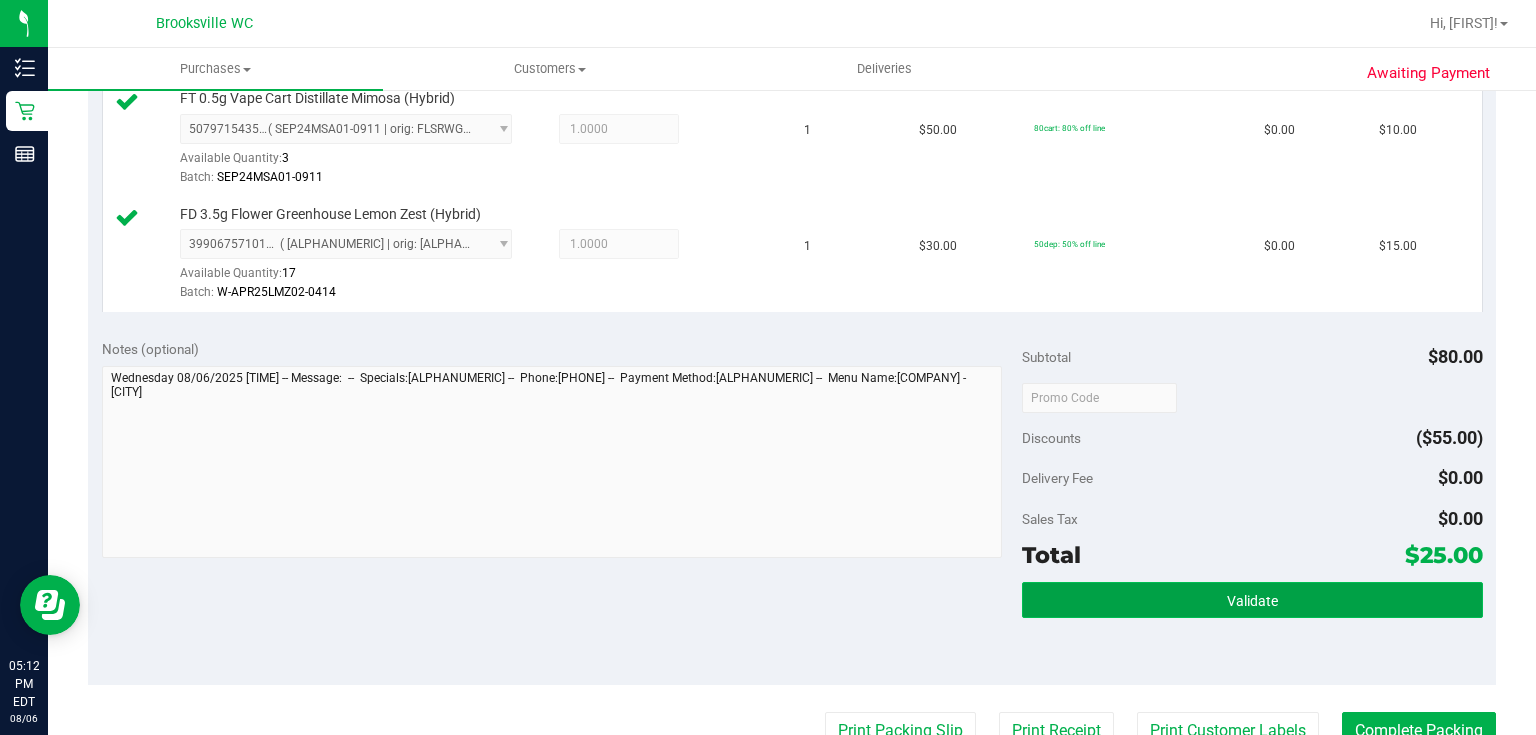 click on "Validate" at bounding box center [1252, 600] 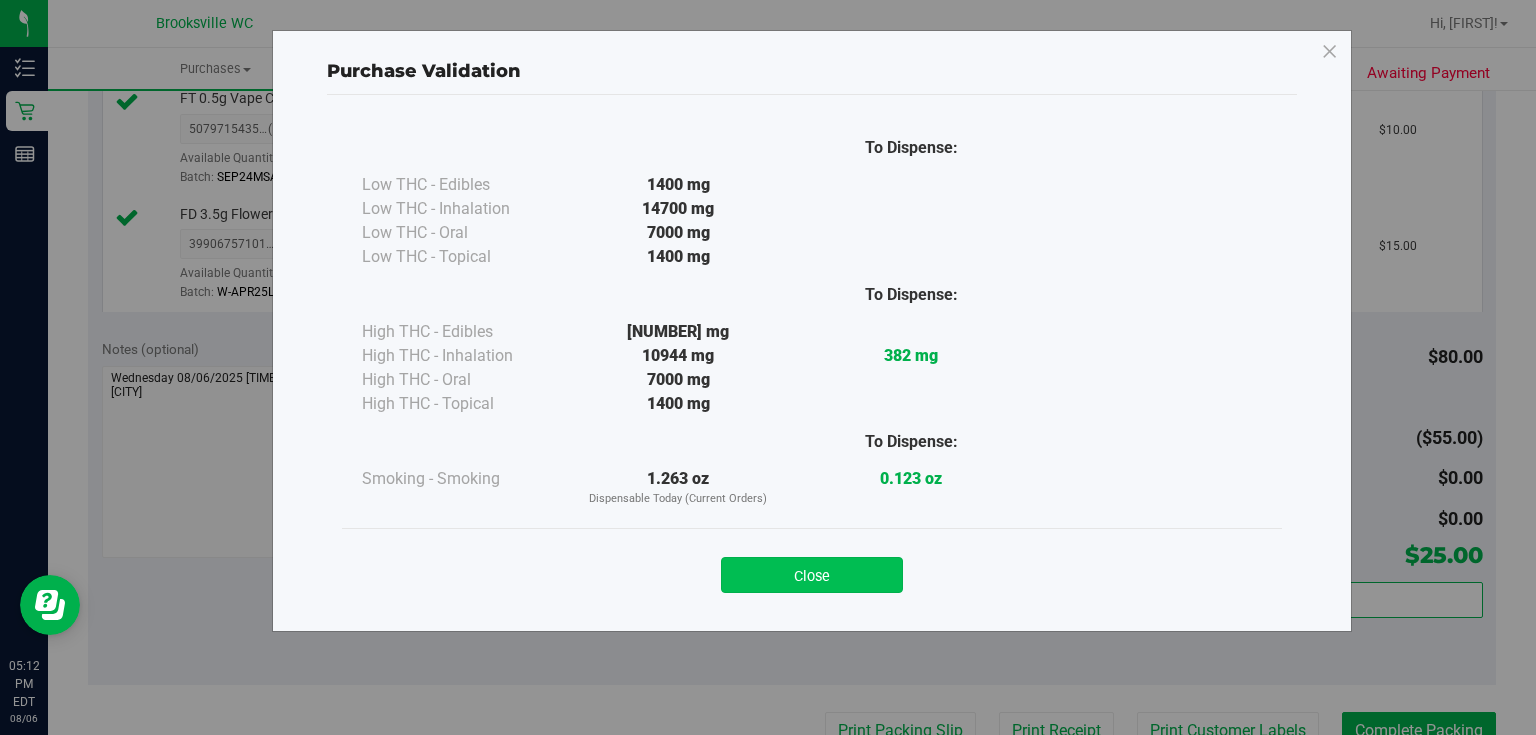 click on "Close" at bounding box center (812, 575) 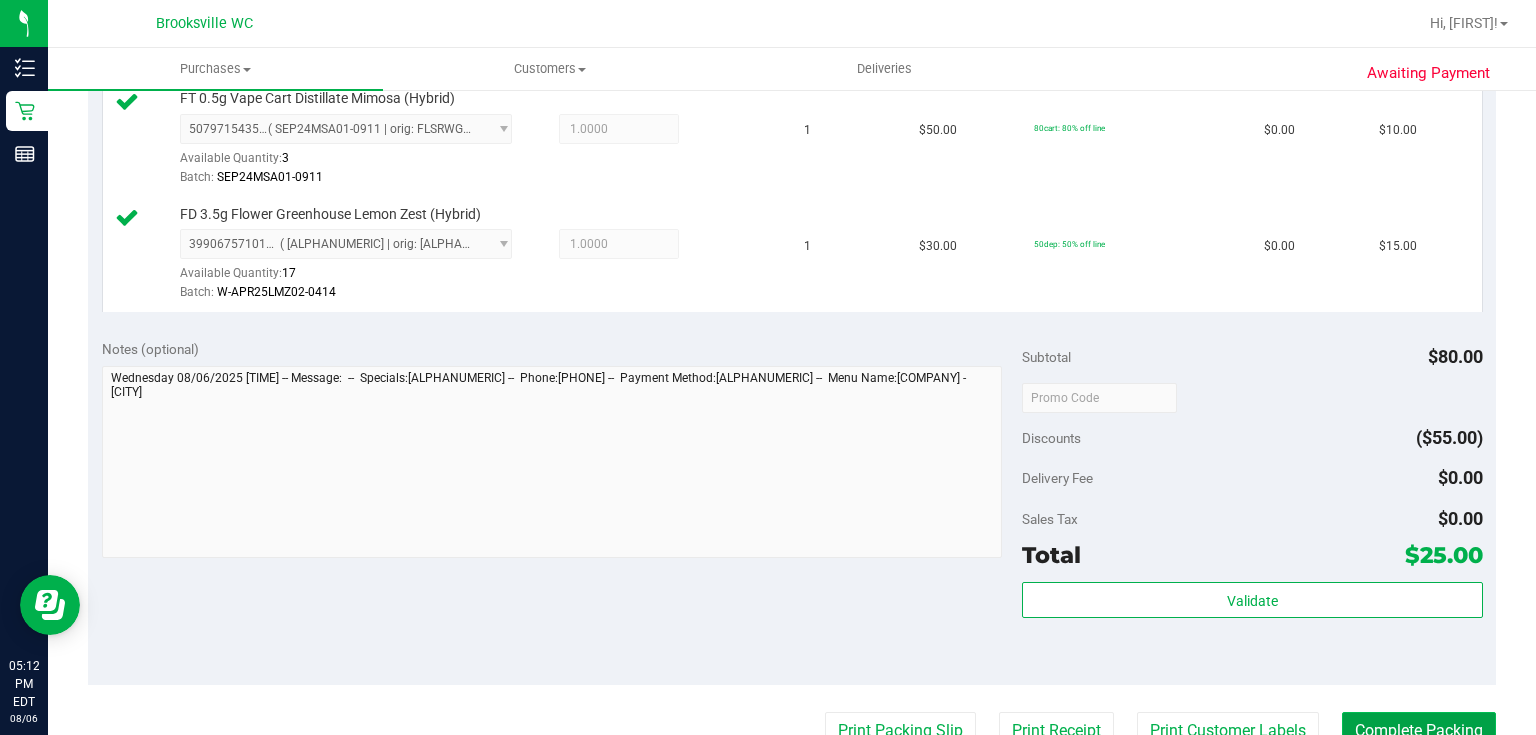 click on "Complete Packing" at bounding box center (1419, 731) 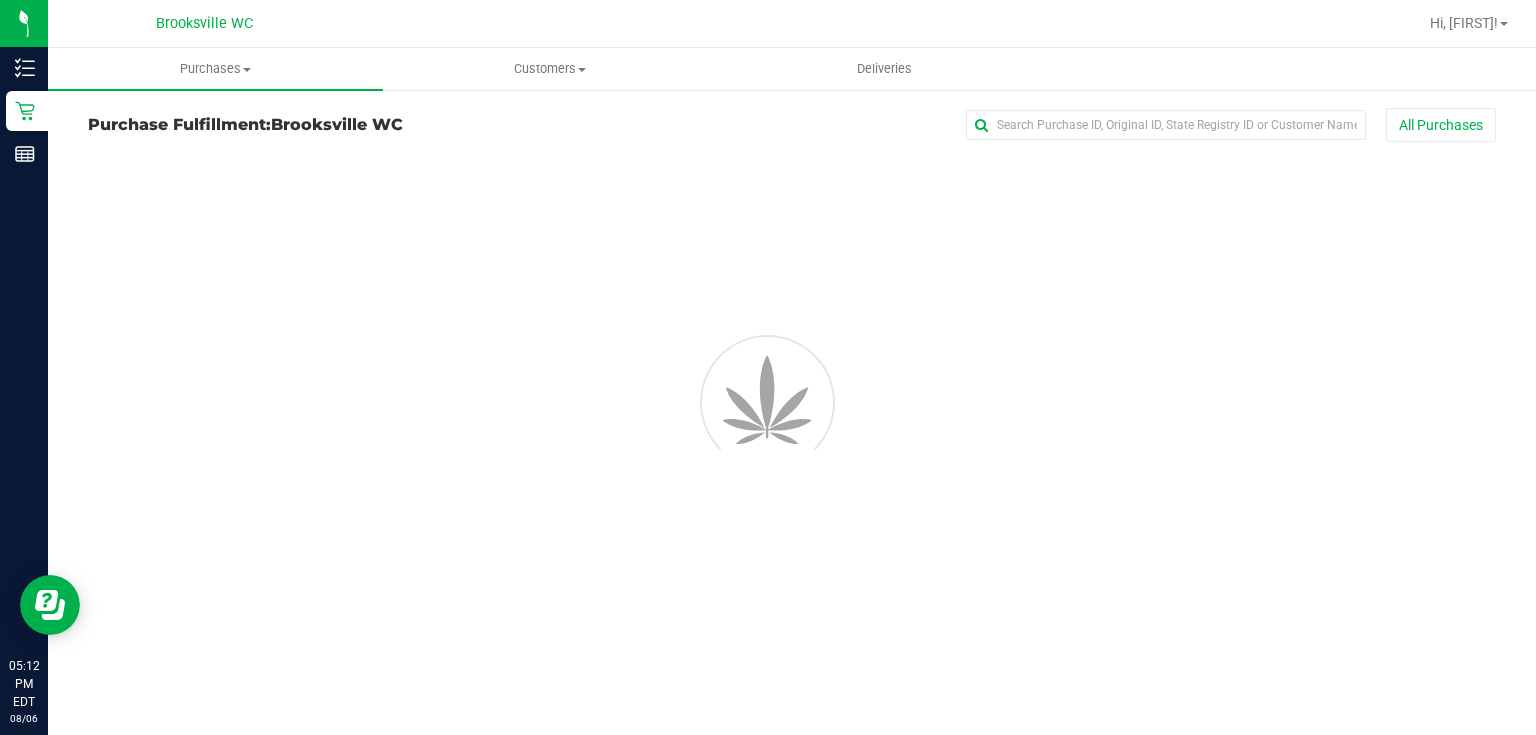 scroll, scrollTop: 0, scrollLeft: 0, axis: both 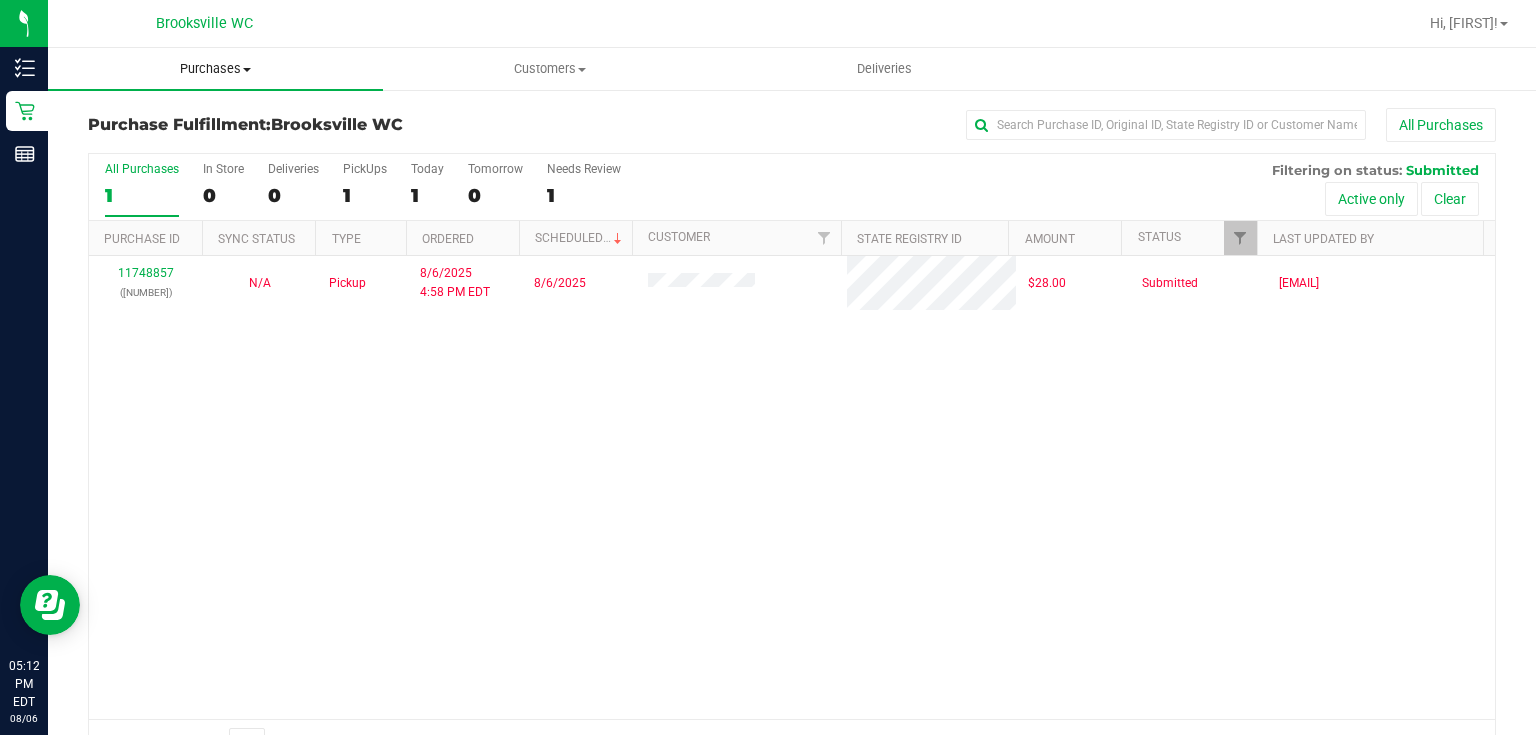 click on "Purchases" at bounding box center (215, 69) 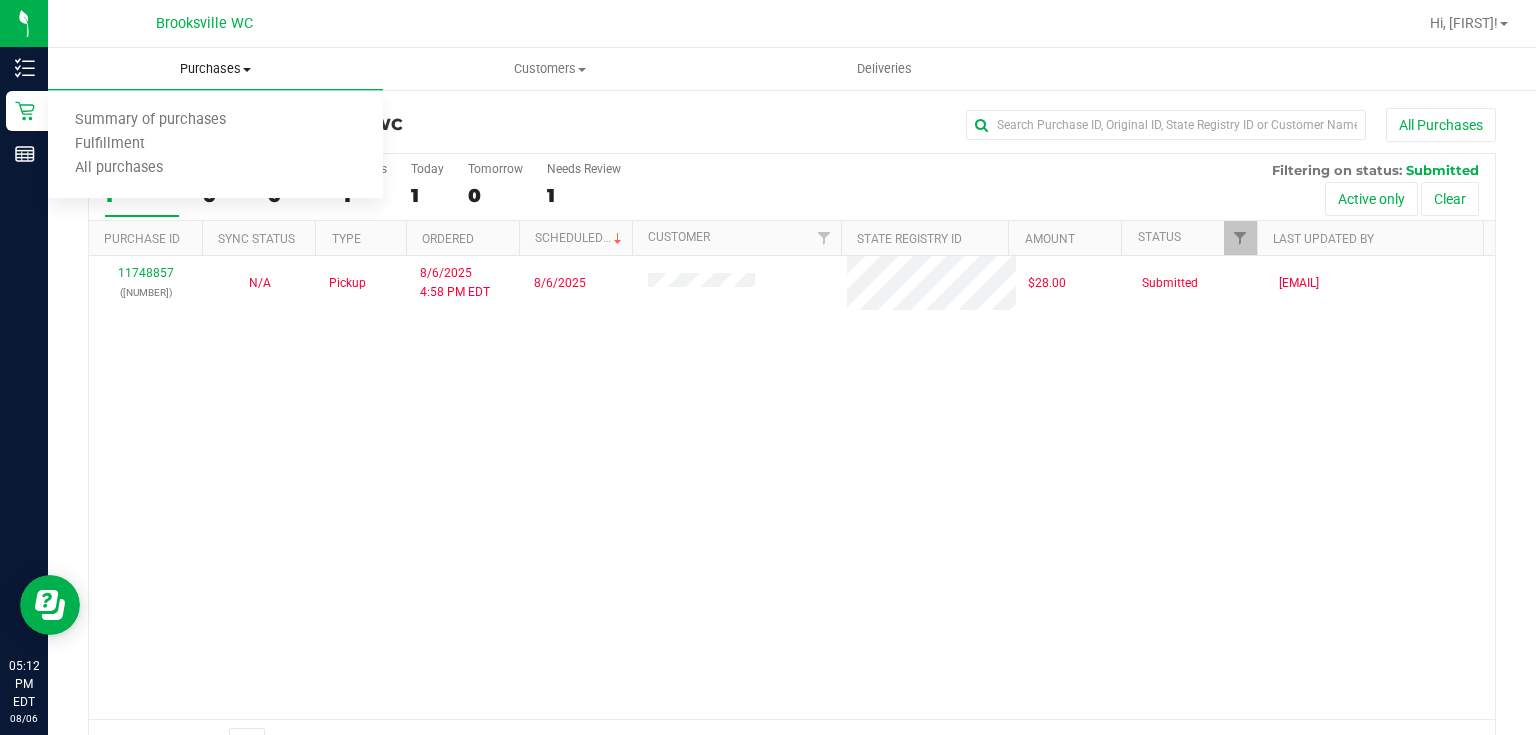click on "Purchases
Summary of purchases
Fulfillment
All purchases" at bounding box center [215, 69] 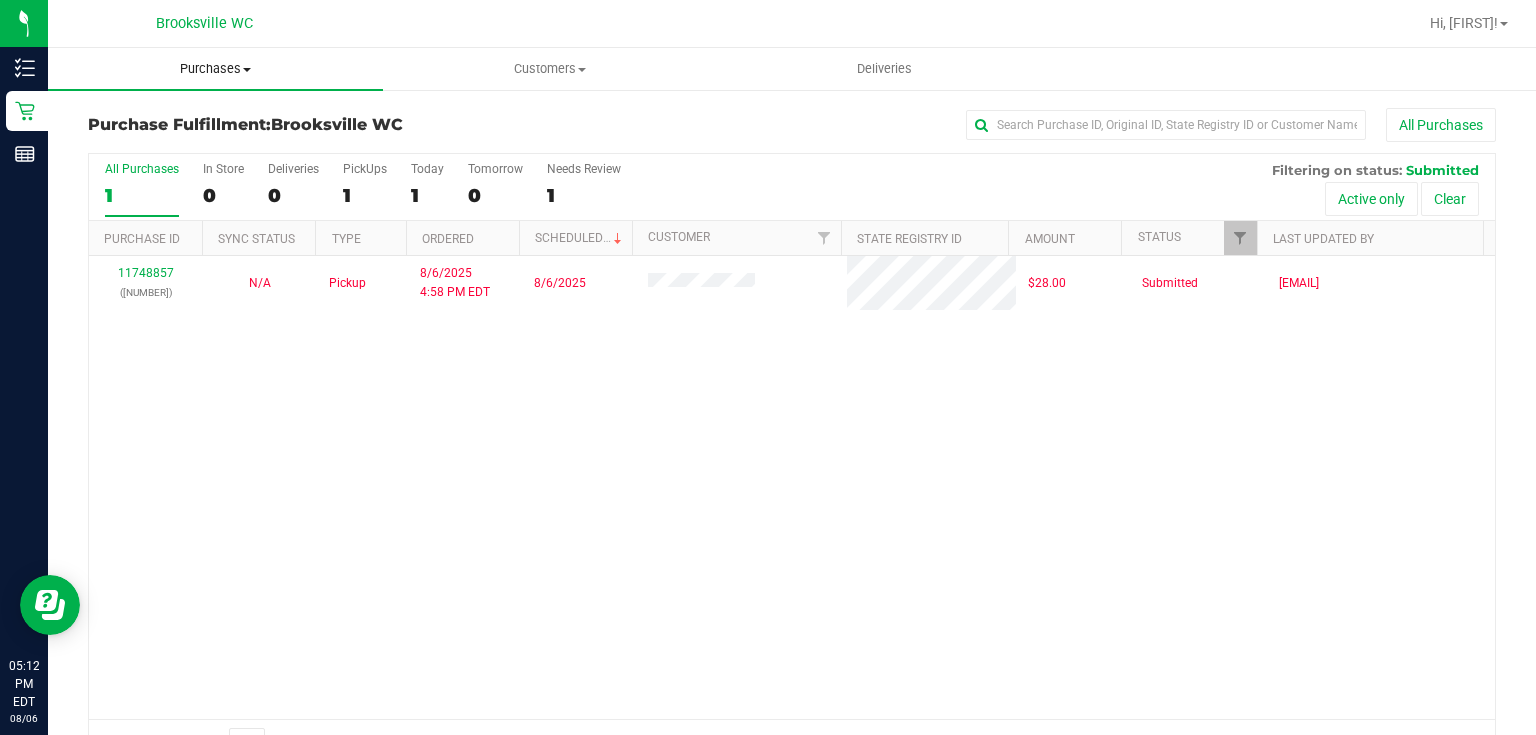 click on "Purchases" at bounding box center (215, 69) 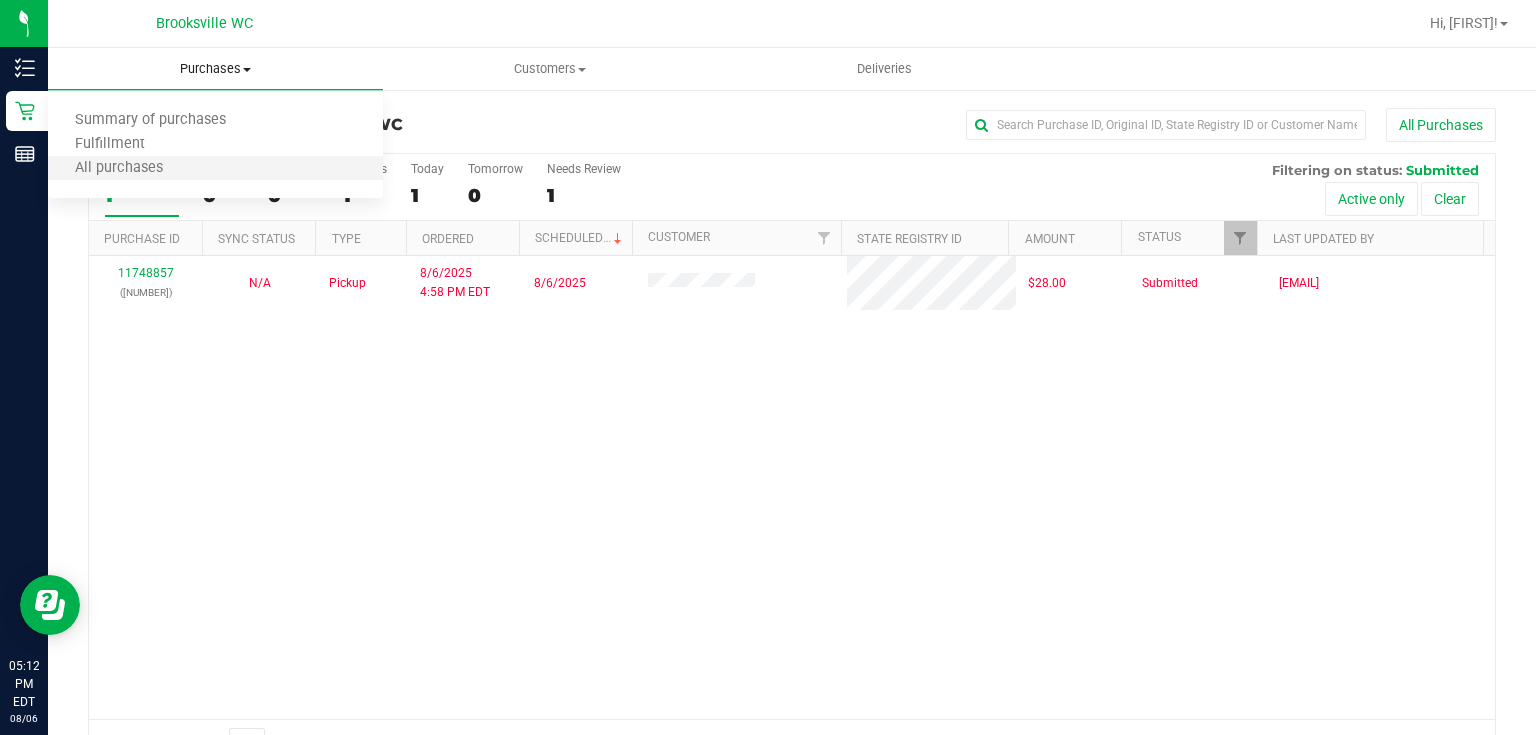 click on "All purchases" at bounding box center [215, 169] 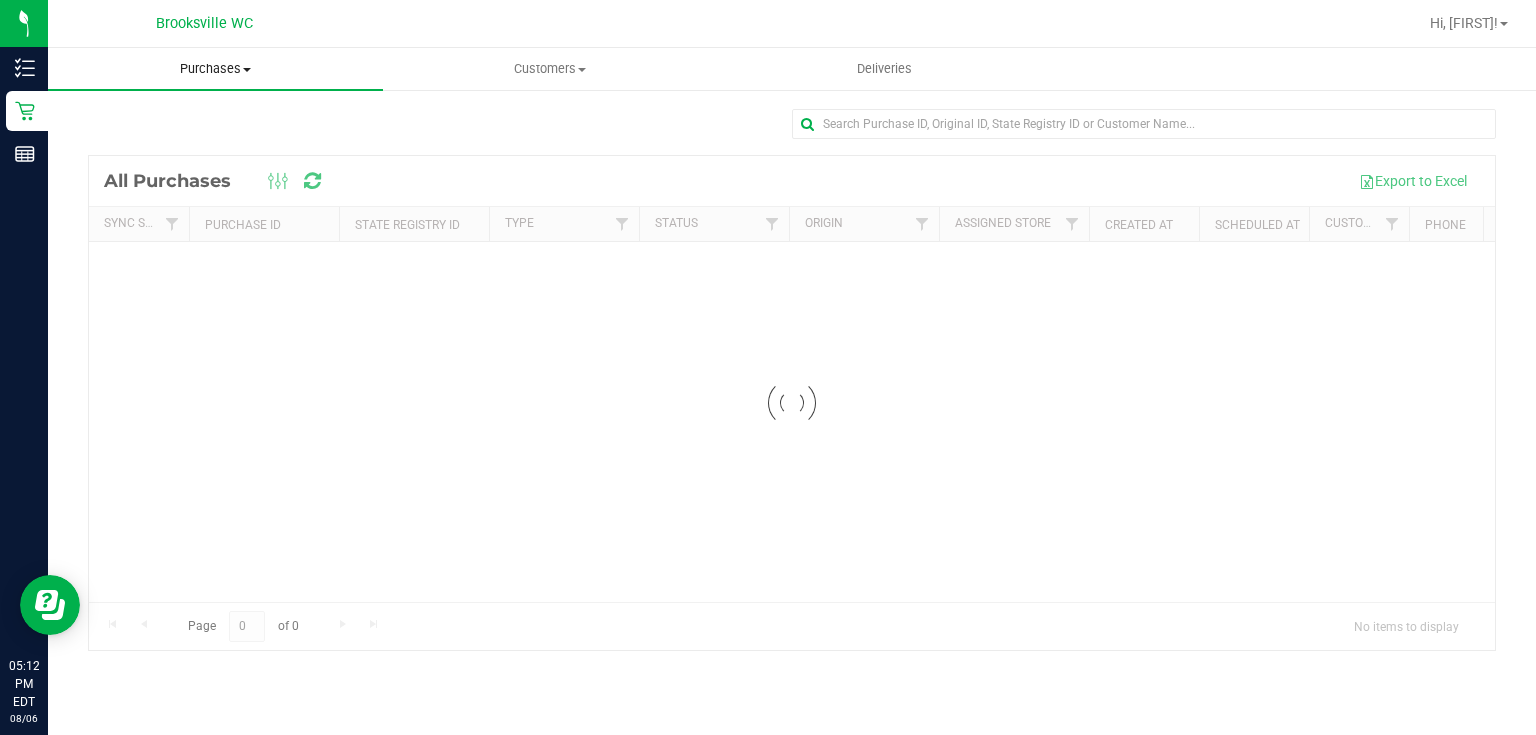 click on "Purchases" at bounding box center (215, 69) 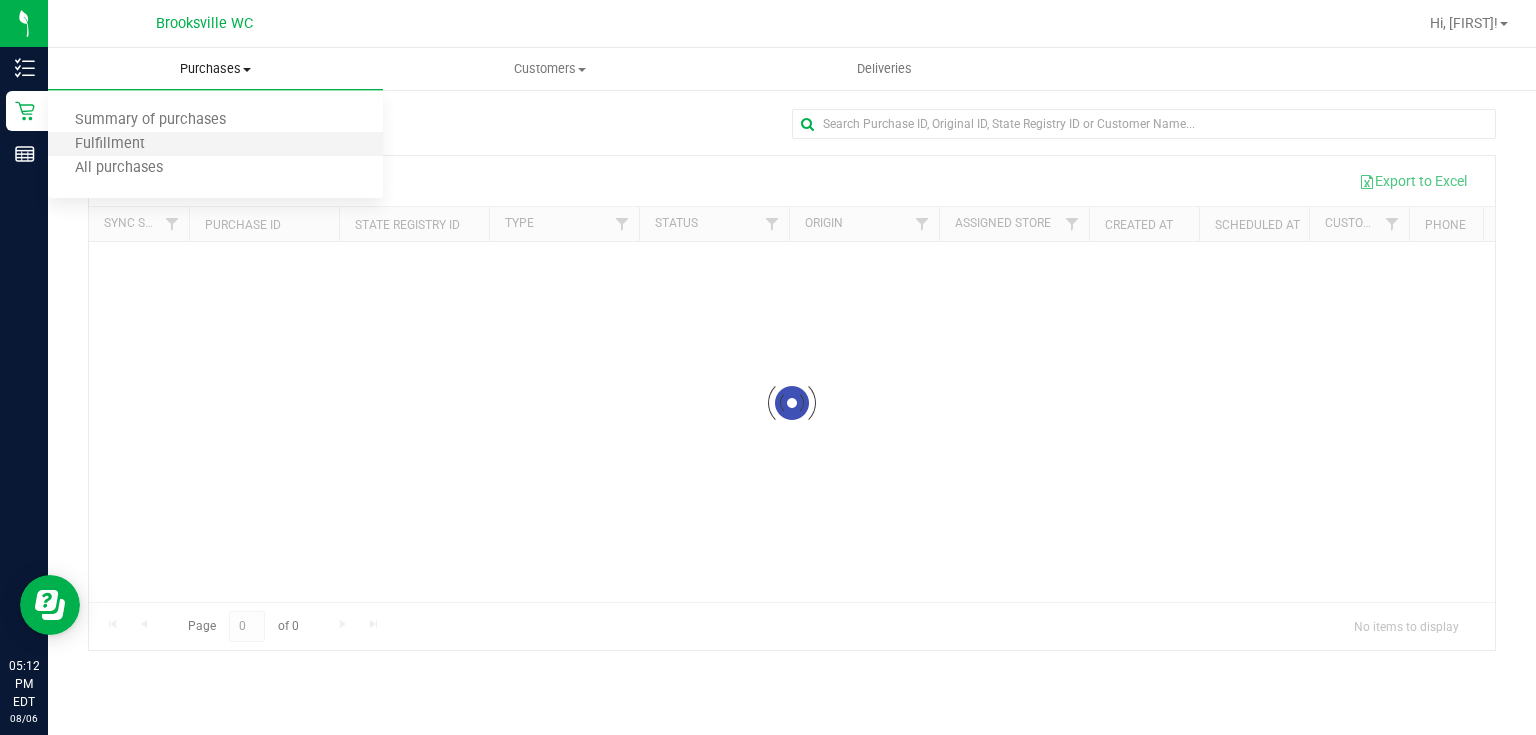 click on "Fulfillment" at bounding box center (215, 145) 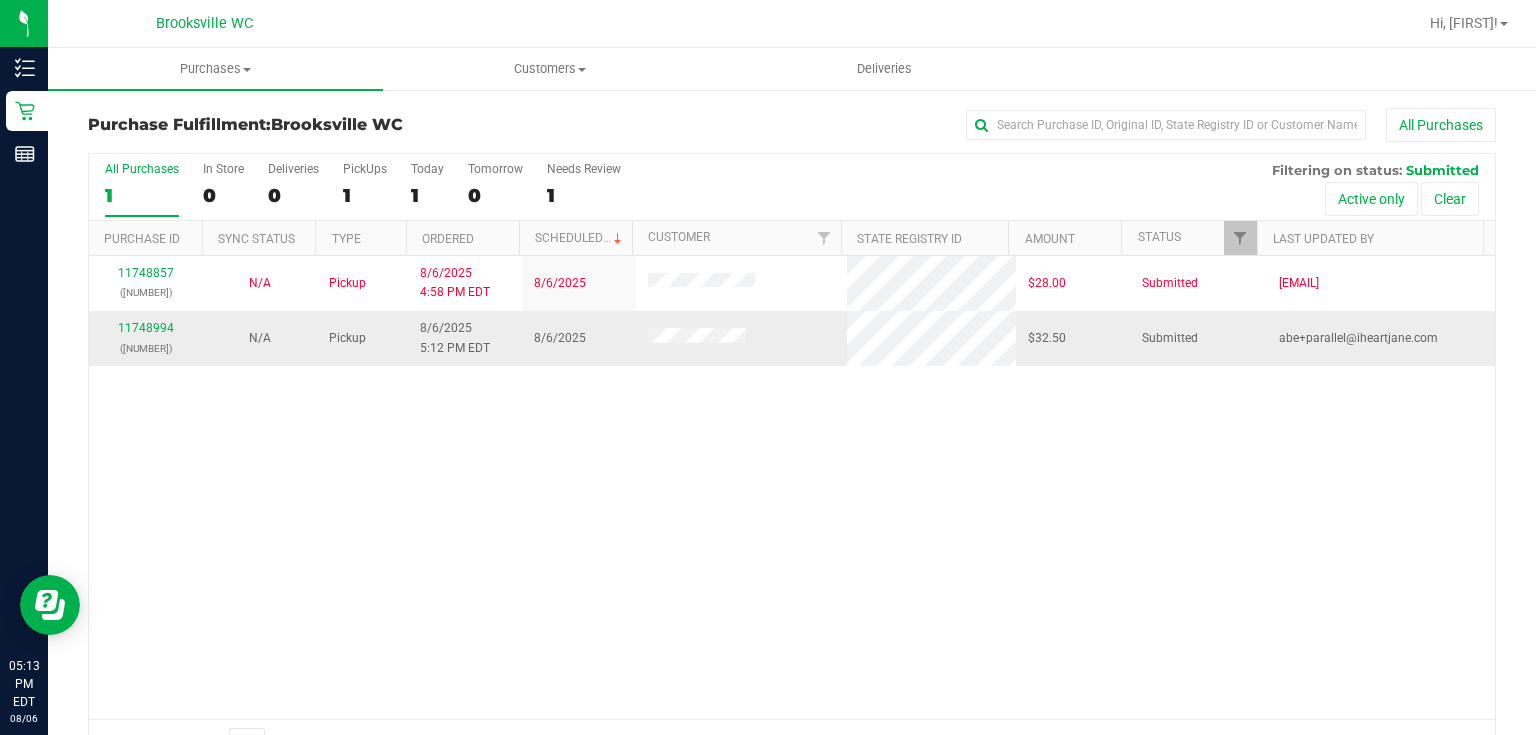 click on "[NUMBER]
([NUMBER])" at bounding box center (146, 338) 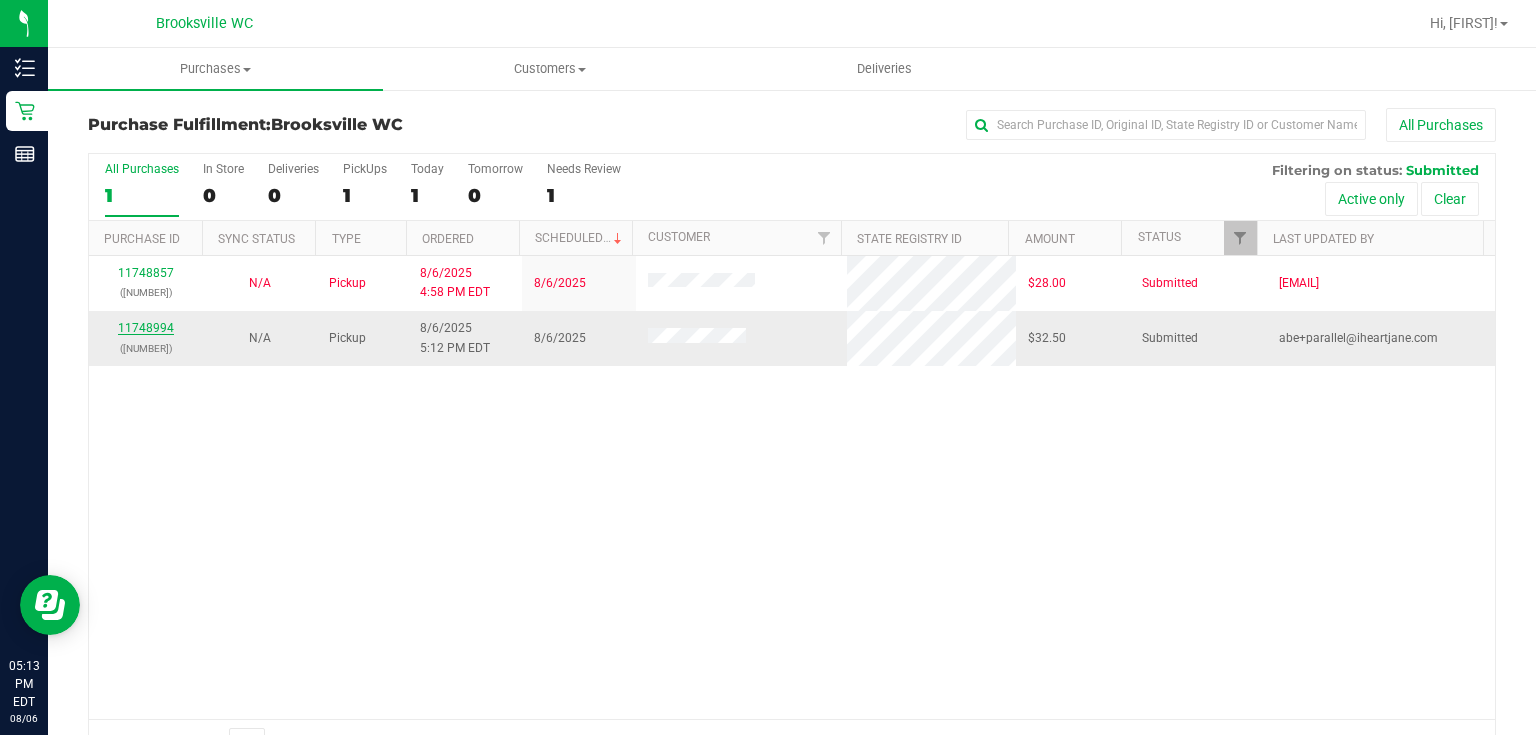 click on "11748994" at bounding box center [146, 328] 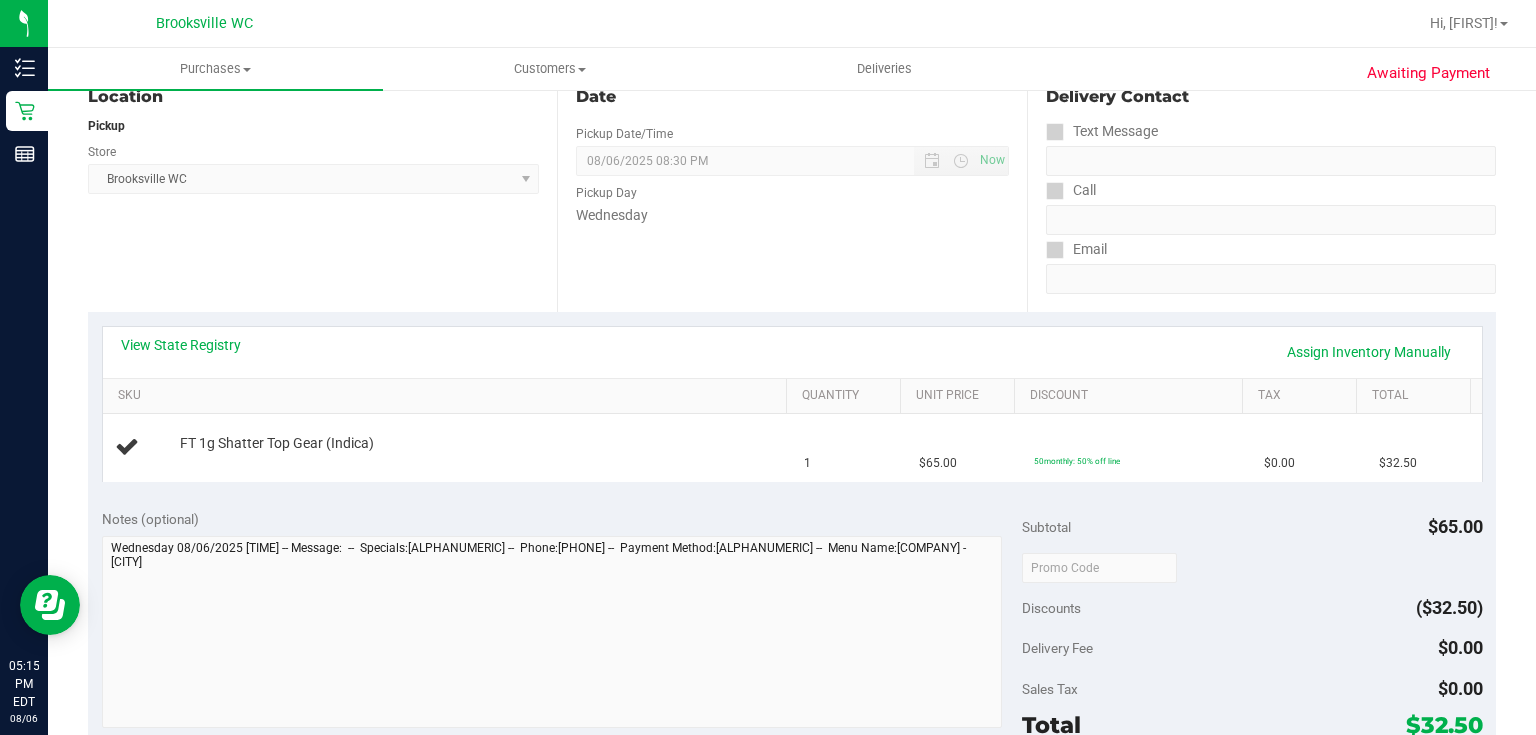 scroll, scrollTop: 80, scrollLeft: 0, axis: vertical 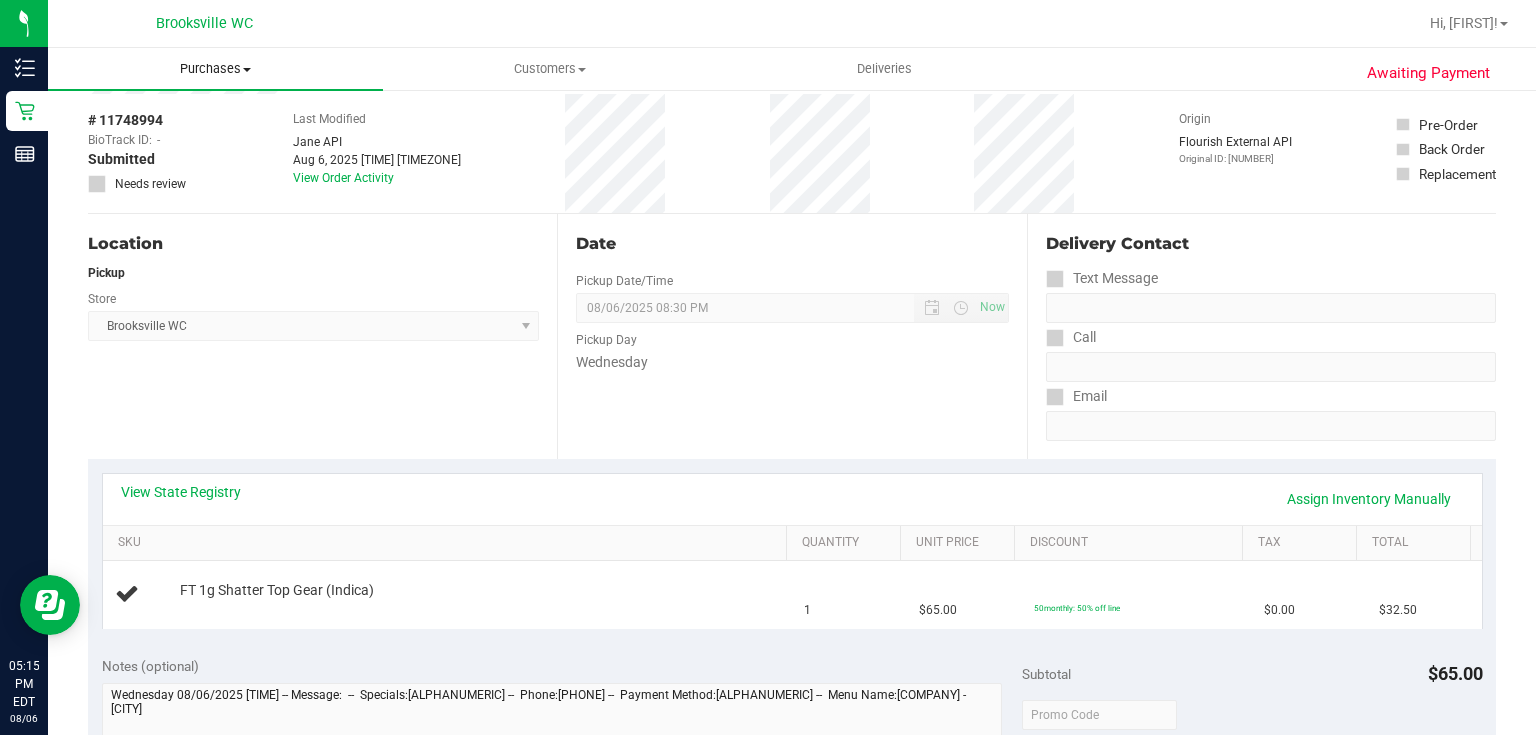 click on "Purchases
Summary of purchases
Fulfillment
All purchases" at bounding box center (215, 69) 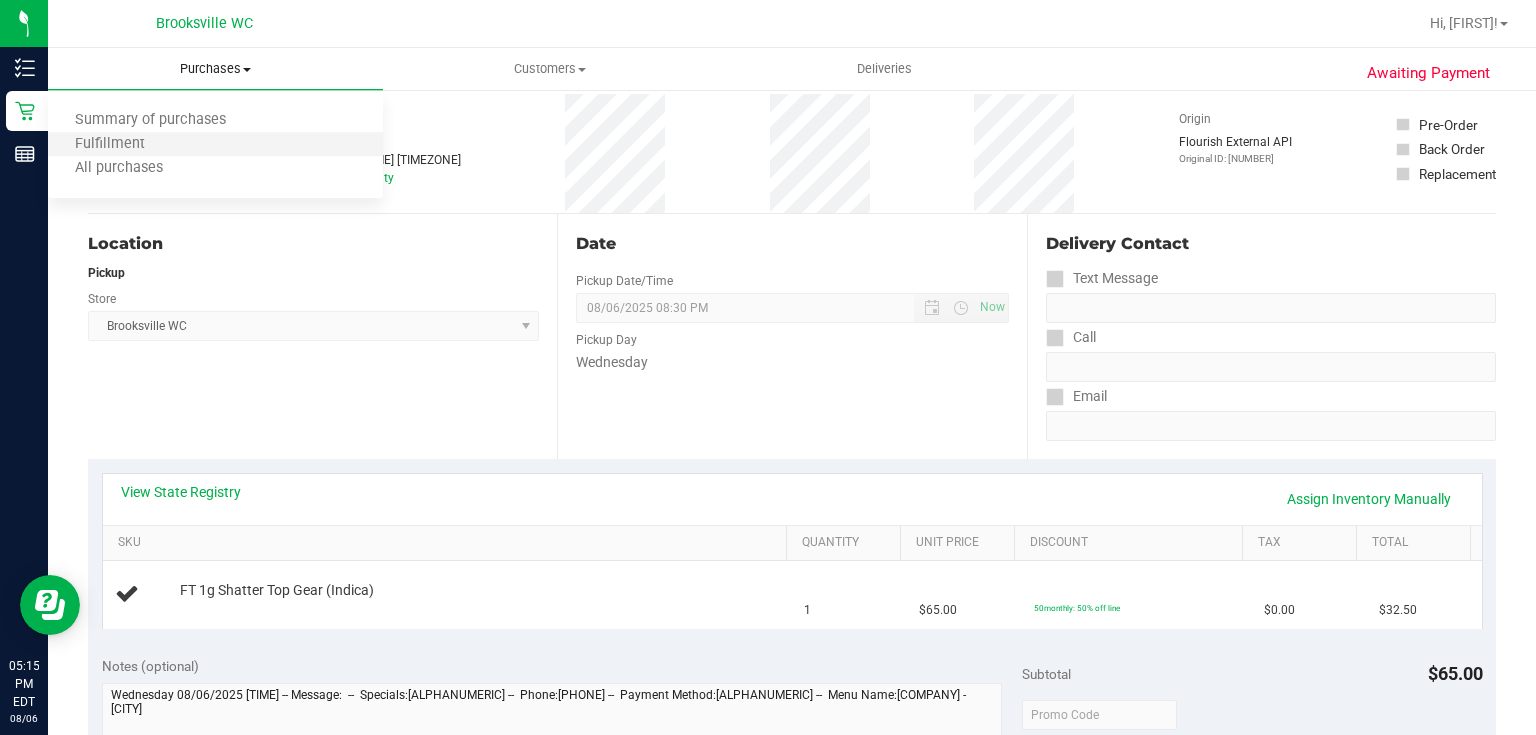 click on "Fulfillment" at bounding box center (215, 145) 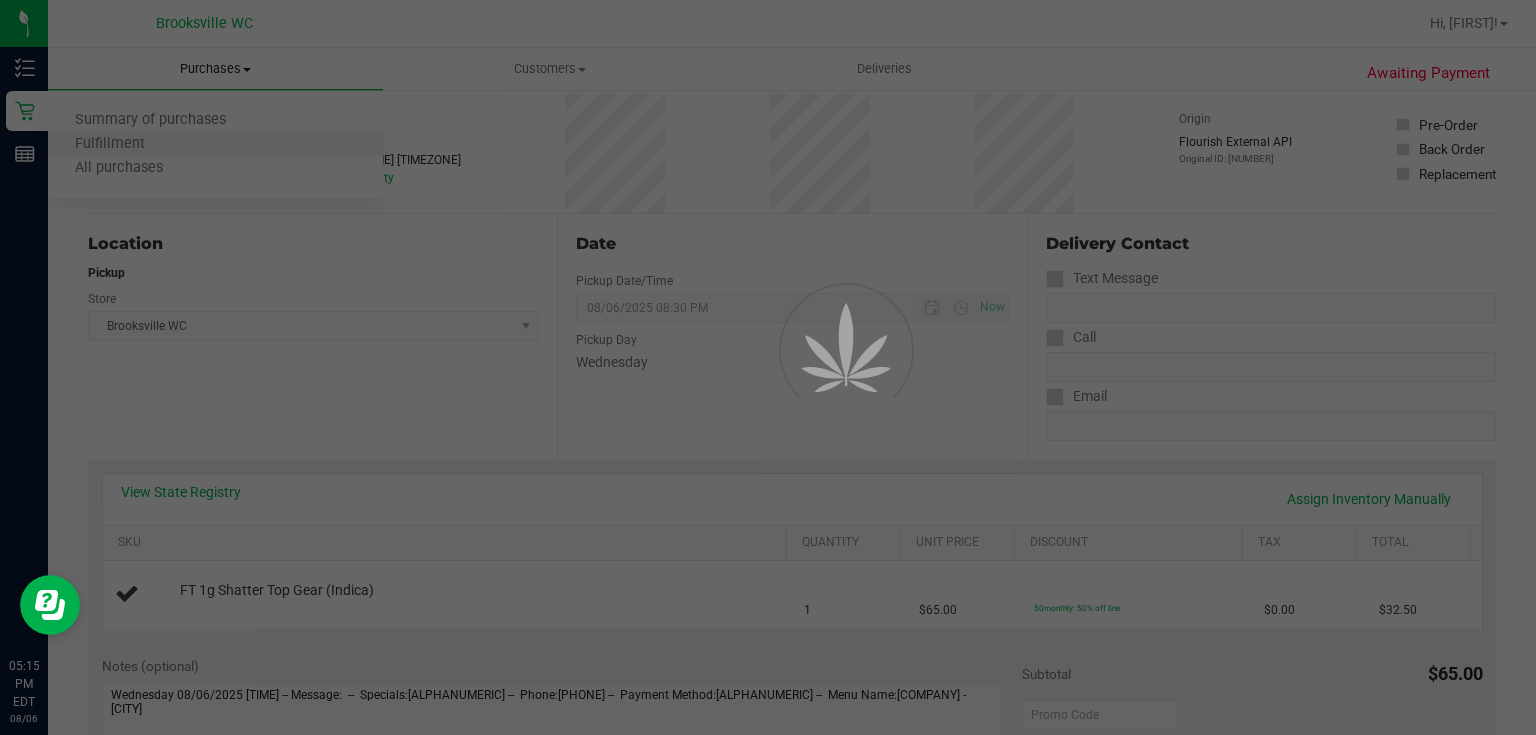 scroll, scrollTop: 0, scrollLeft: 0, axis: both 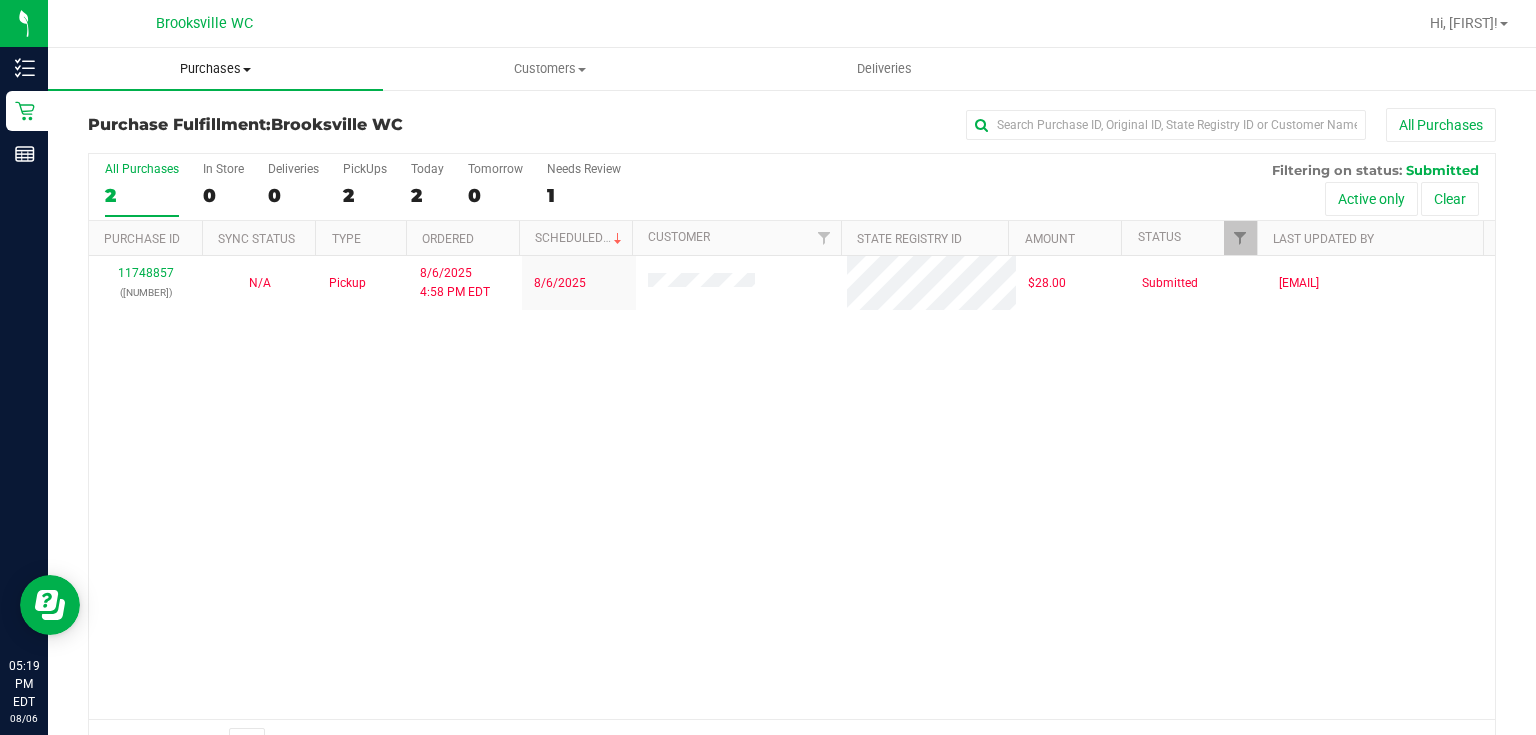 click on "Purchases
Summary of purchases
Fulfillment
All purchases" at bounding box center [215, 69] 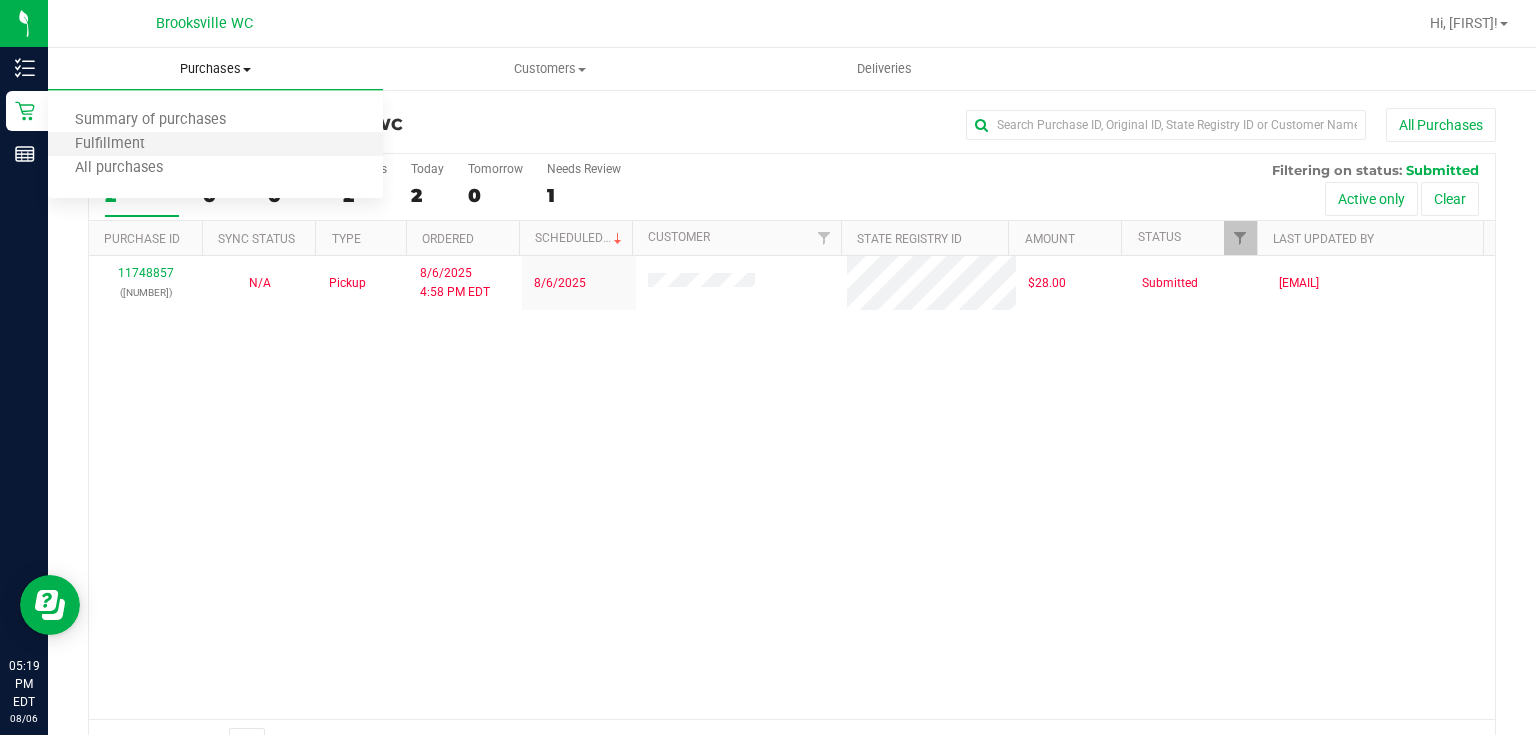 click on "Fulfillment" at bounding box center (215, 145) 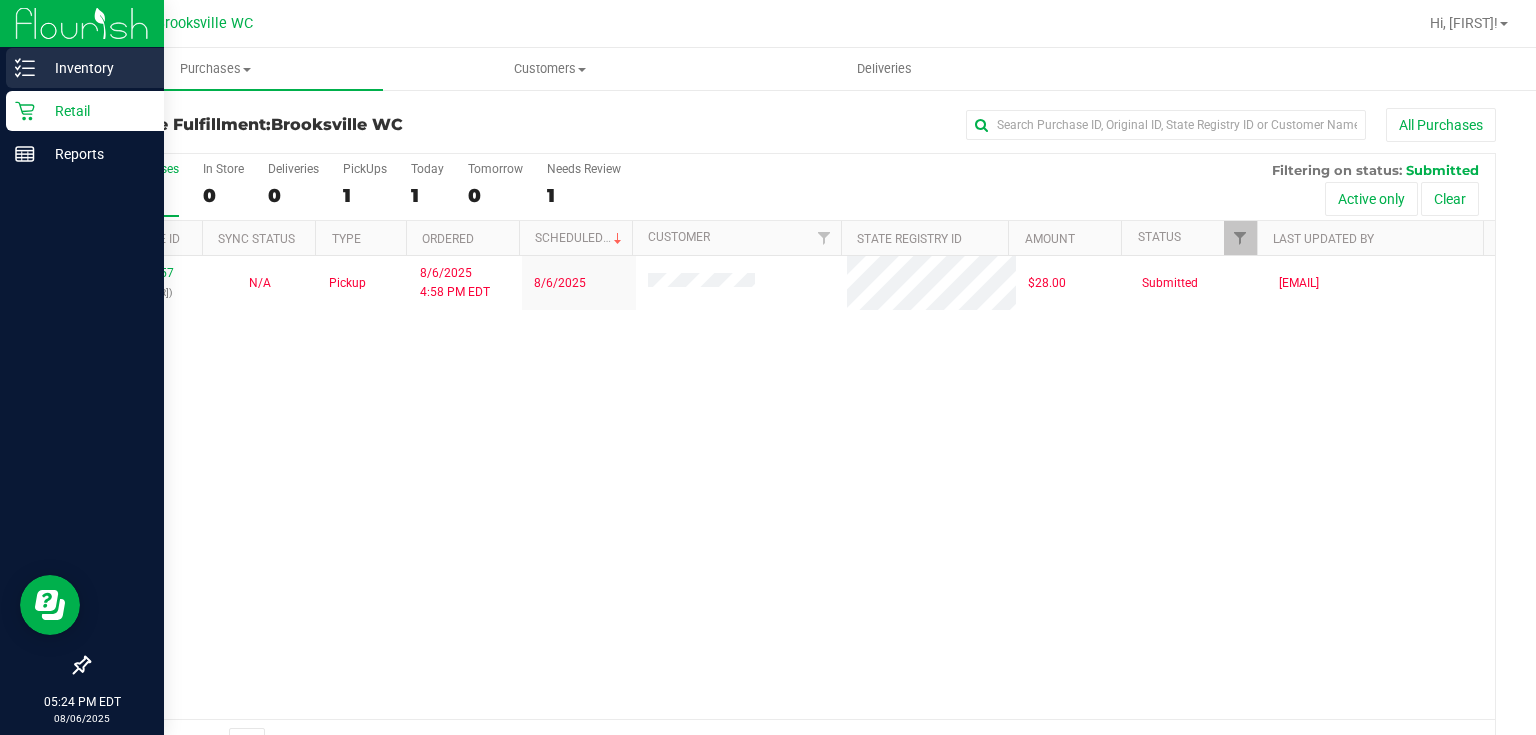 click on "Inventory" at bounding box center [95, 68] 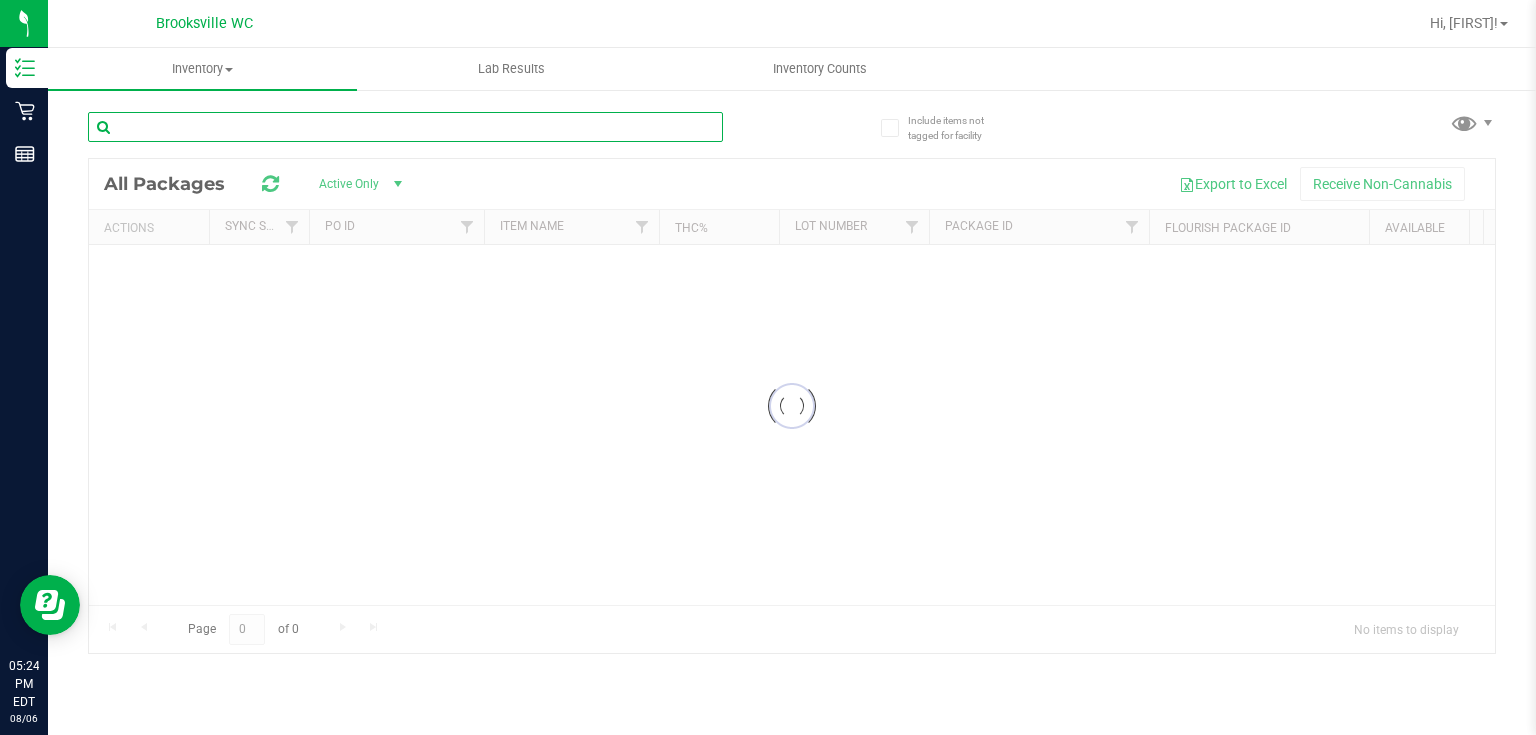 click at bounding box center (405, 127) 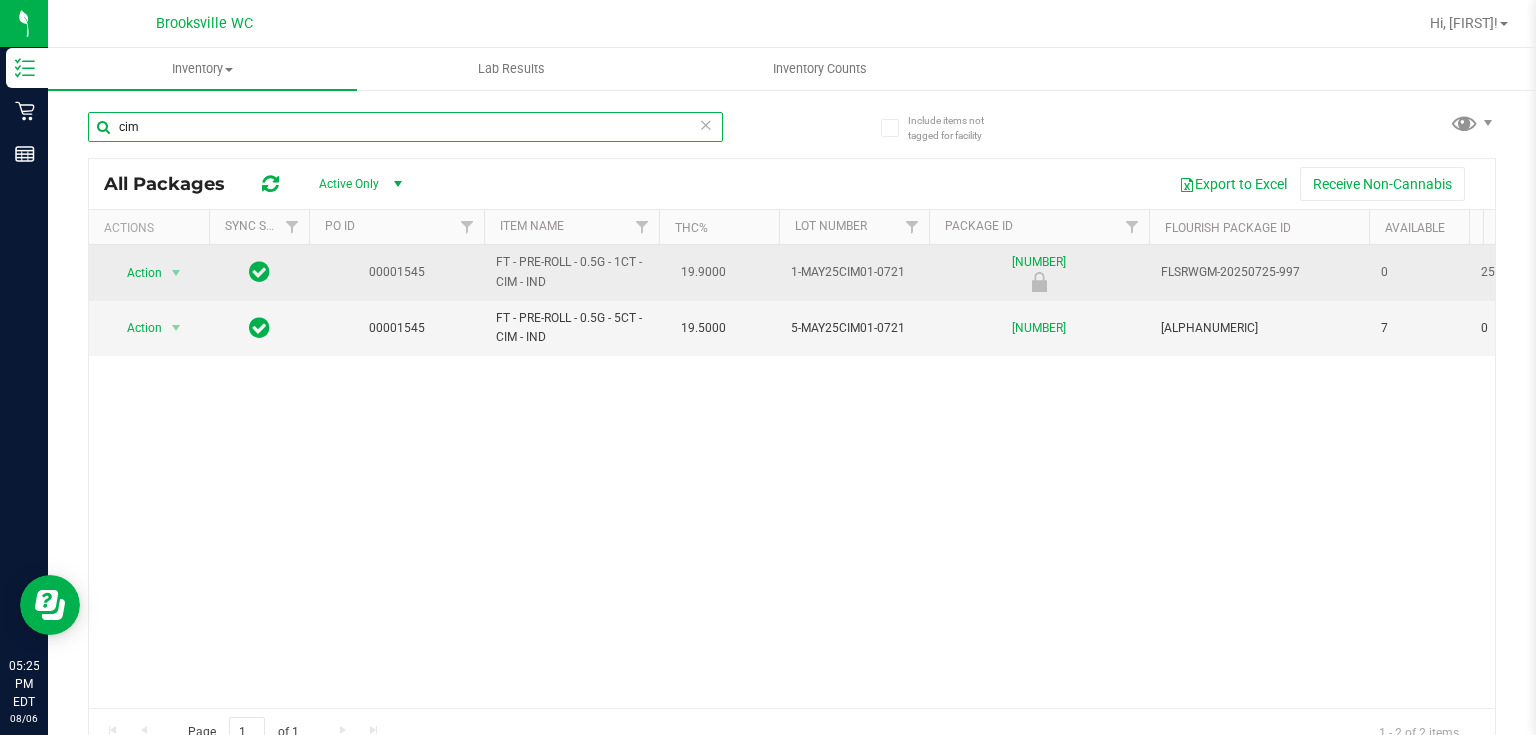 type on "cim" 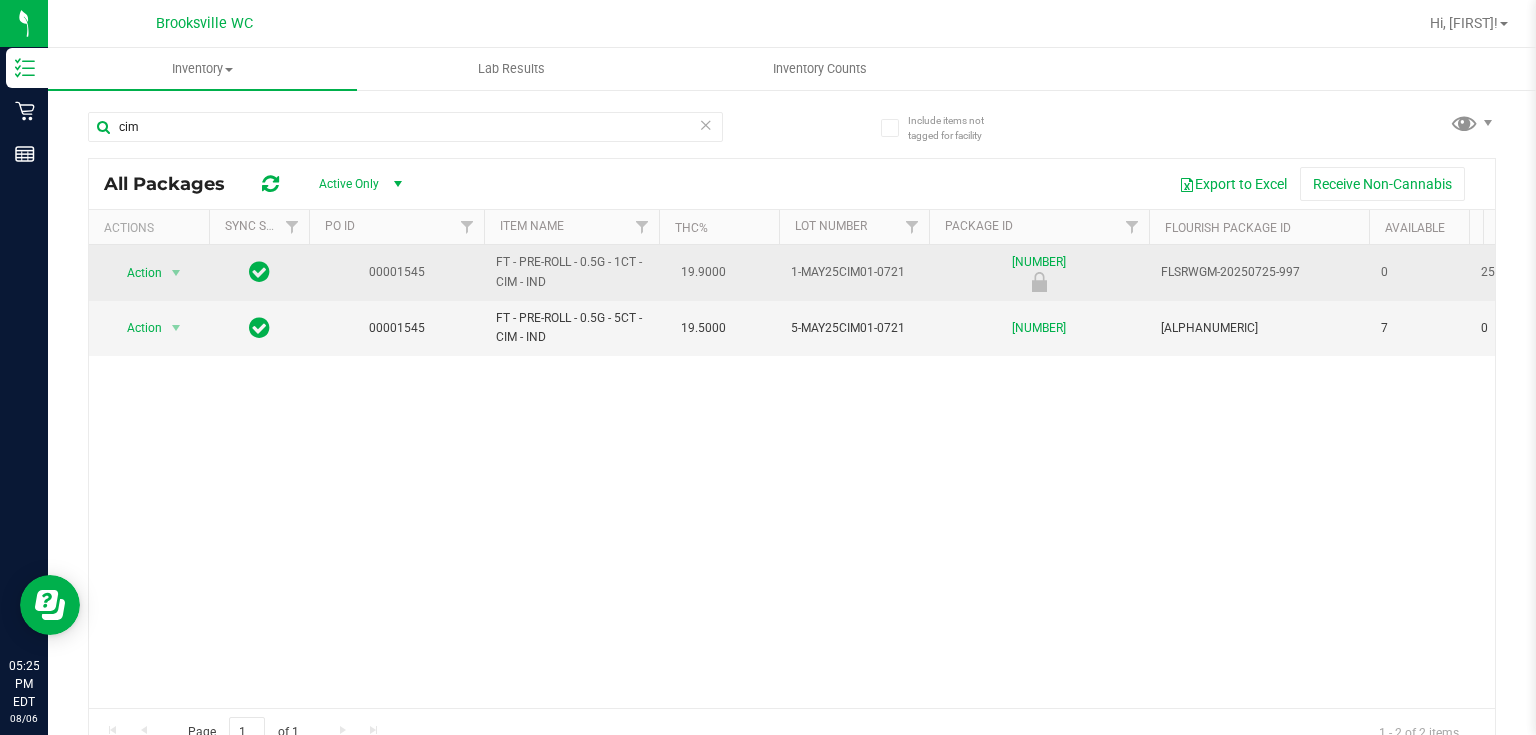 click on "0" at bounding box center (1419, 273) 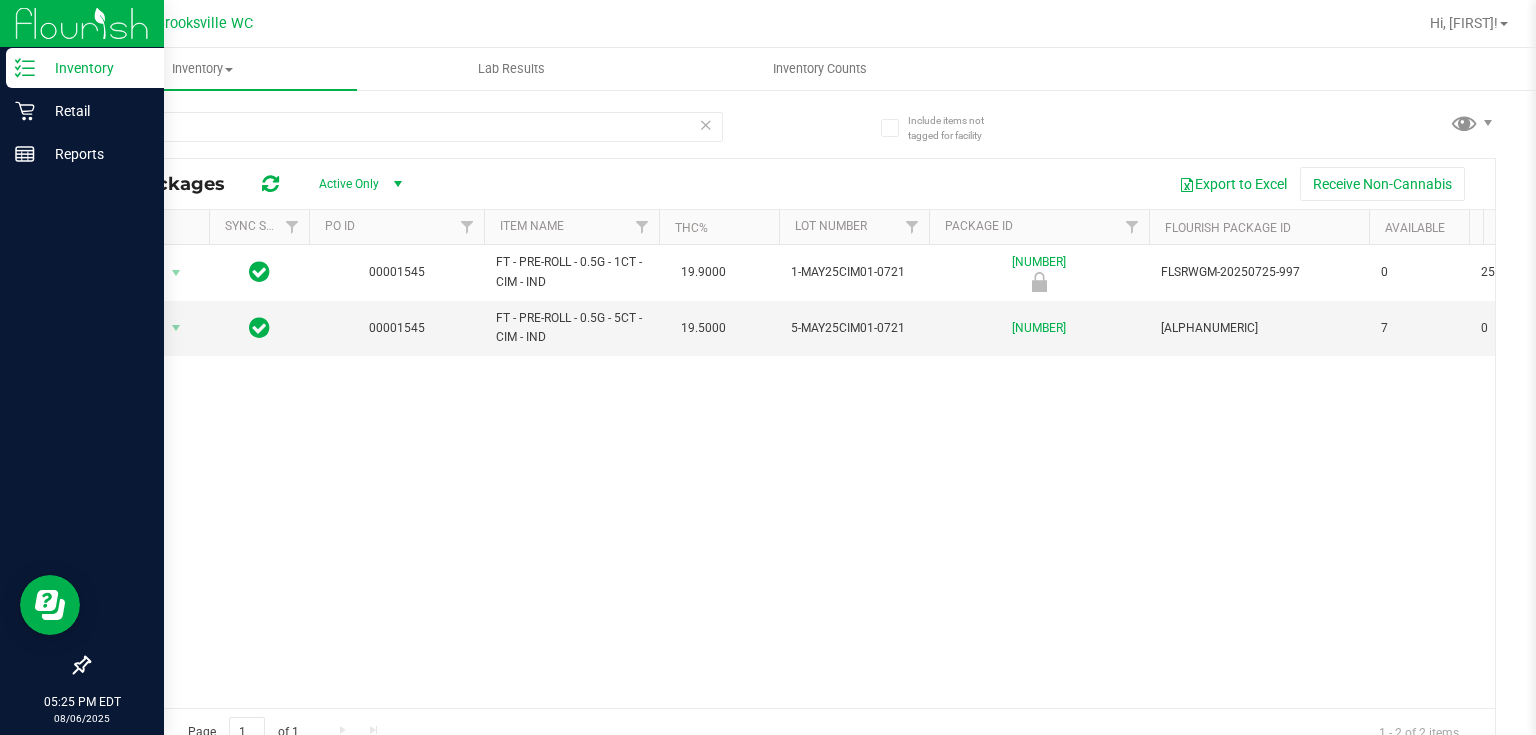 click on "Inventory" at bounding box center (95, 68) 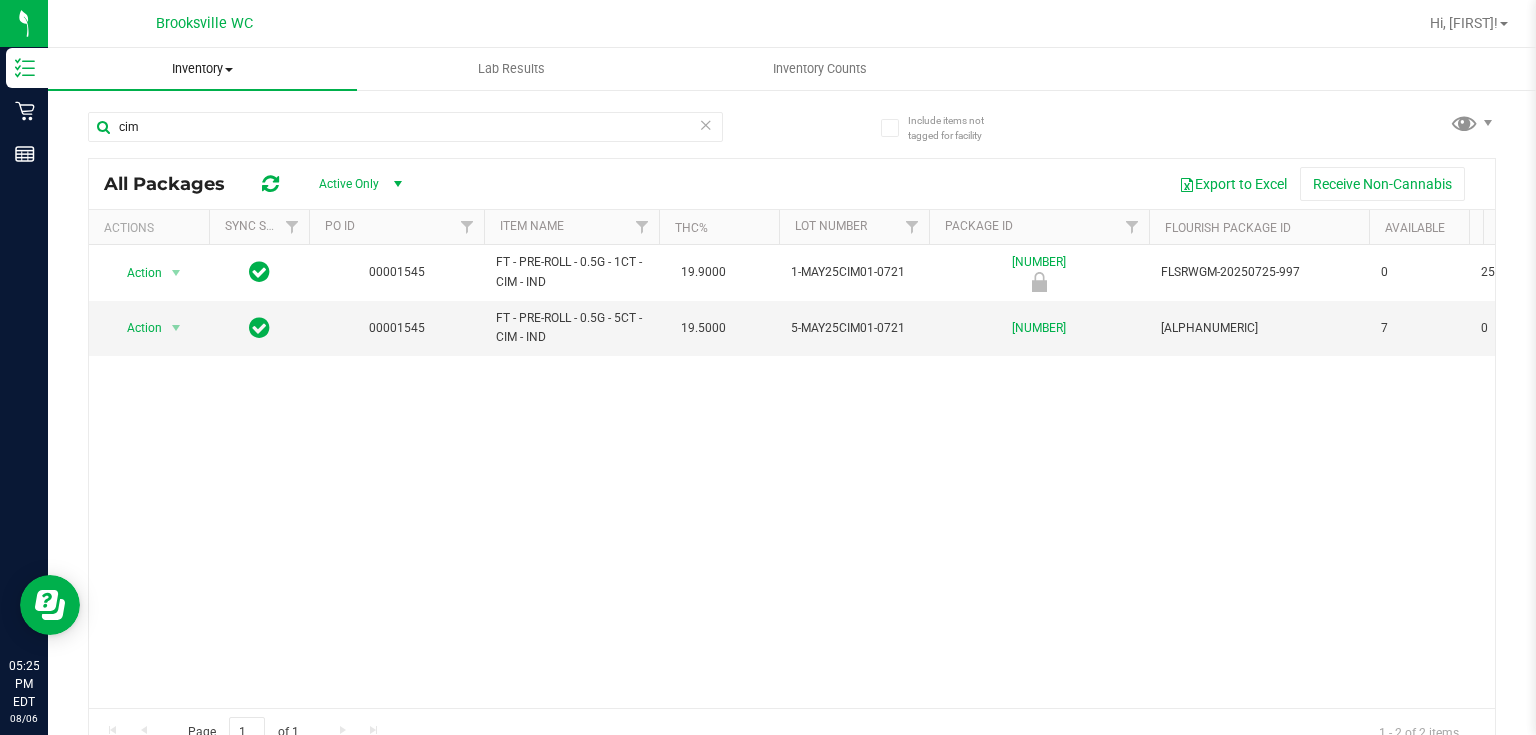 click on "Inventory" at bounding box center [202, 69] 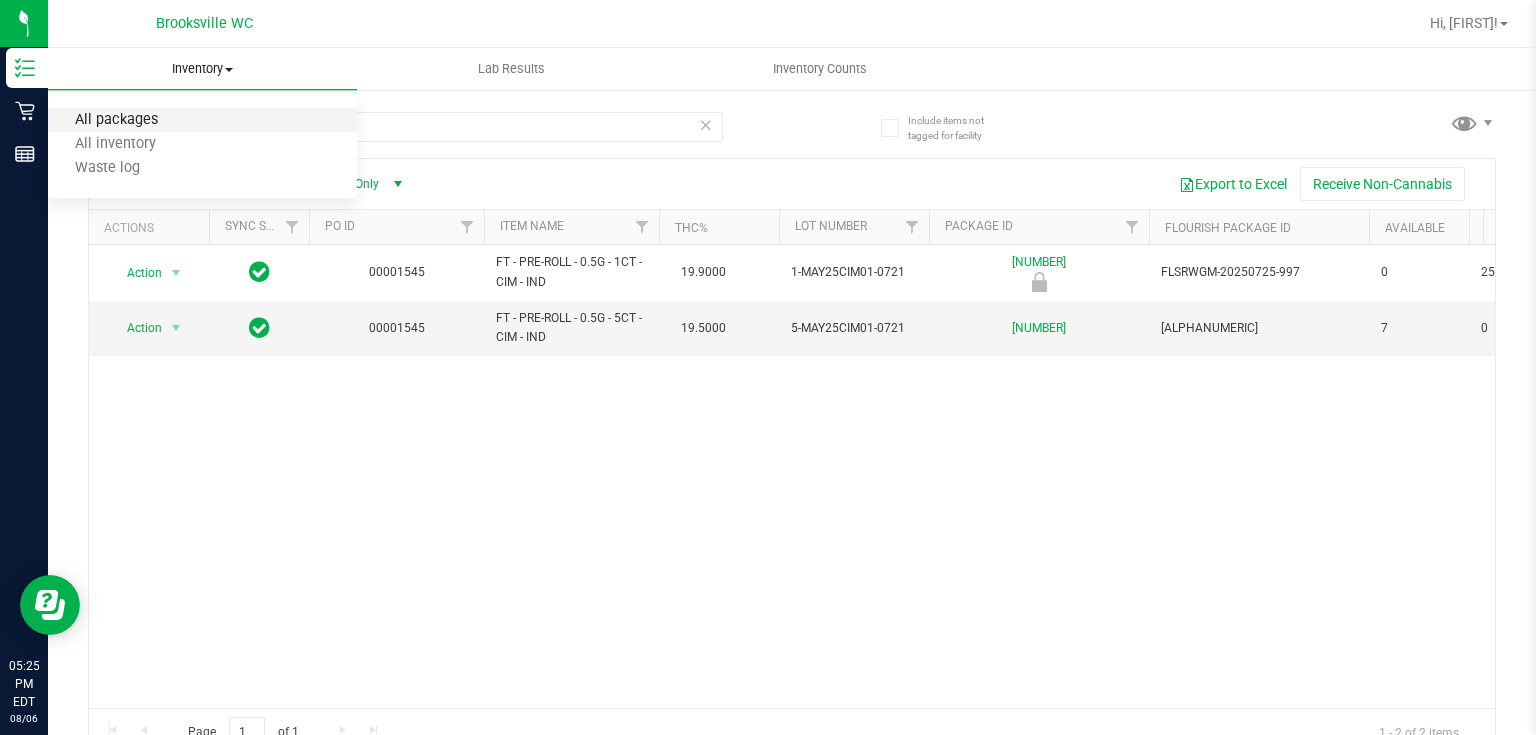 click on "All packages" at bounding box center (116, 120) 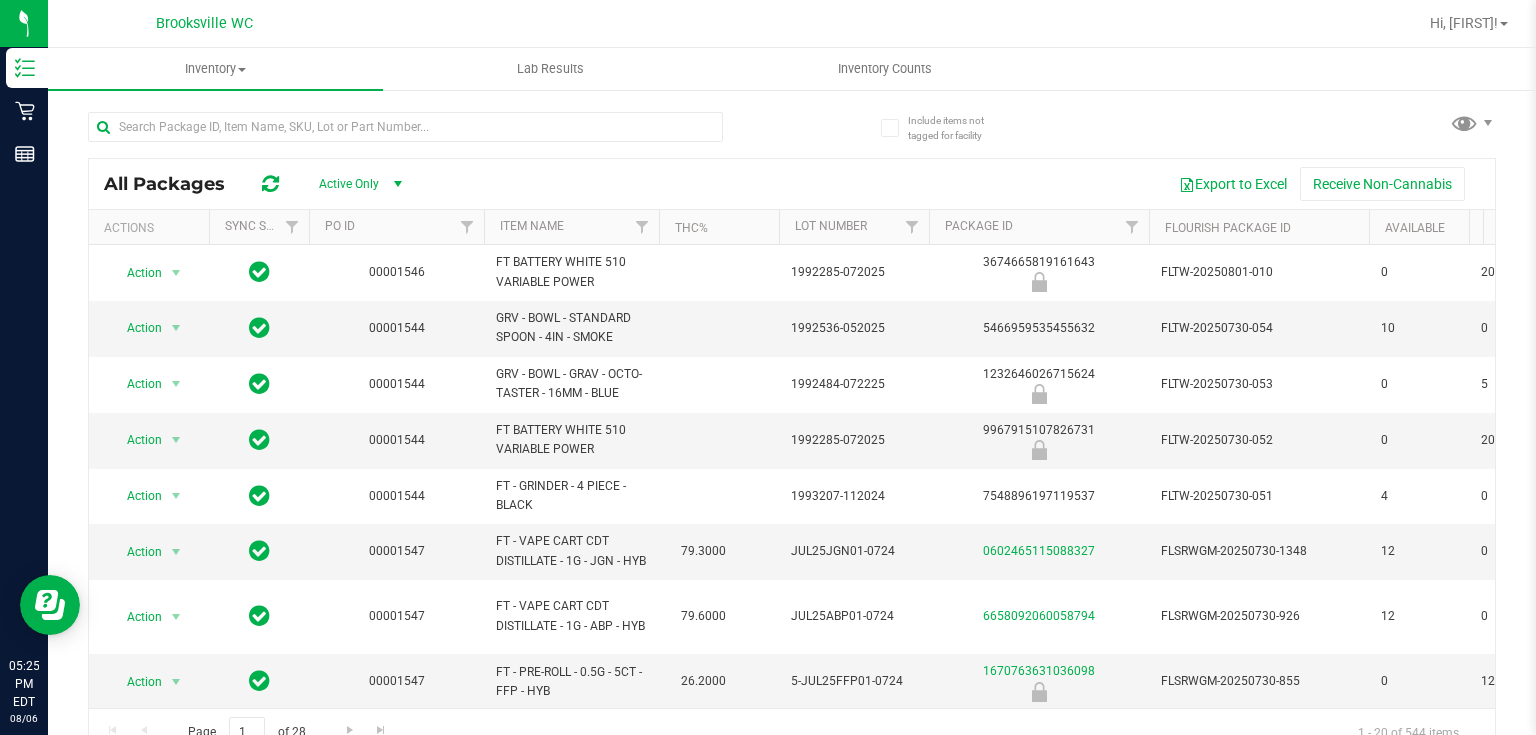click on "Inventory
All packages
All inventory
Waste log
Lab Results
Inventory Counts" at bounding box center (816, 69) 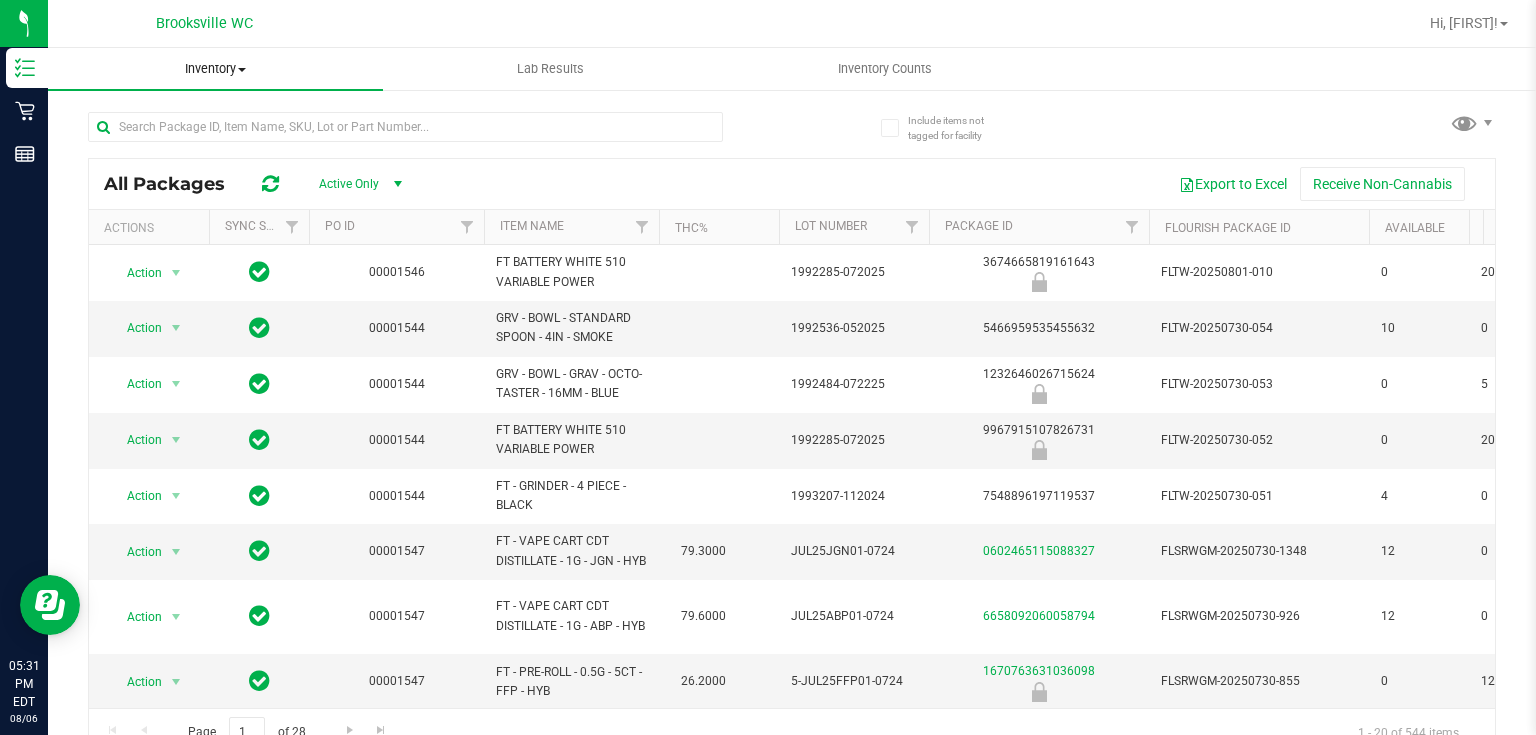 click on "Inventory" at bounding box center [215, 69] 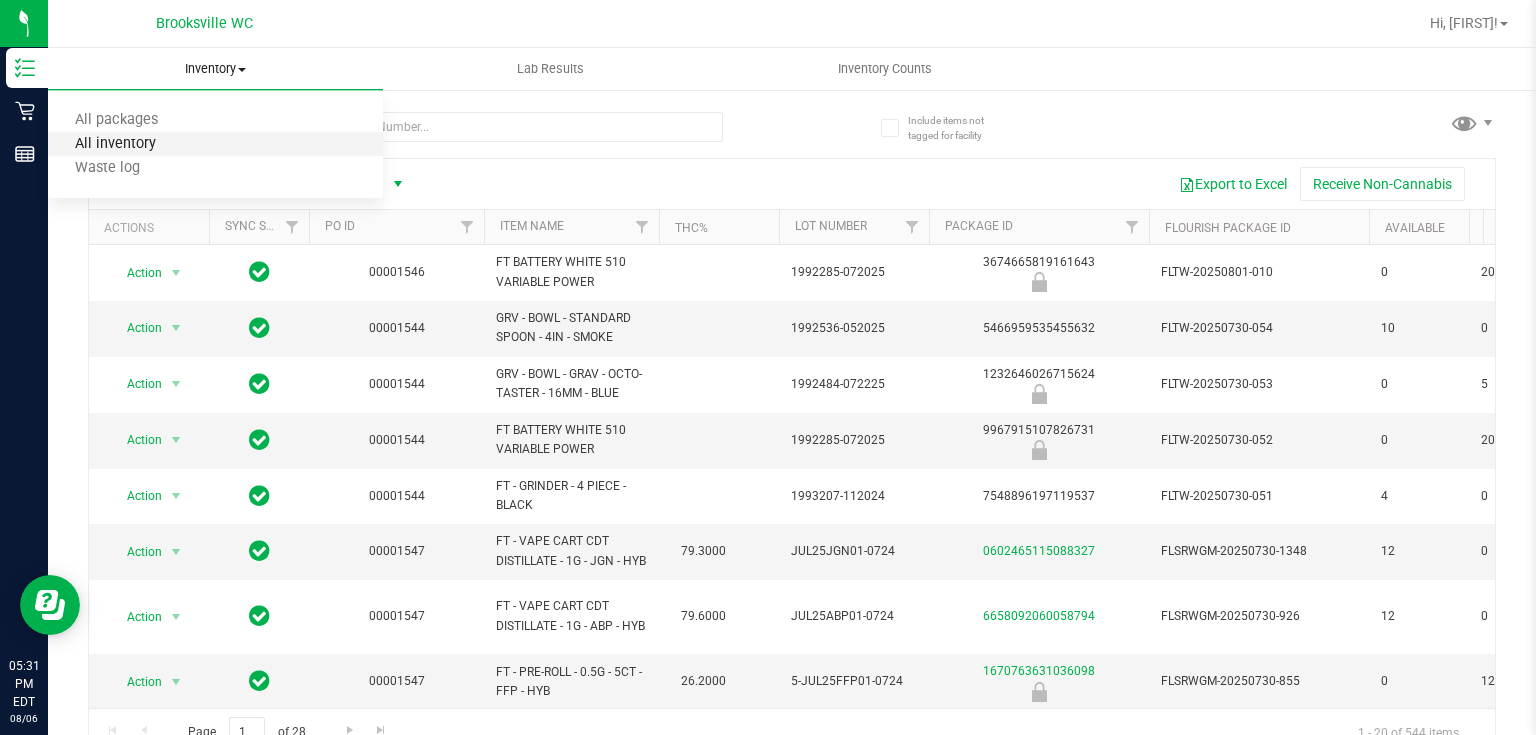 click on "All inventory" at bounding box center (115, 144) 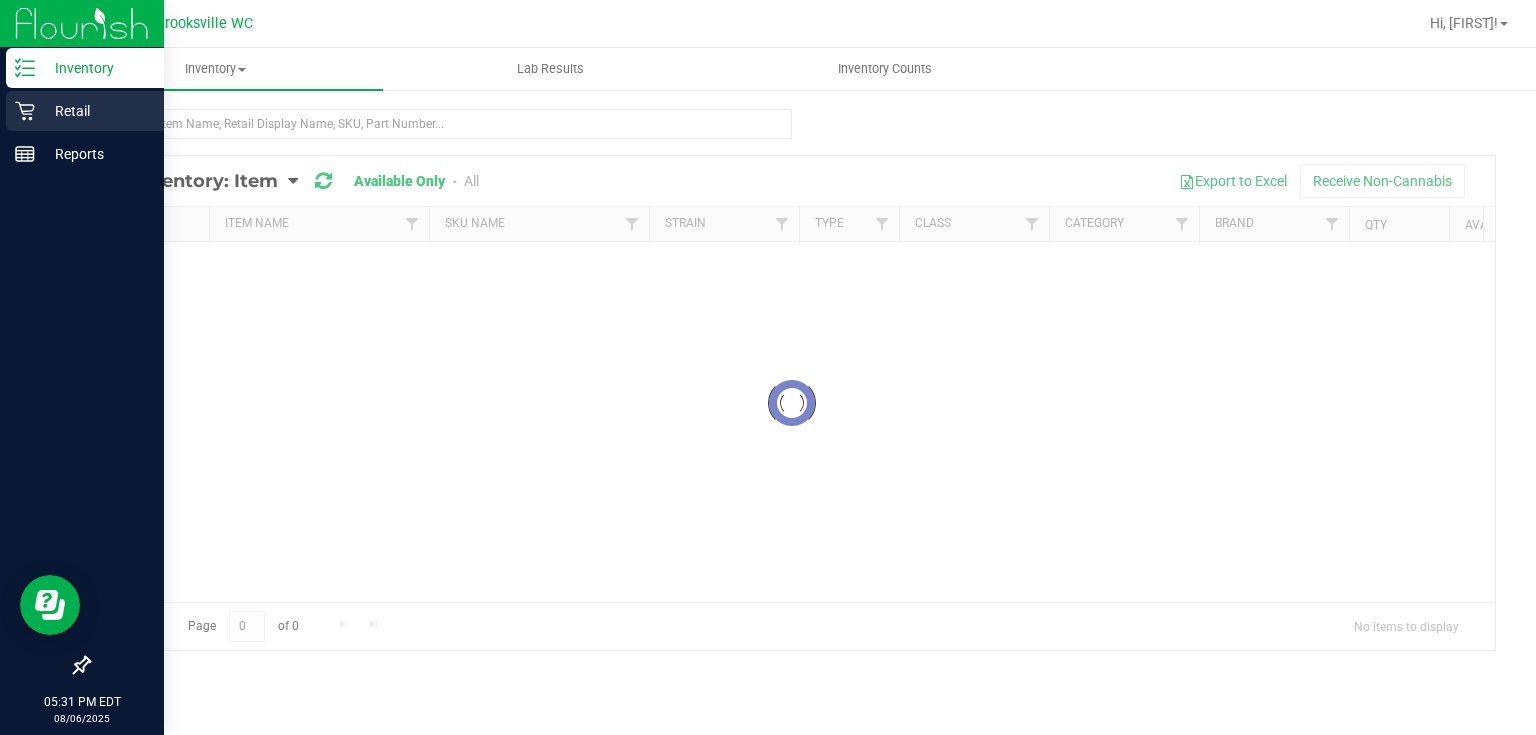 click 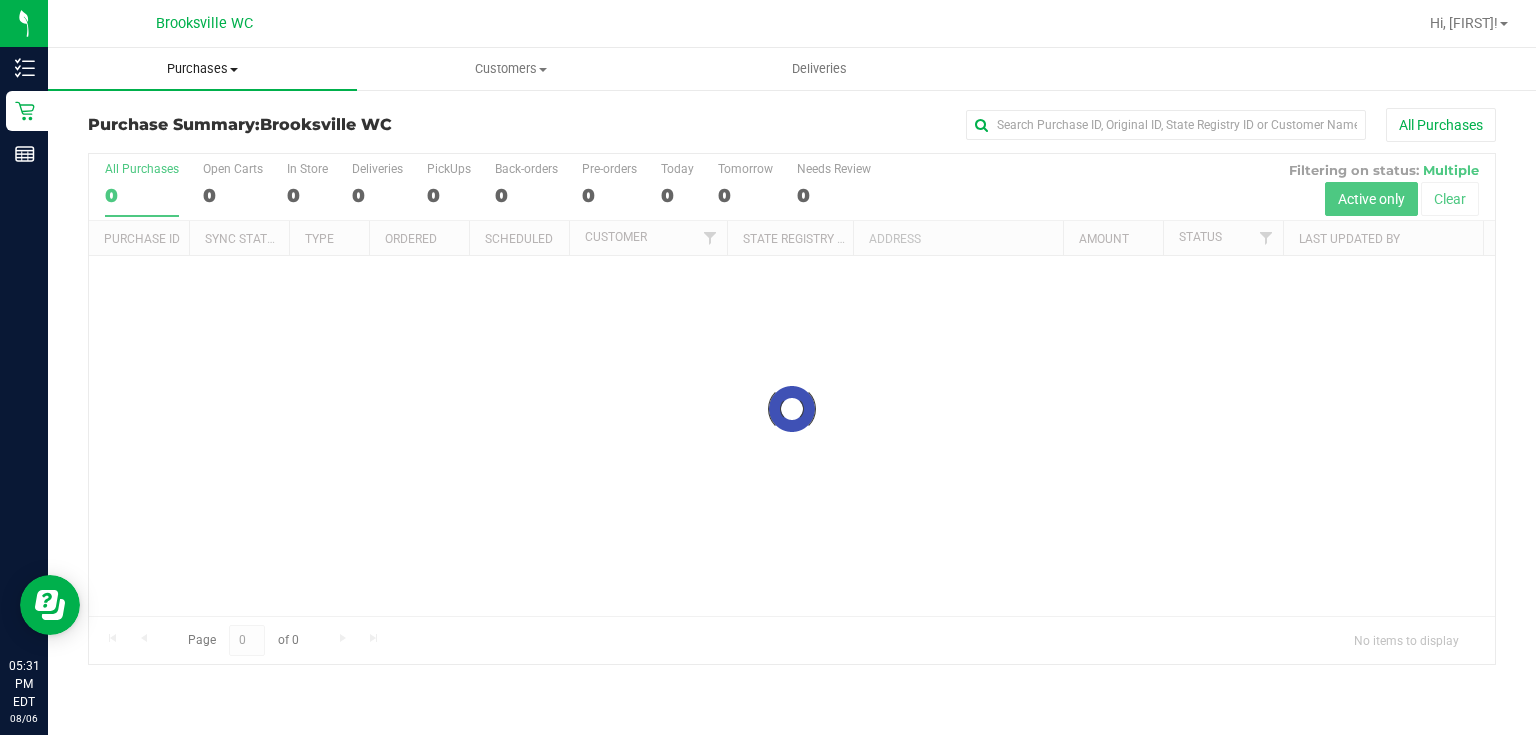 click on "Purchases" at bounding box center (202, 69) 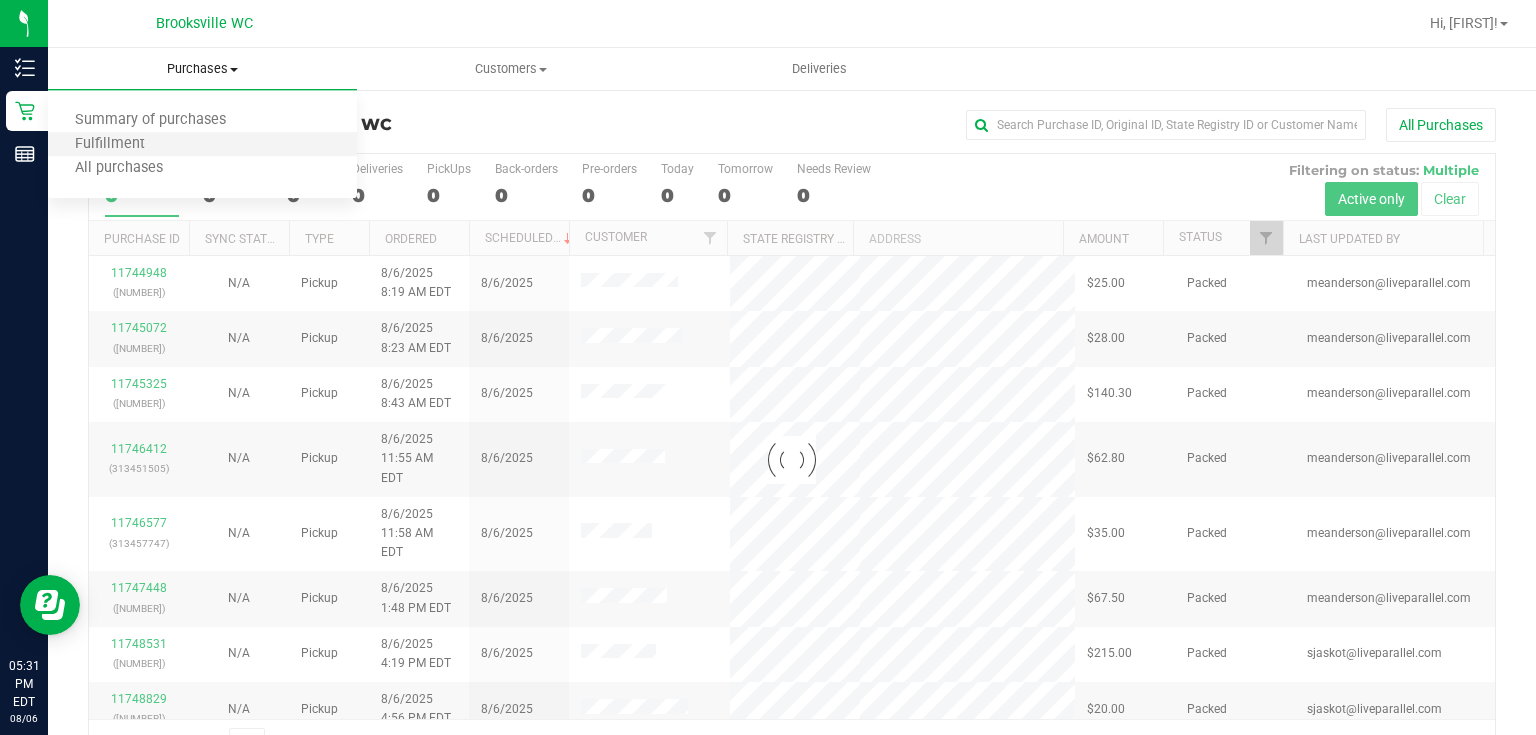 click on "Fulfillment" at bounding box center [202, 145] 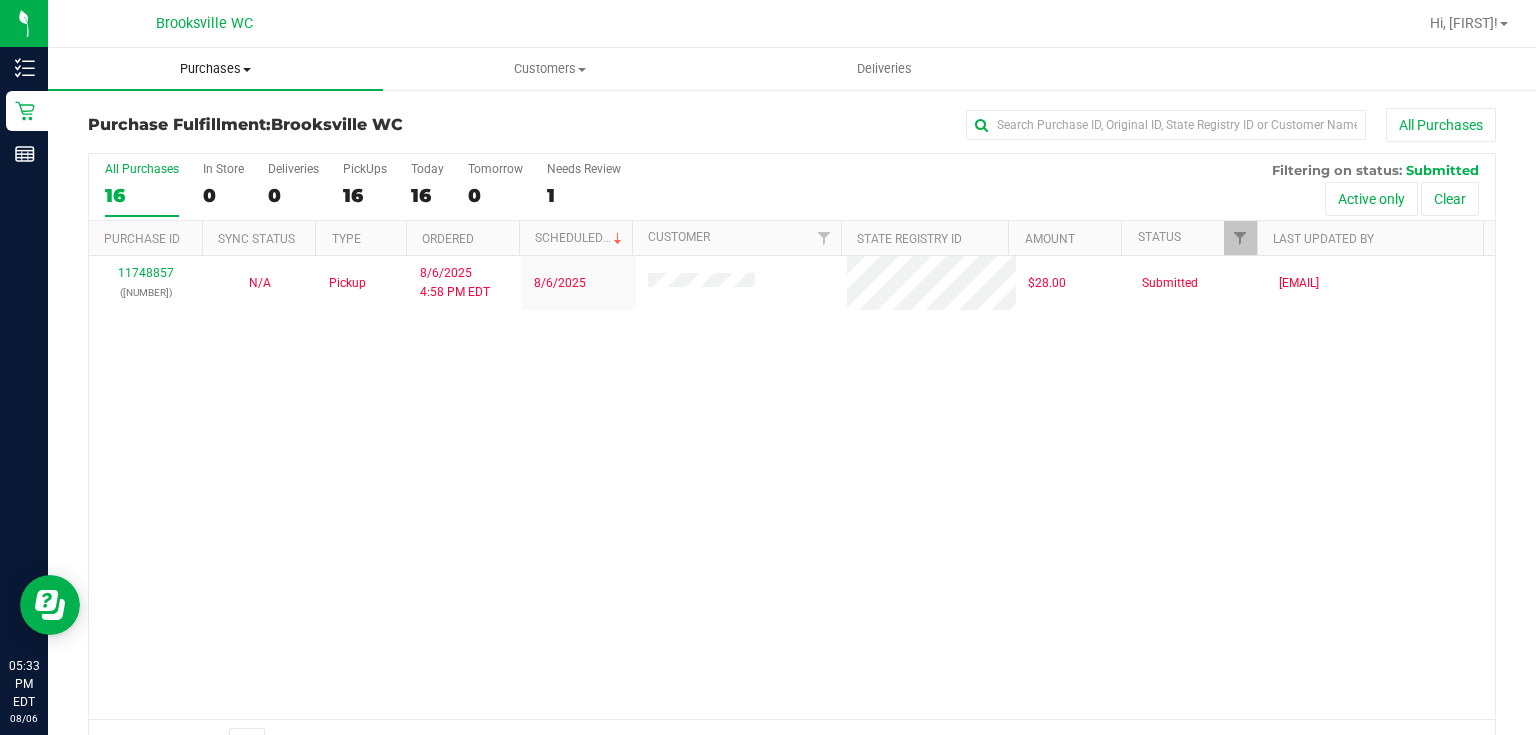 click on "Purchases" at bounding box center [215, 69] 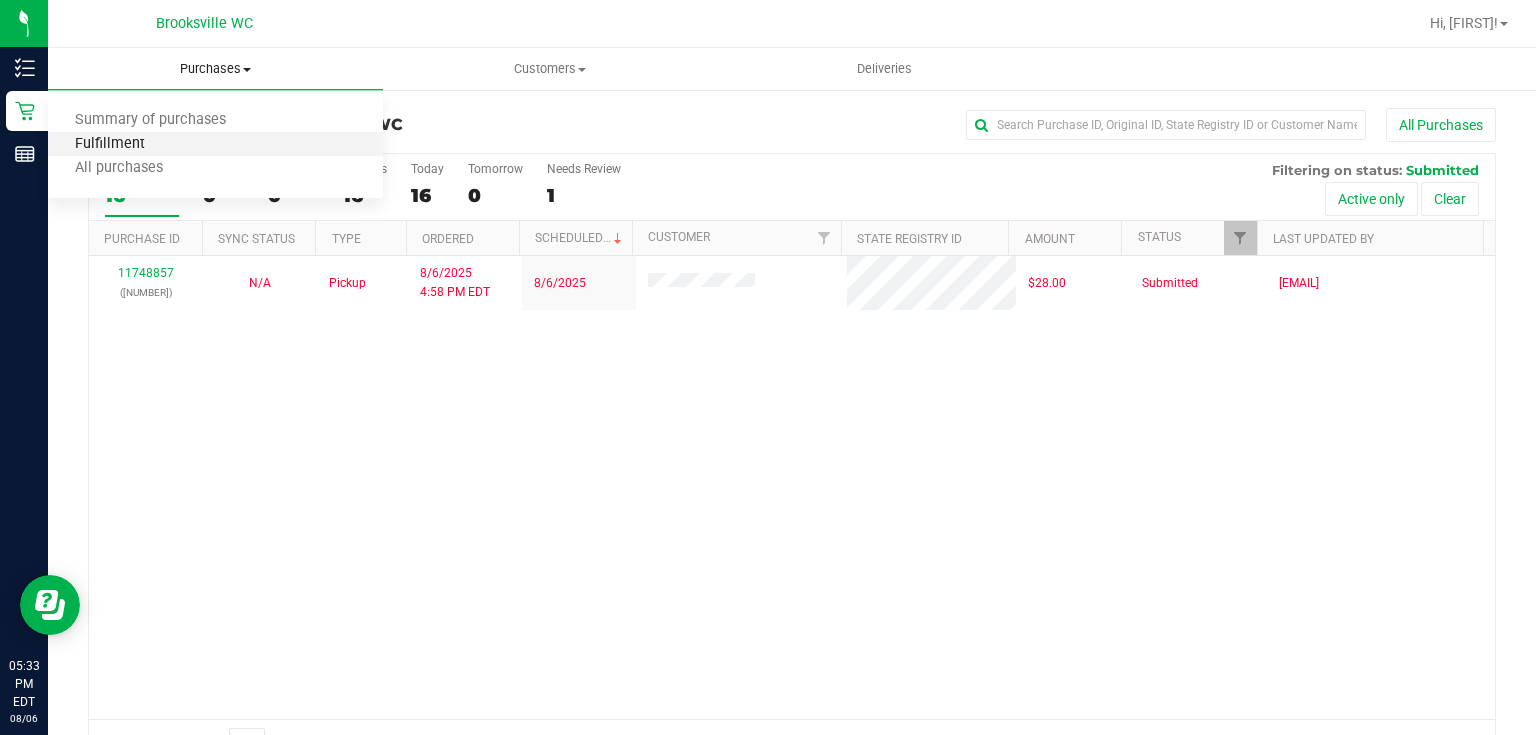 click on "Fulfillment" at bounding box center (110, 144) 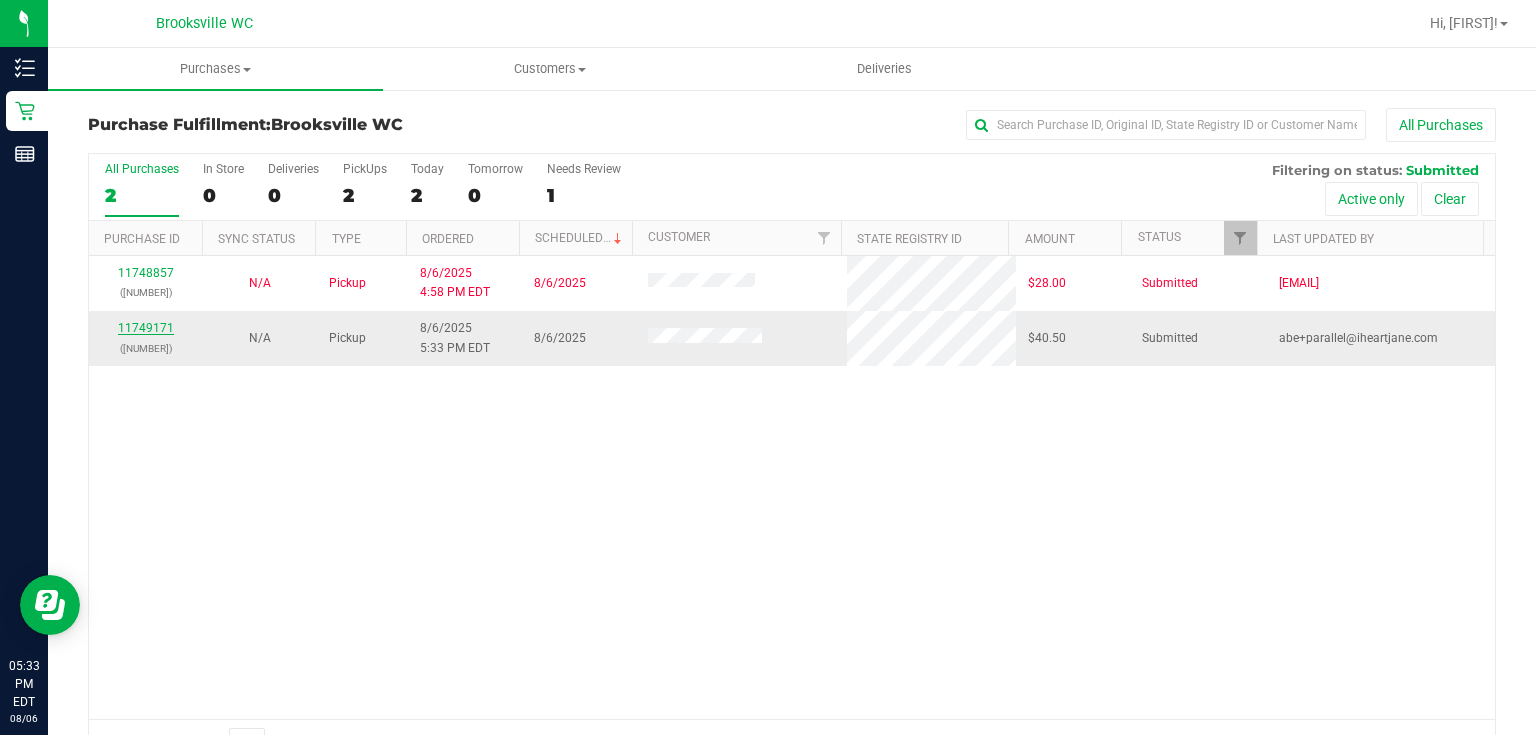 click on "11749171" at bounding box center [146, 328] 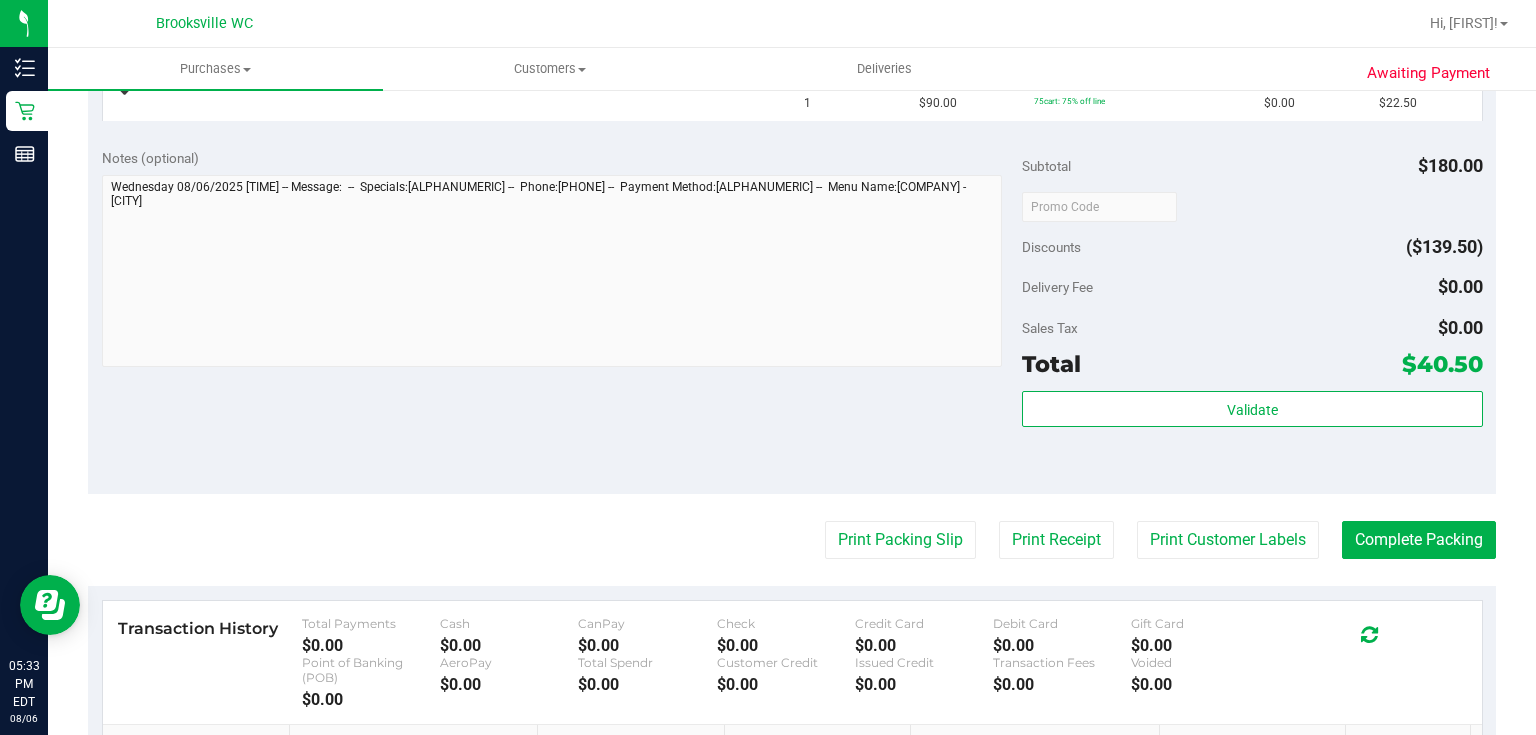 scroll, scrollTop: 720, scrollLeft: 0, axis: vertical 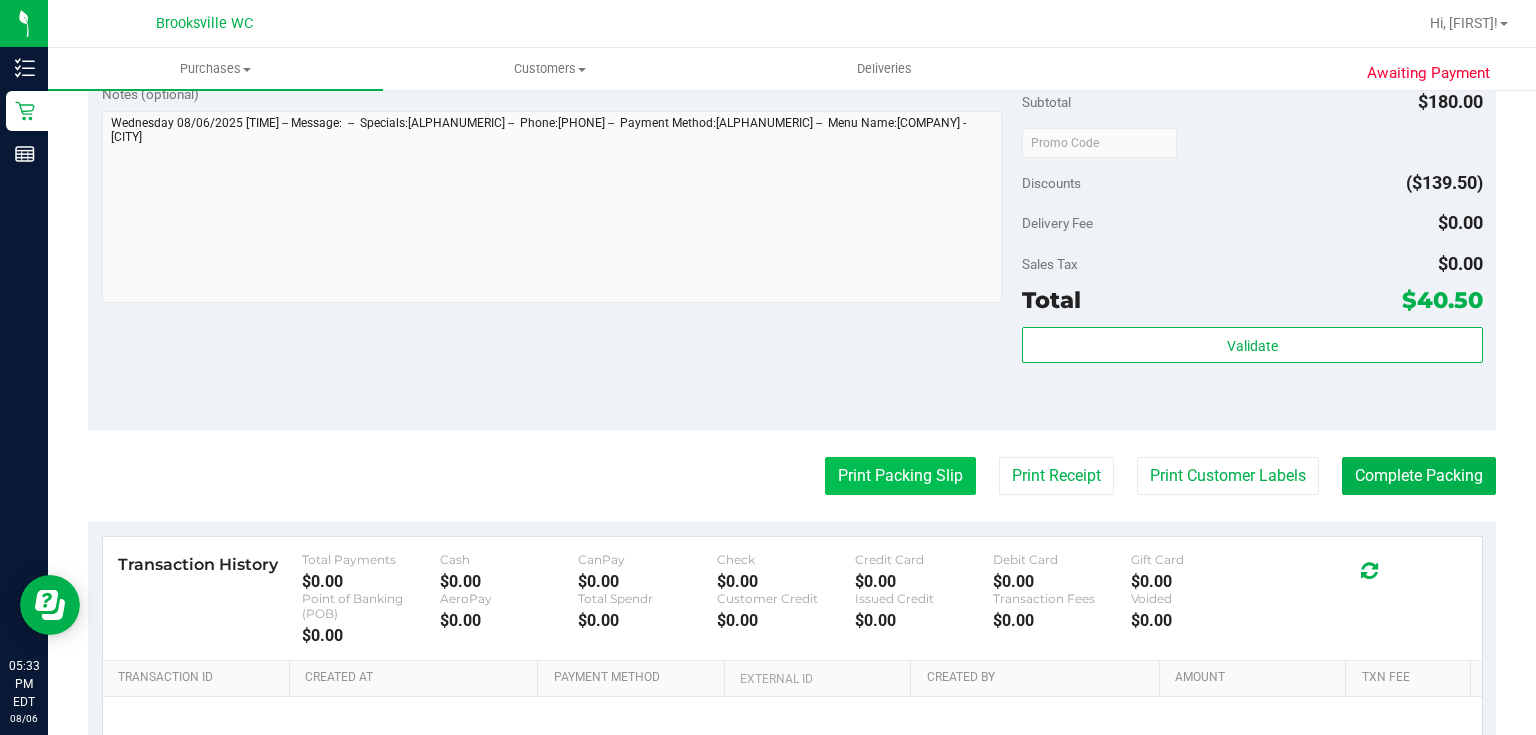 click on "Print Packing Slip" at bounding box center (900, 476) 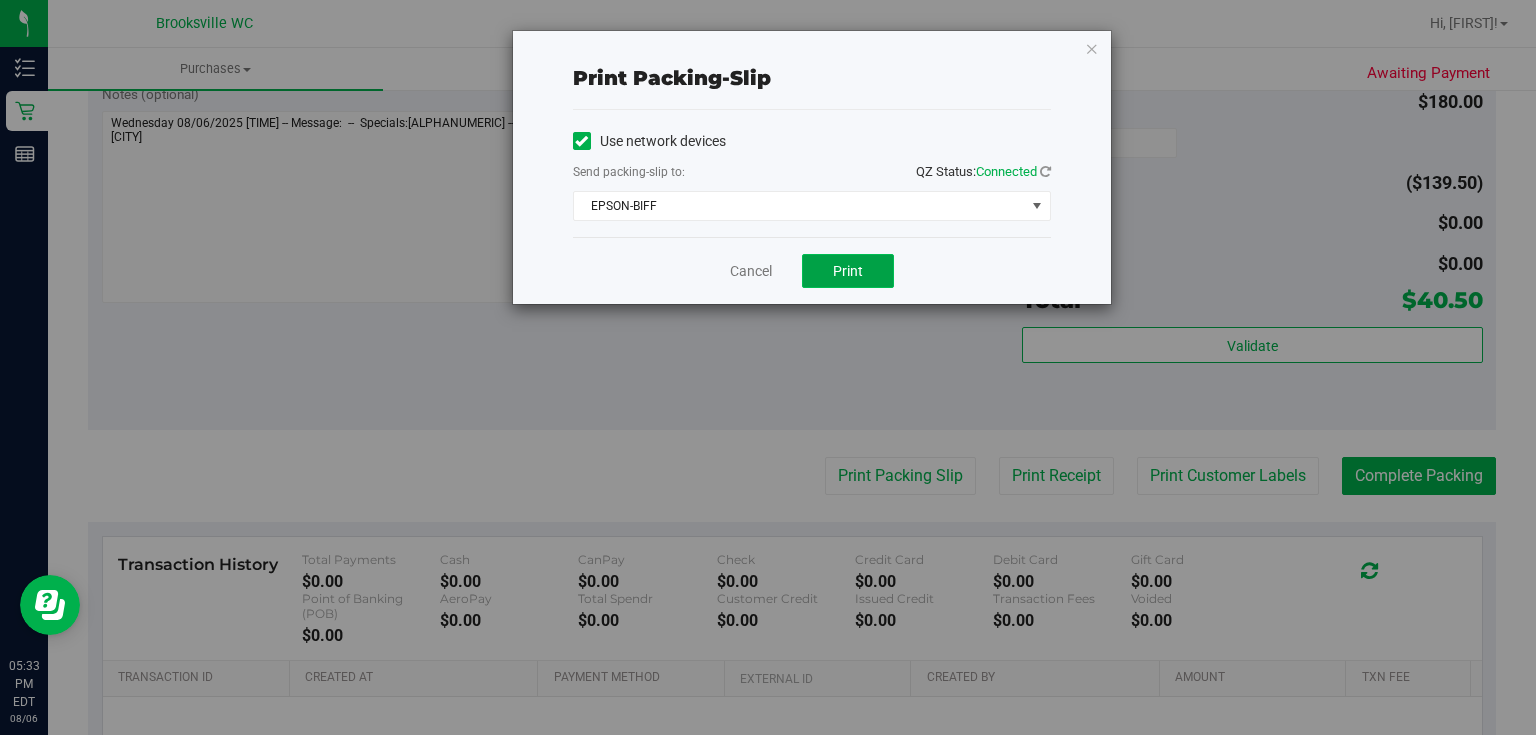 click on "Print" at bounding box center [848, 271] 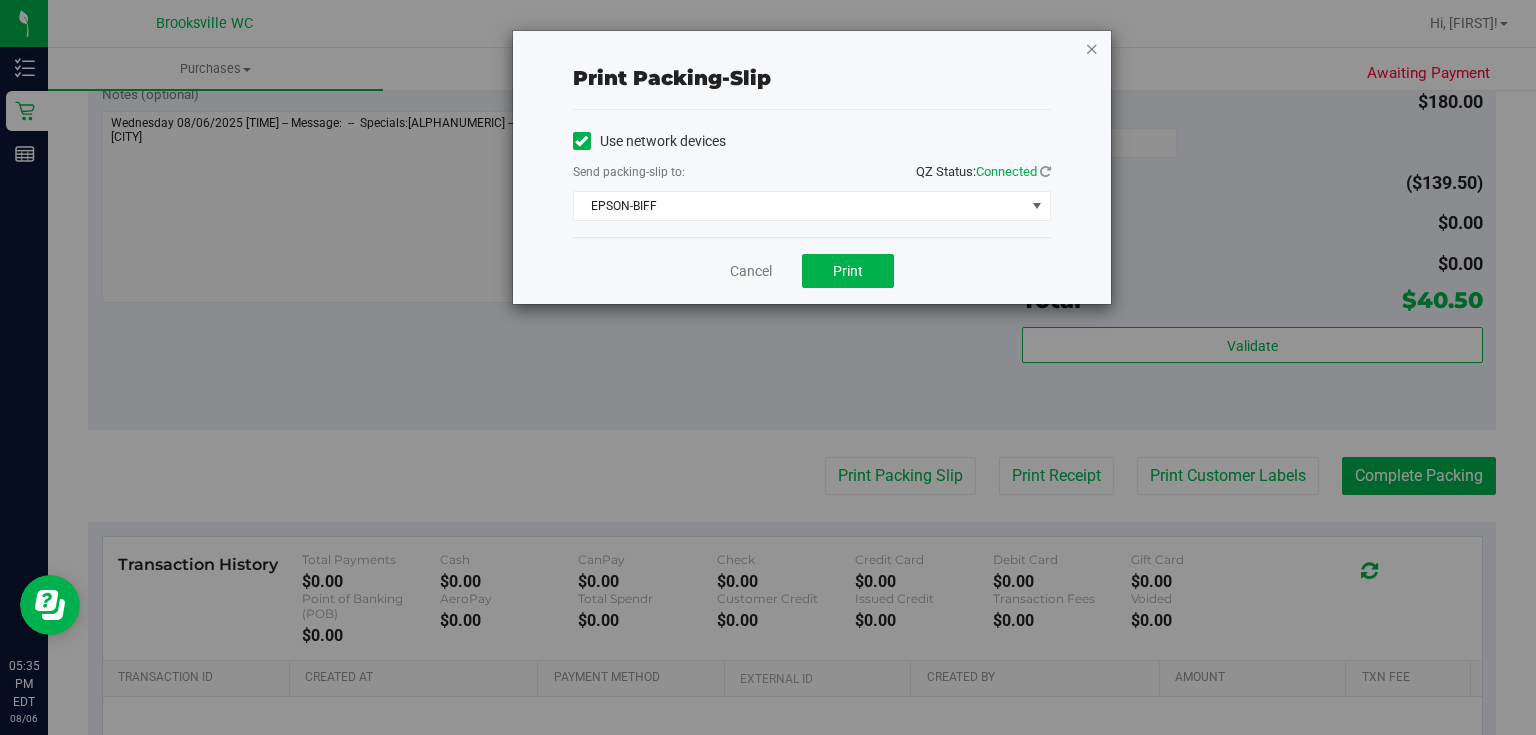 click at bounding box center [1092, 48] 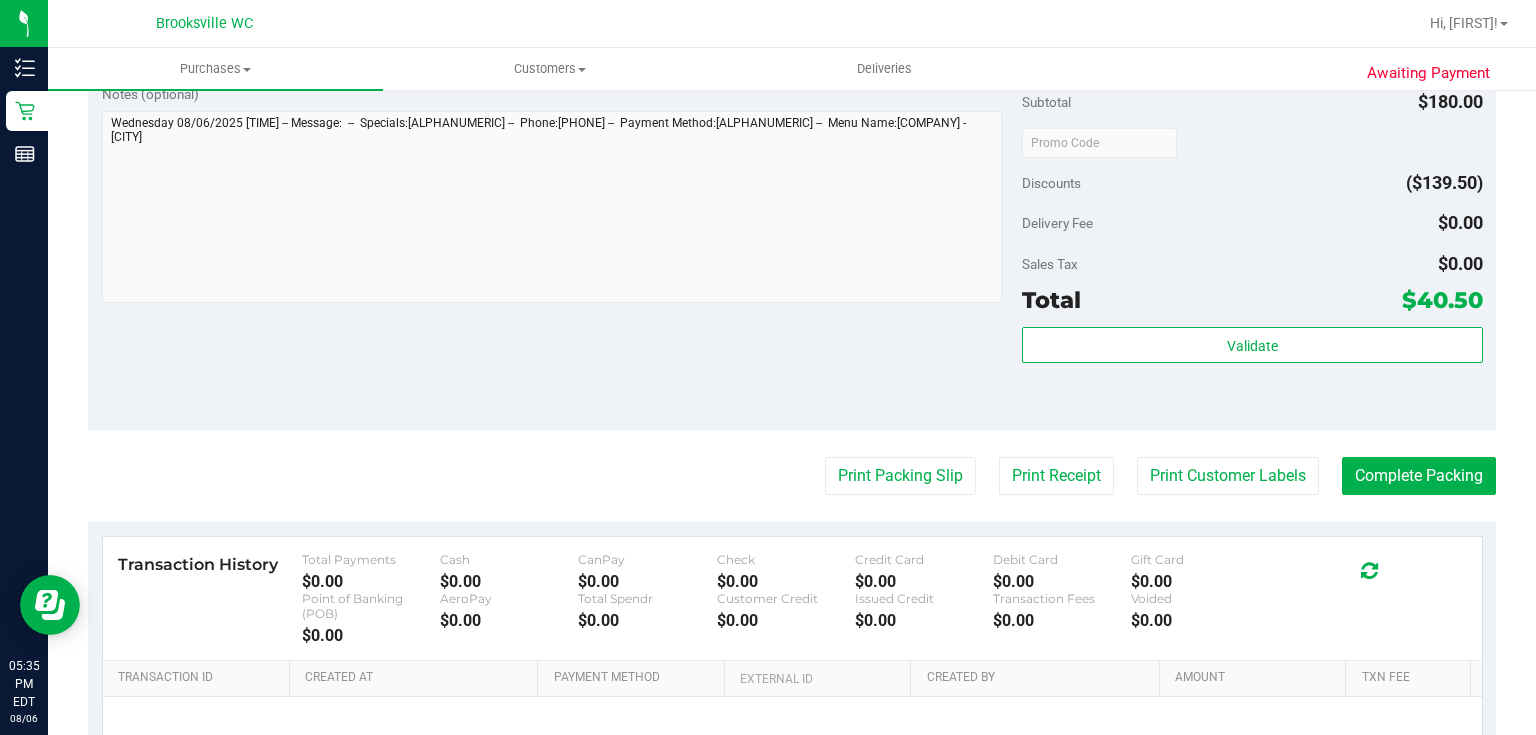 type 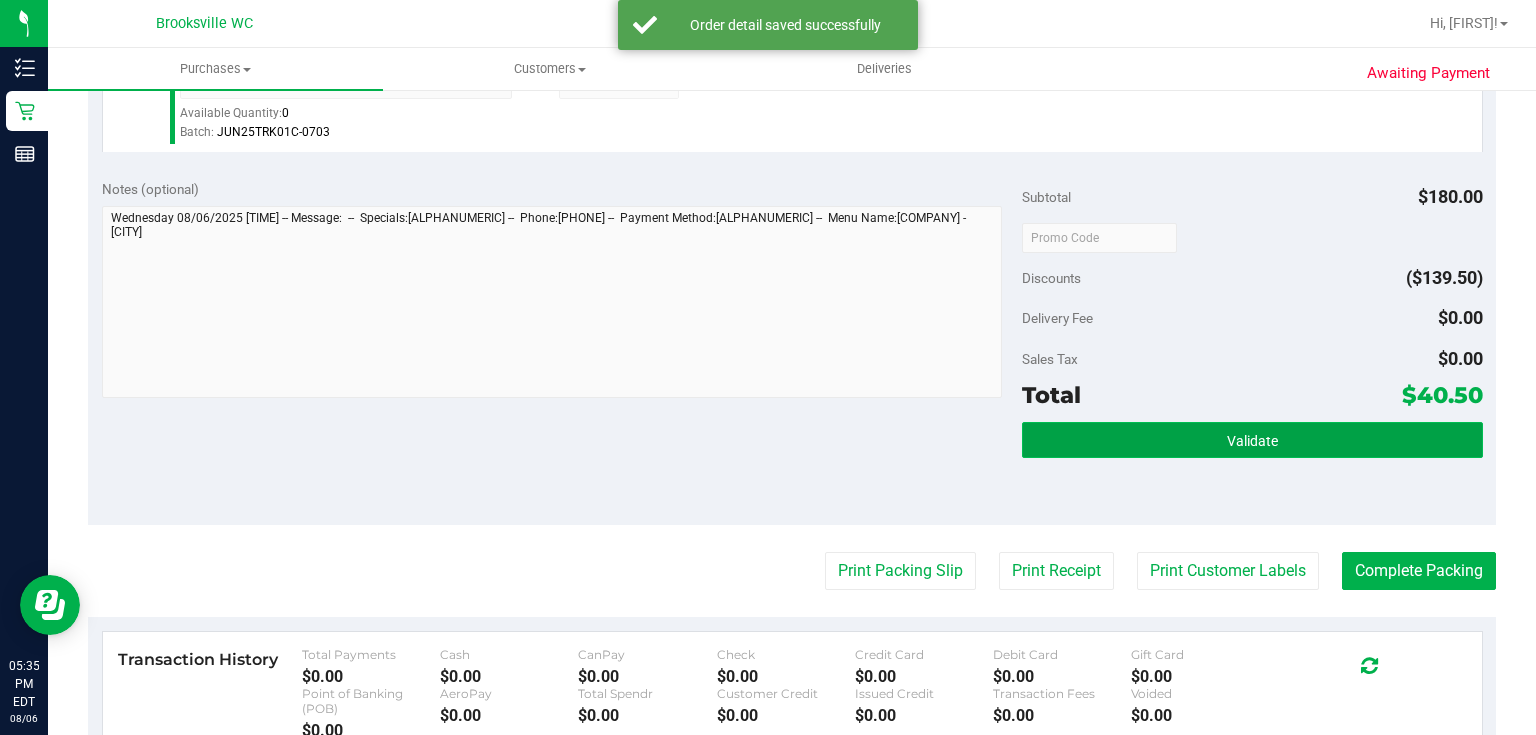click on "Validate" at bounding box center (1252, 440) 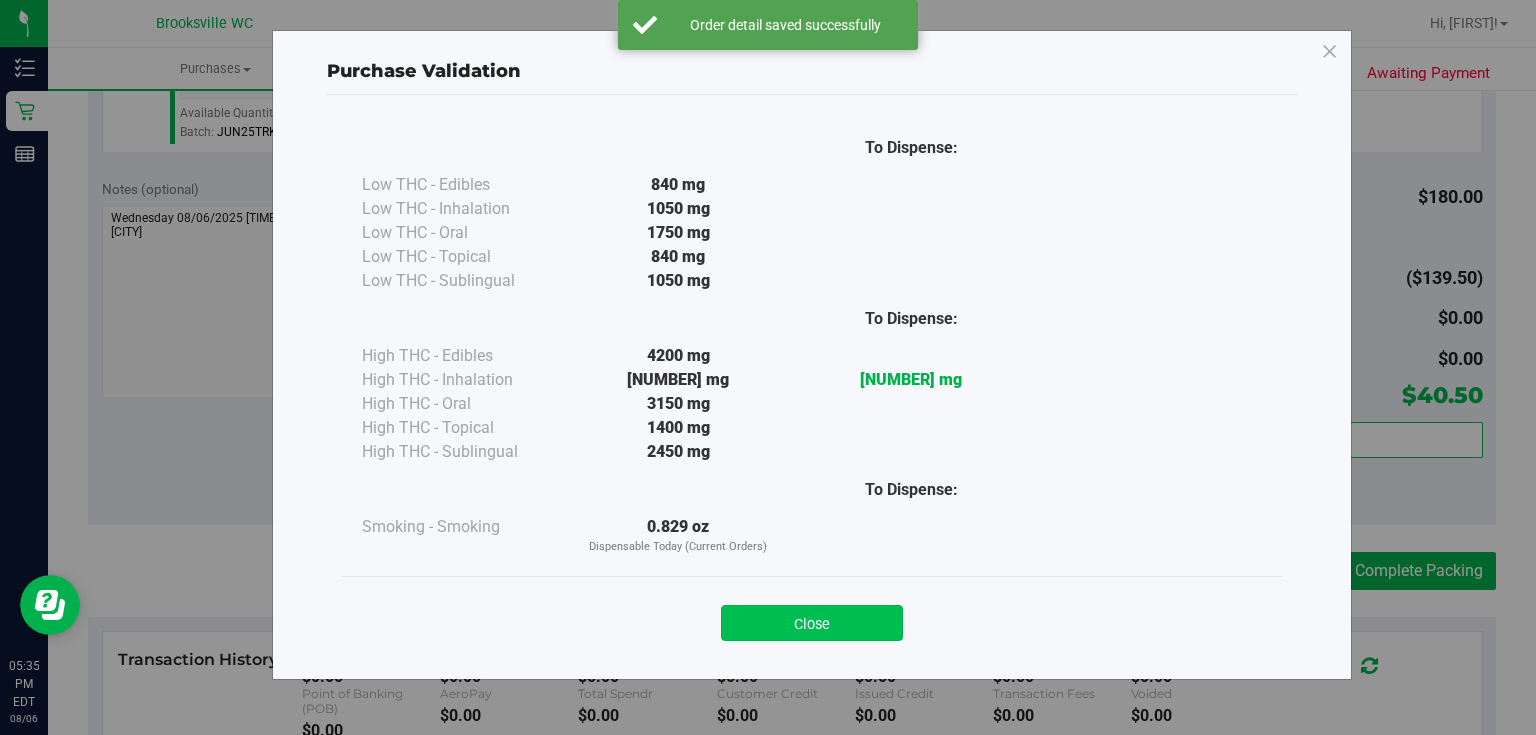 drag, startPoint x: 856, startPoint y: 589, endPoint x: 853, endPoint y: 629, distance: 40.112343 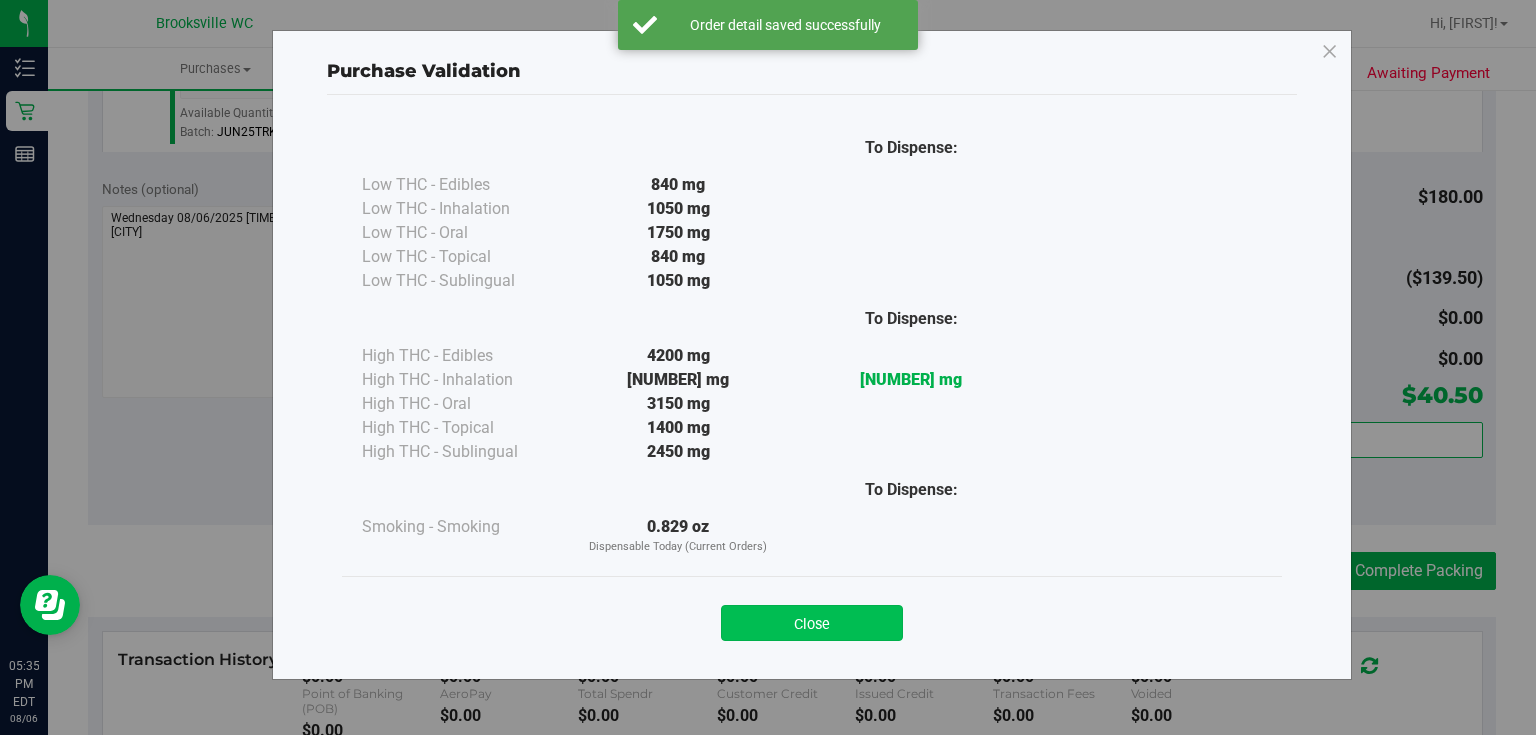 click on "Close" at bounding box center [812, 623] 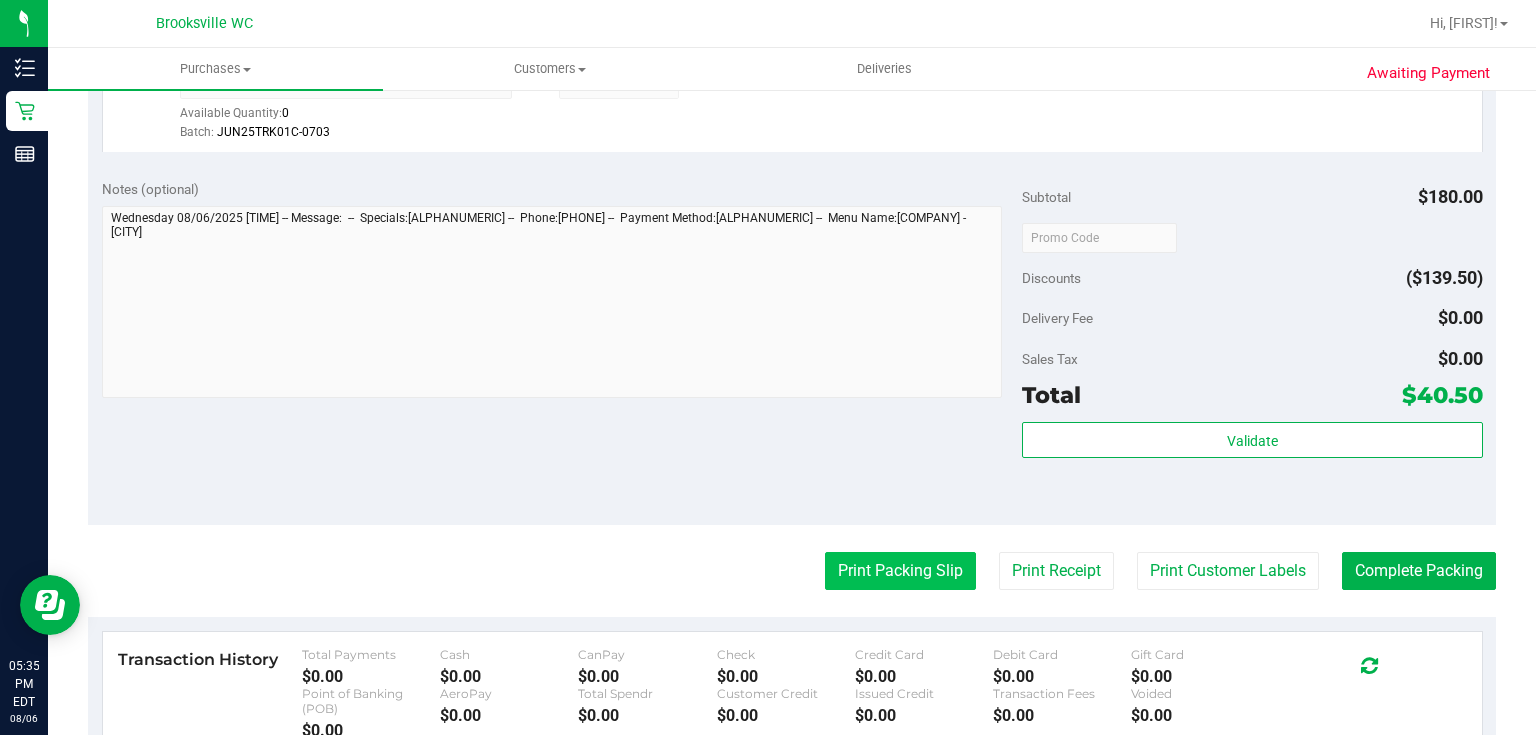 click on "Print Packing Slip" at bounding box center [900, 571] 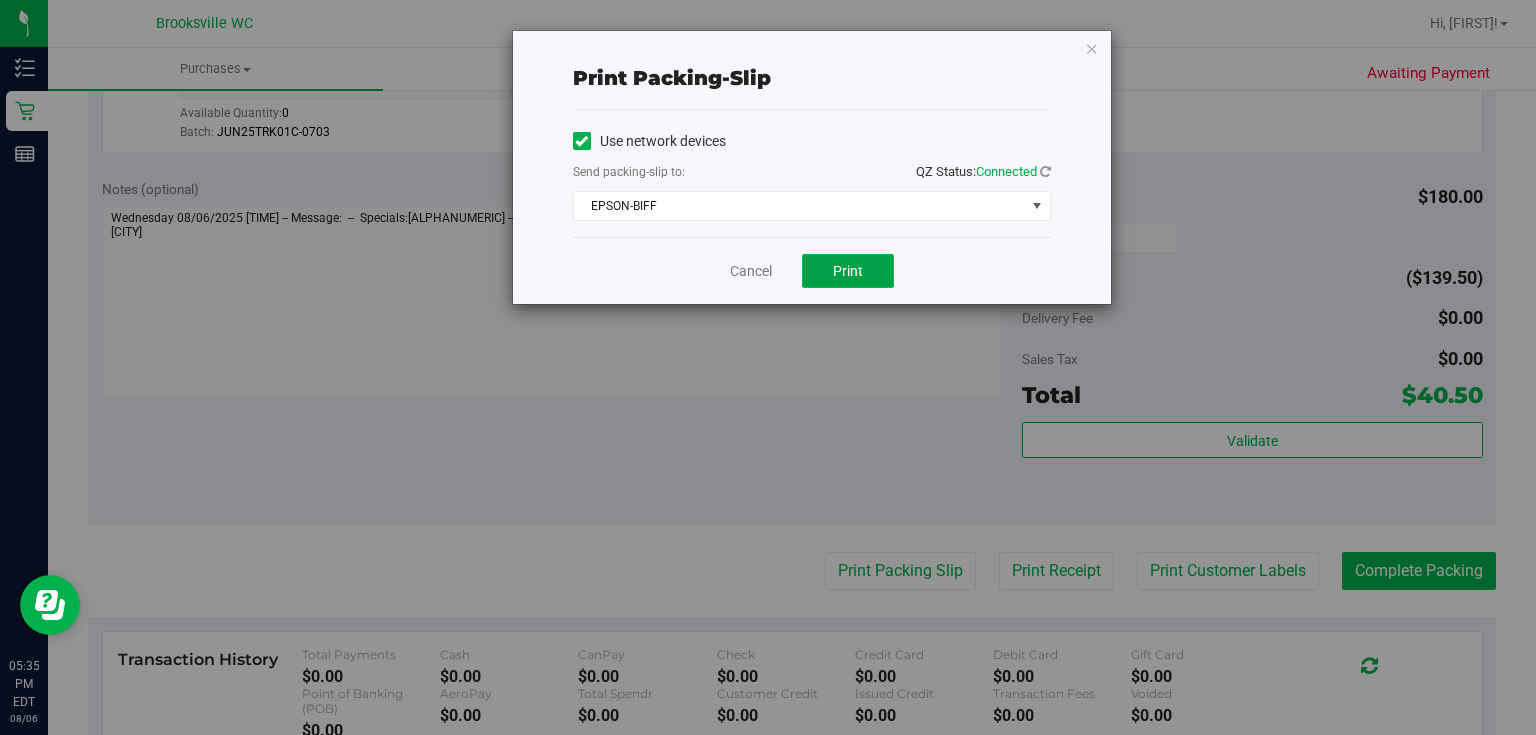 click on "Print" at bounding box center (848, 271) 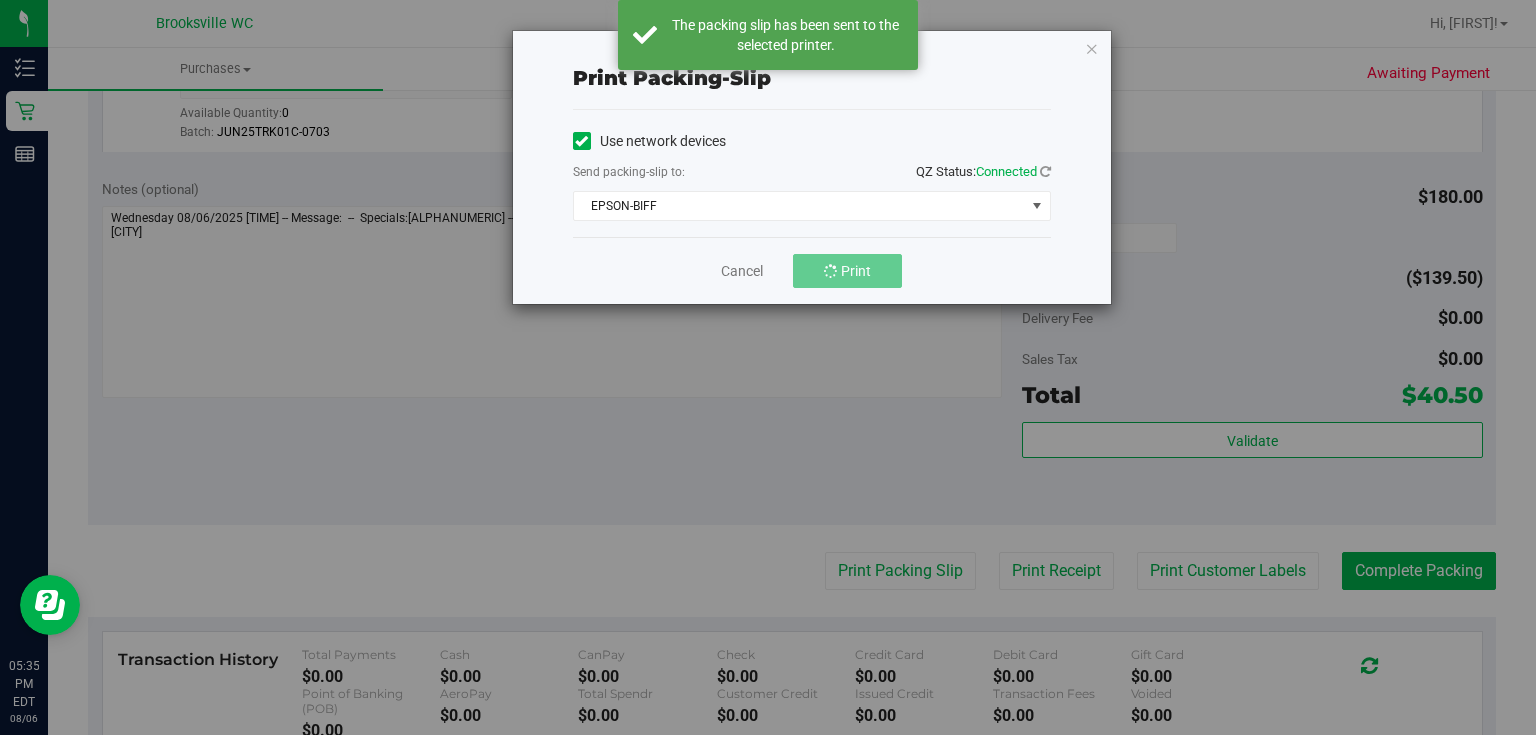 click on "Print packing-slip
Use network devices
Send packing-slip to:
QZ Status:   Connected
EPSON-BIFF Choose printer EPSON-BECKY-G EPSON-BIFF EPSON-BIG-H EPSON-HOLD-TIGHT EPSON-HONEY-SMACKS EPSON-M83 EPSON-PEABODY EPSON-REM EPSON-RICKY-MARTIN EPSON-SIMBA EPSON-SMEE
Cancel
Print" at bounding box center [812, 167] 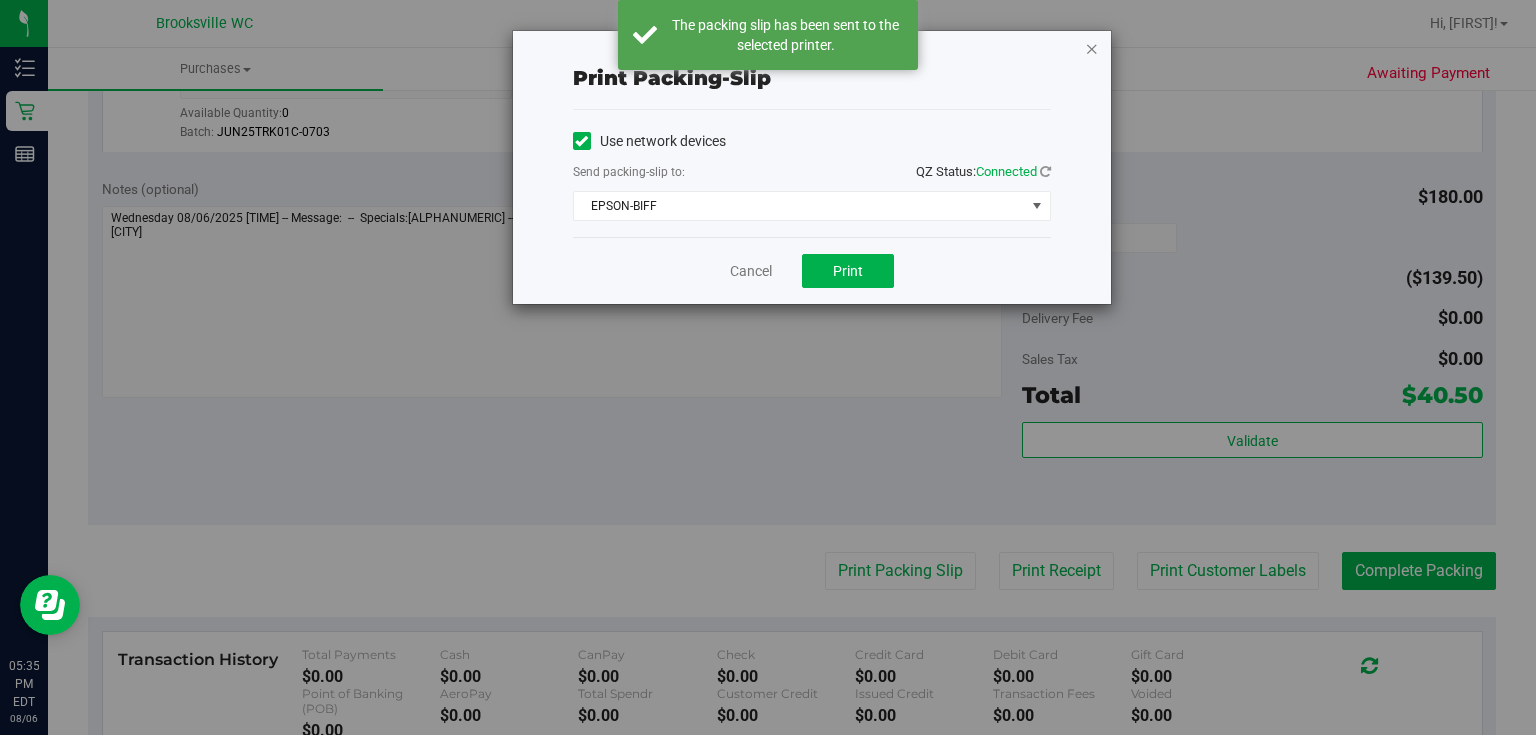click at bounding box center [1092, 48] 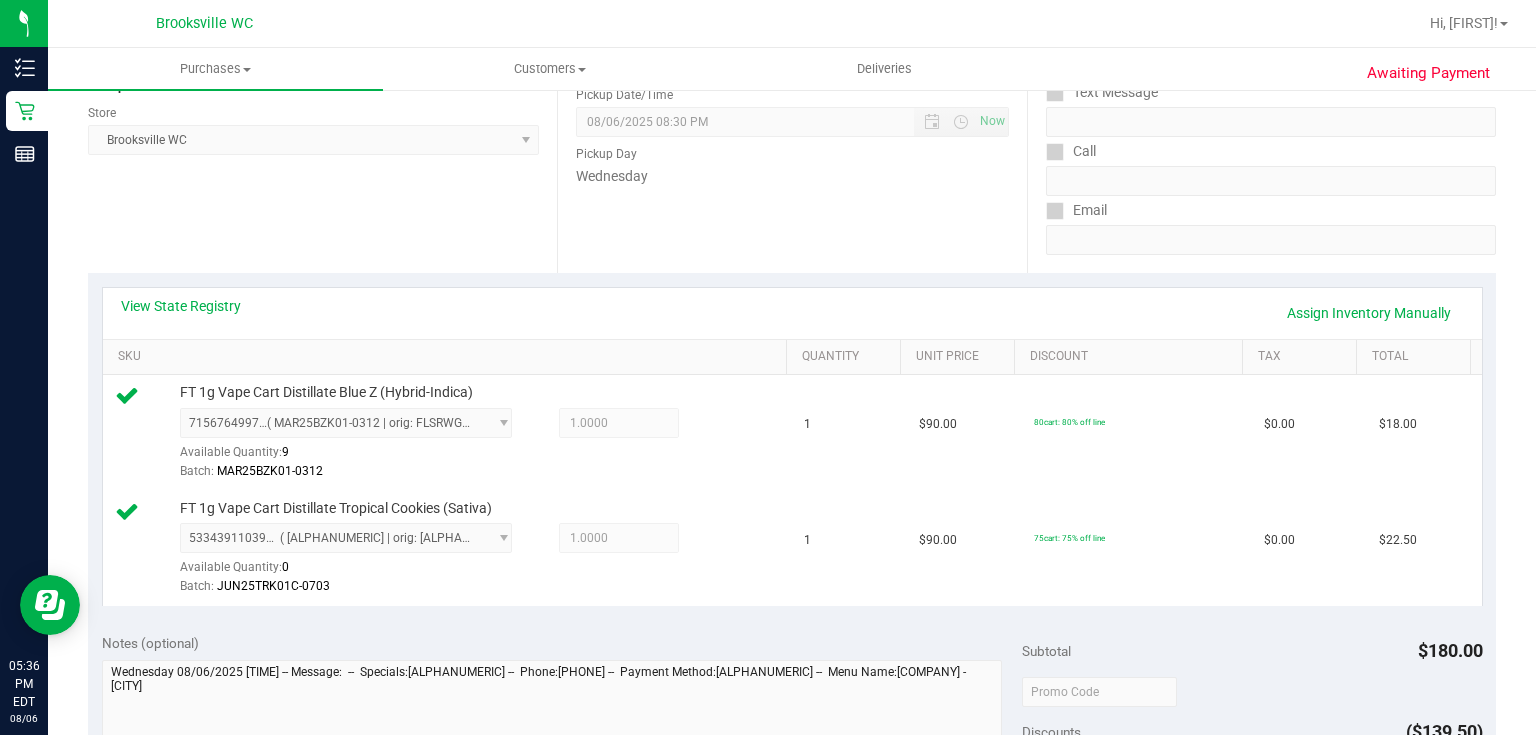 scroll, scrollTop: 560, scrollLeft: 0, axis: vertical 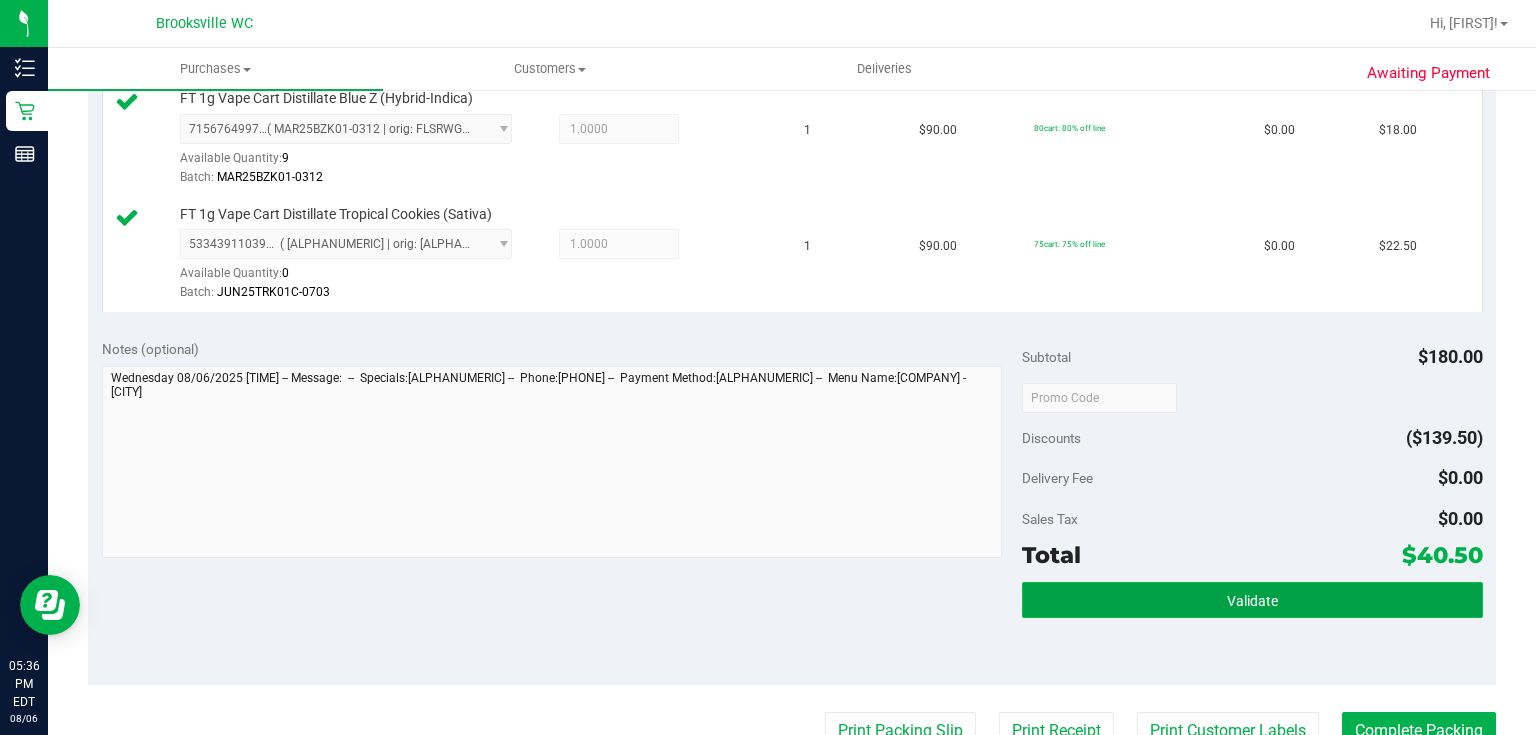 click on "Validate" at bounding box center [1252, 600] 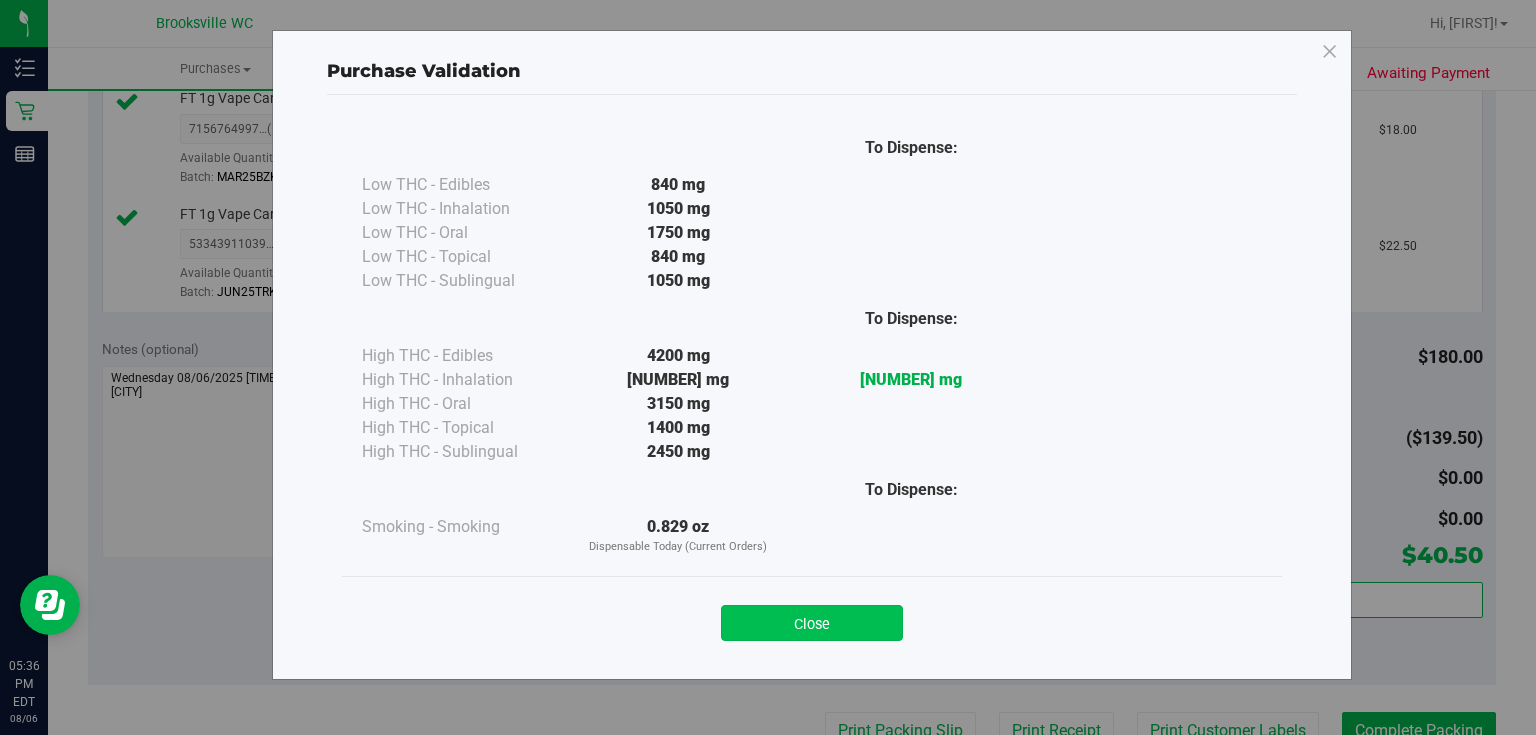click on "Close" at bounding box center [812, 623] 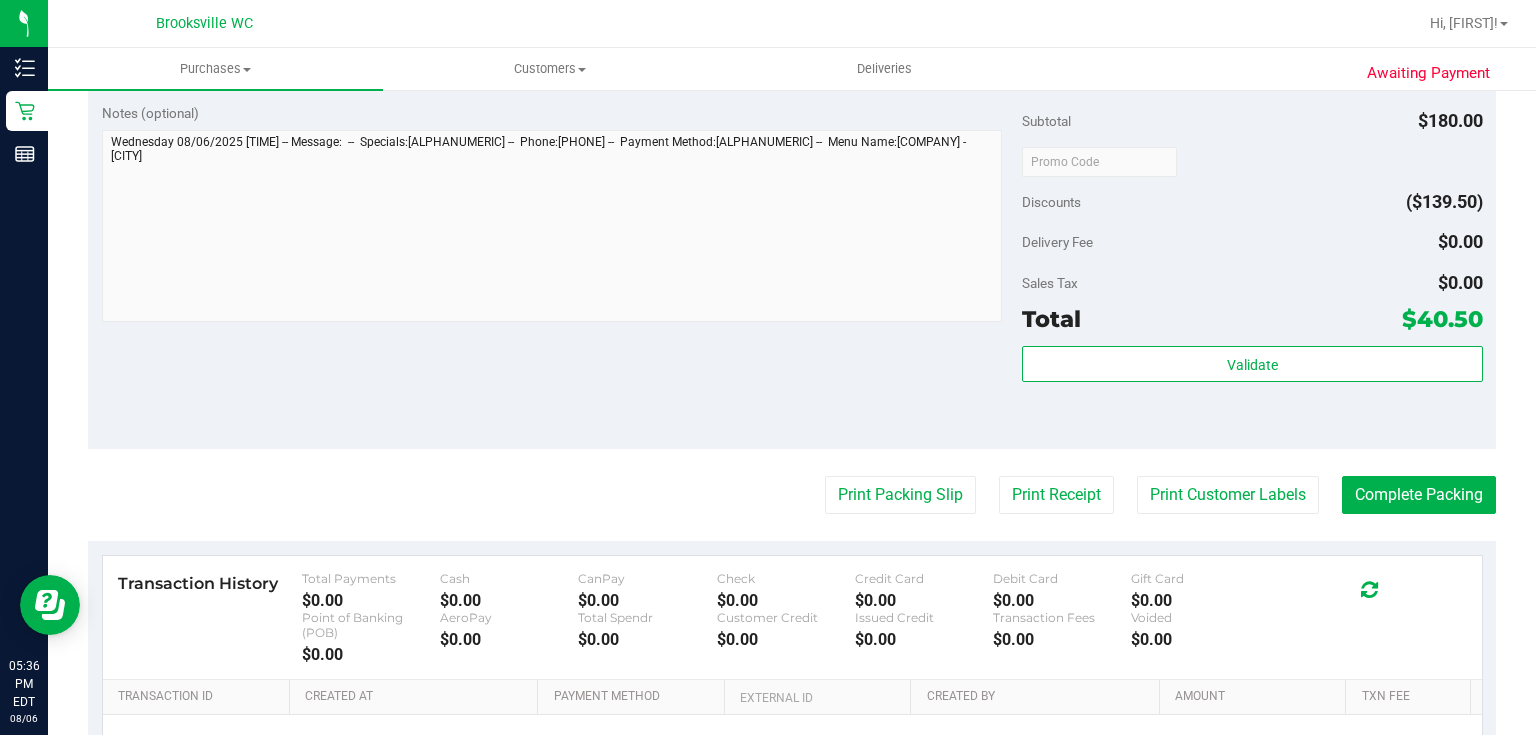 scroll, scrollTop: 1028, scrollLeft: 0, axis: vertical 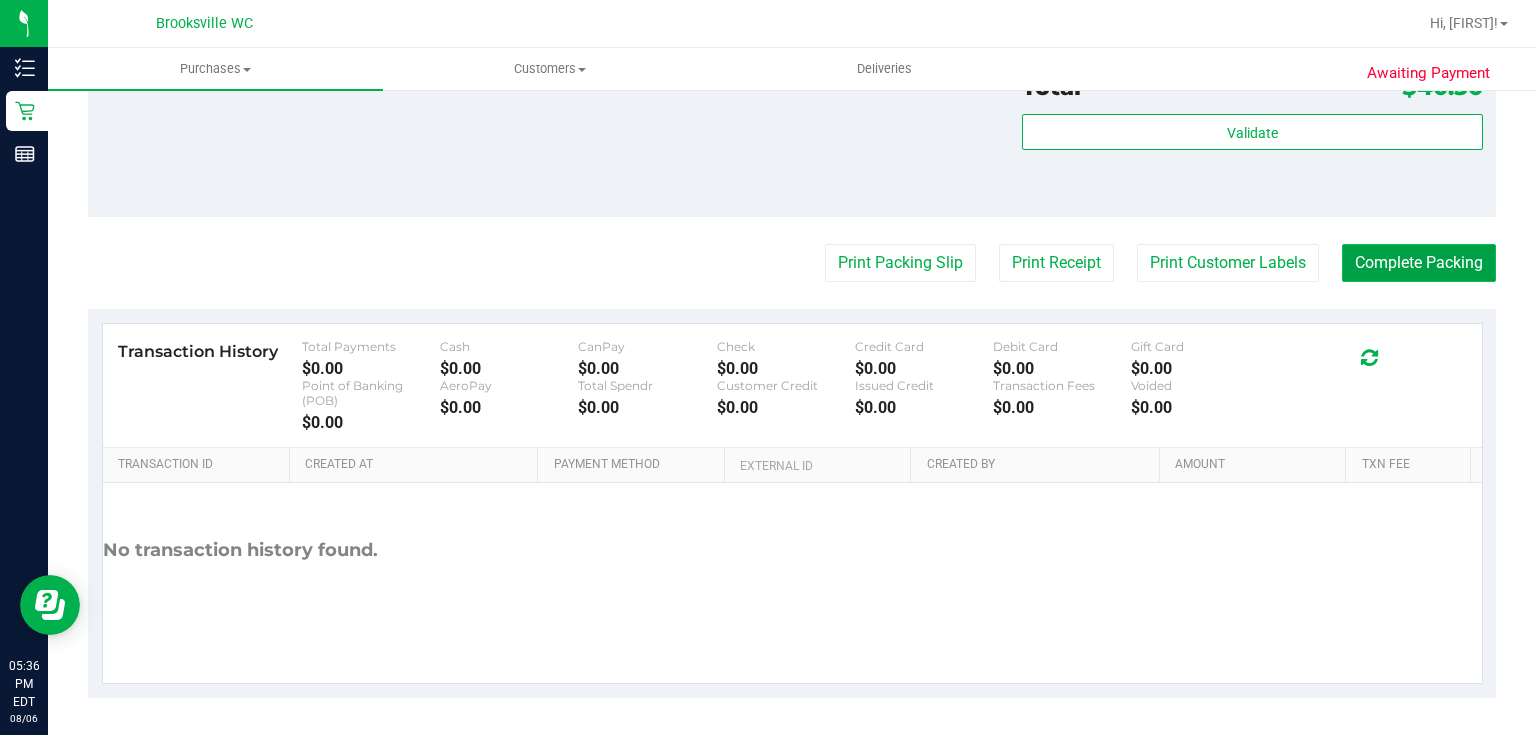 click on "Complete Packing" at bounding box center (1419, 263) 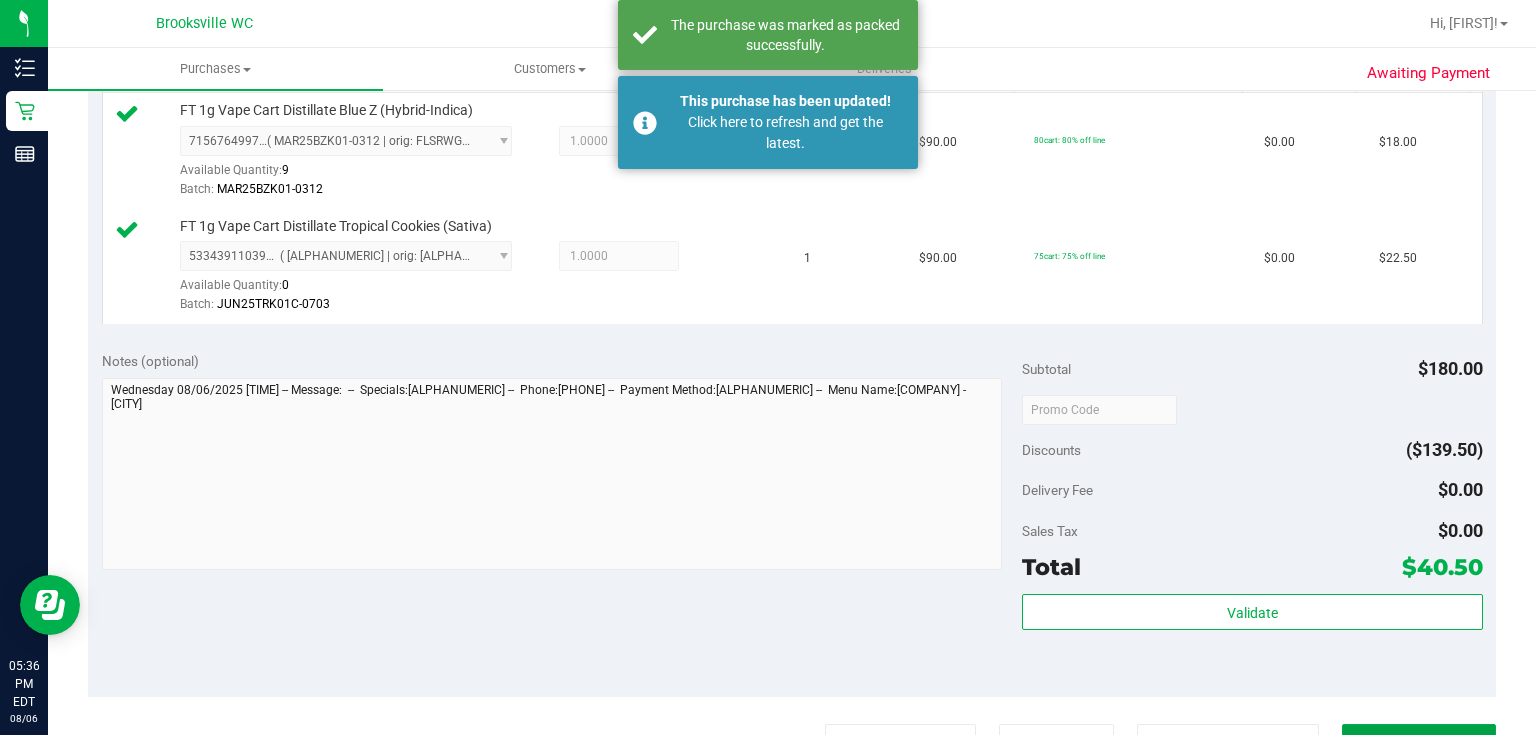 scroll, scrollTop: 0, scrollLeft: 0, axis: both 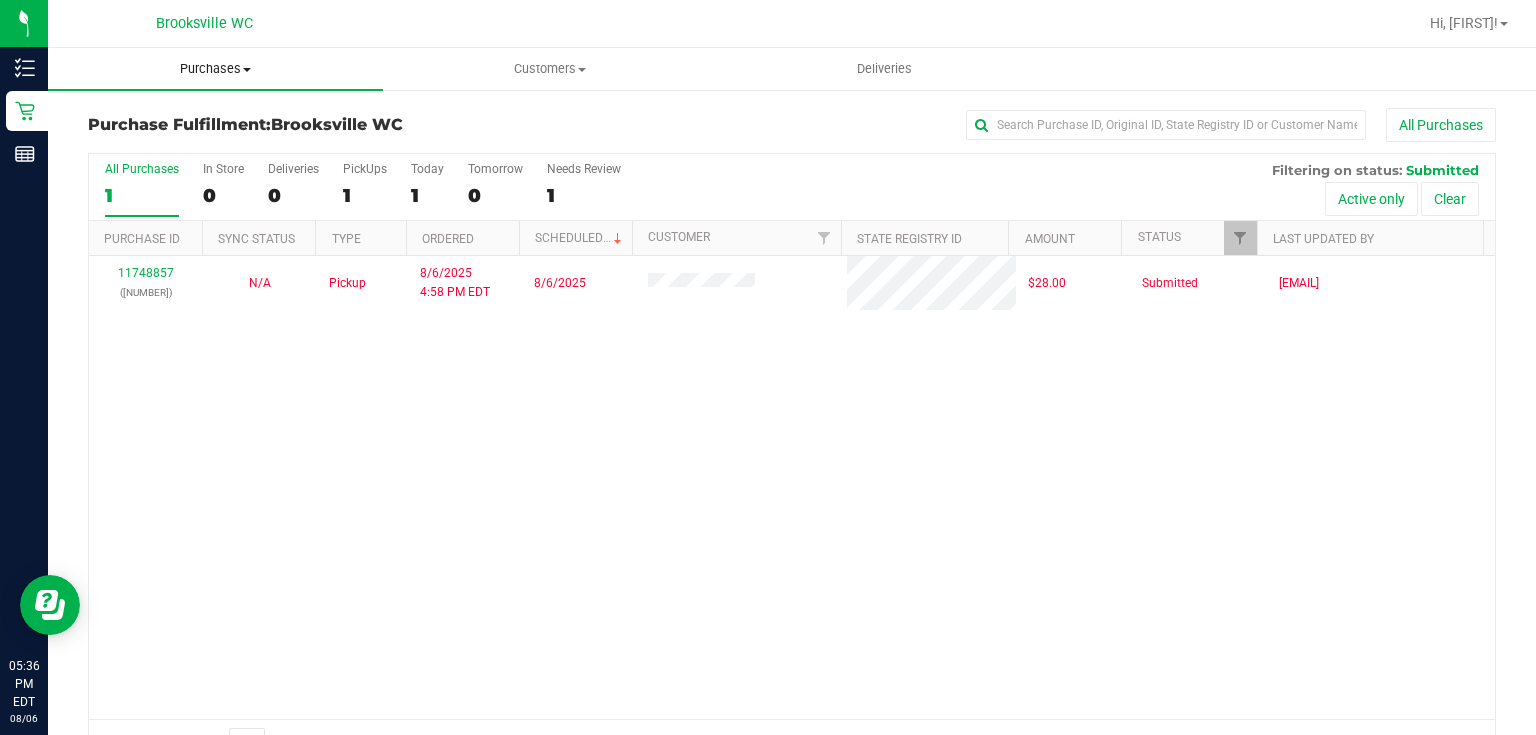 click on "Purchases" at bounding box center (215, 69) 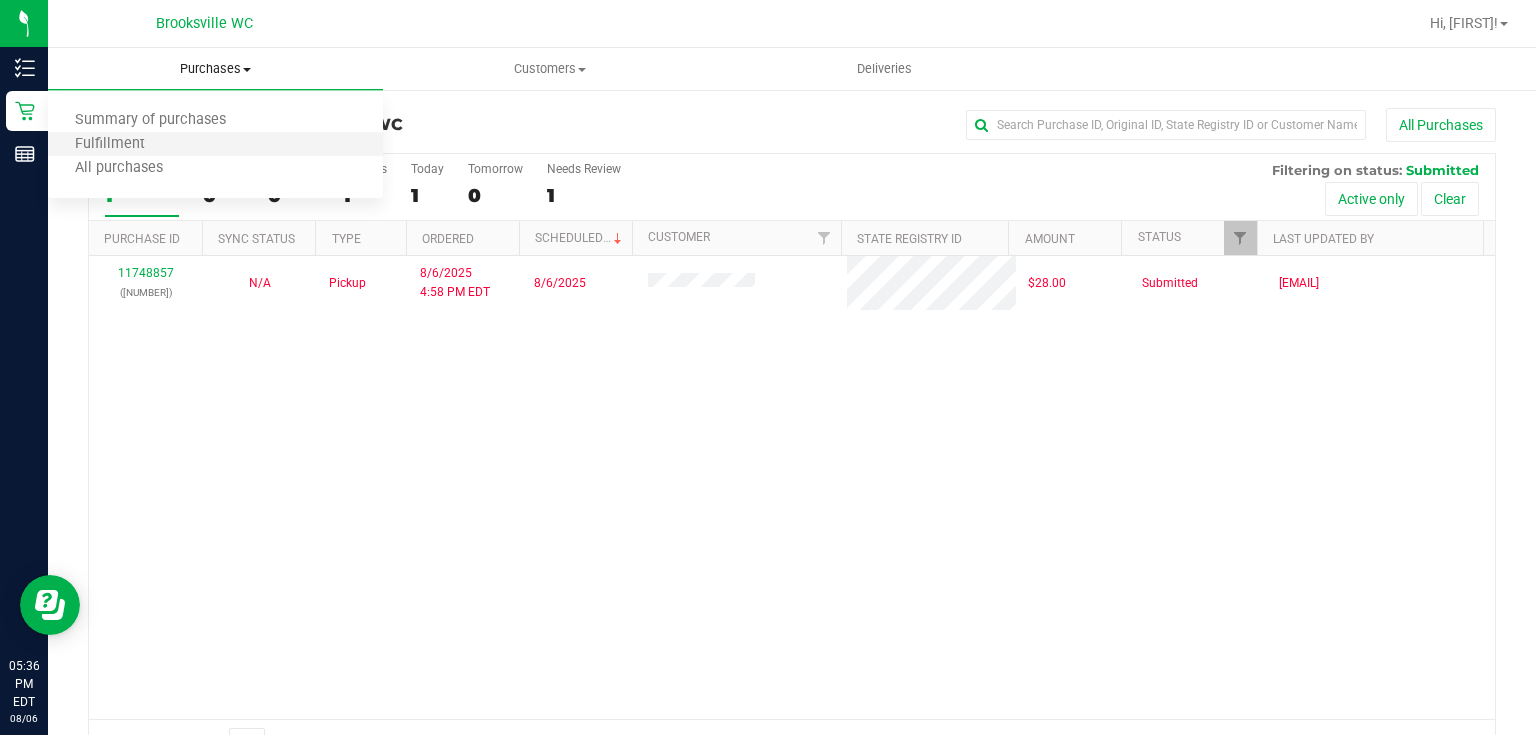 click on "Fulfillment" at bounding box center (215, 145) 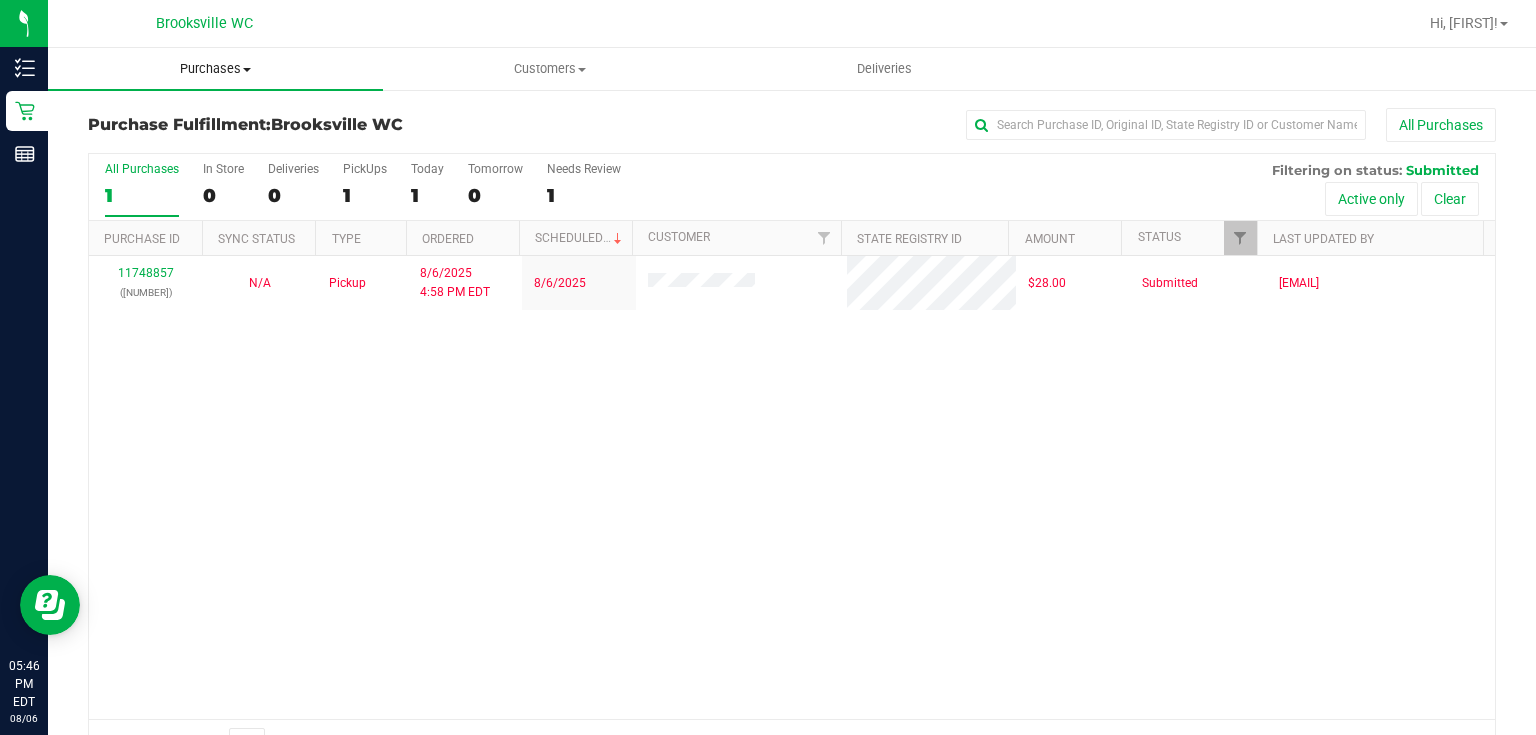 click on "Purchases" at bounding box center (215, 69) 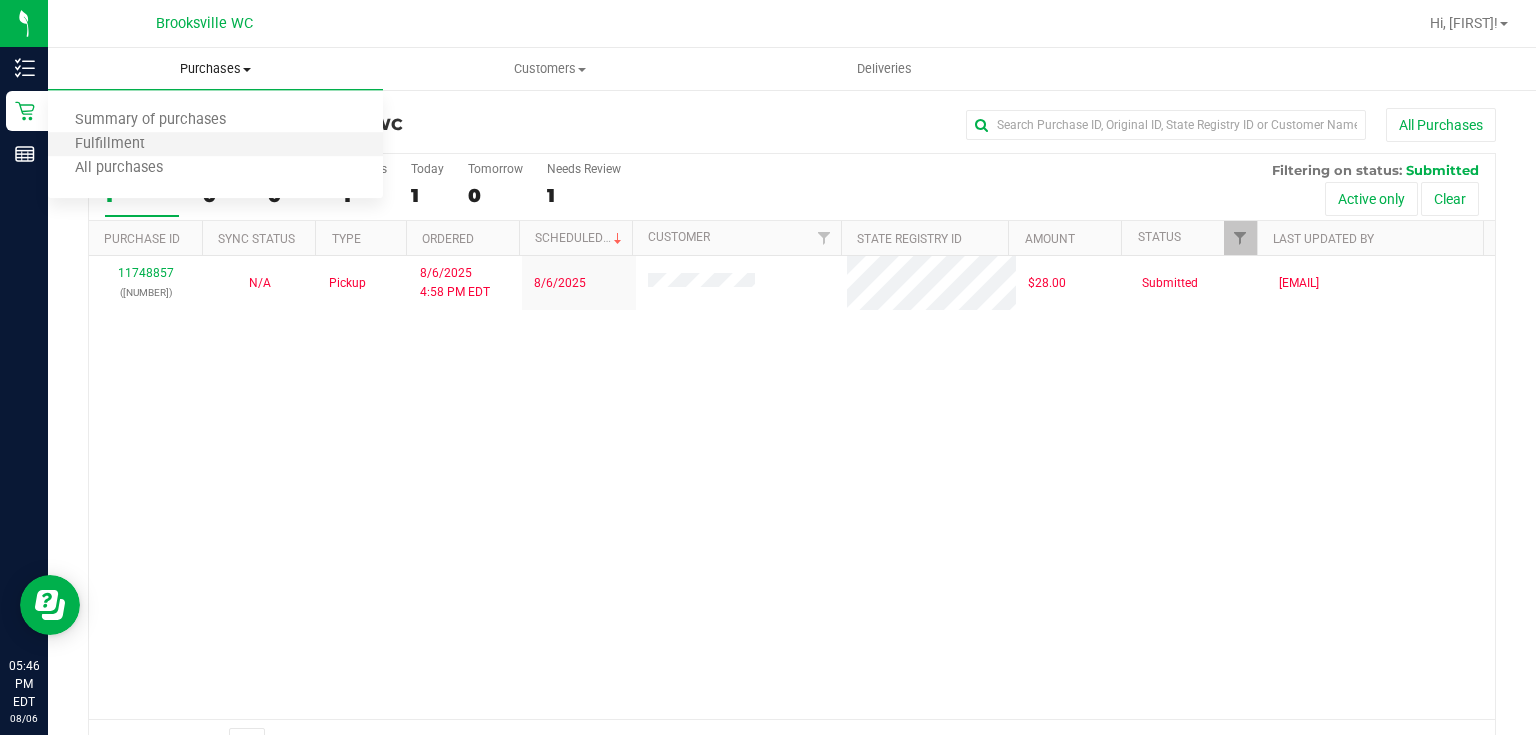 click on "Fulfillment" at bounding box center [215, 145] 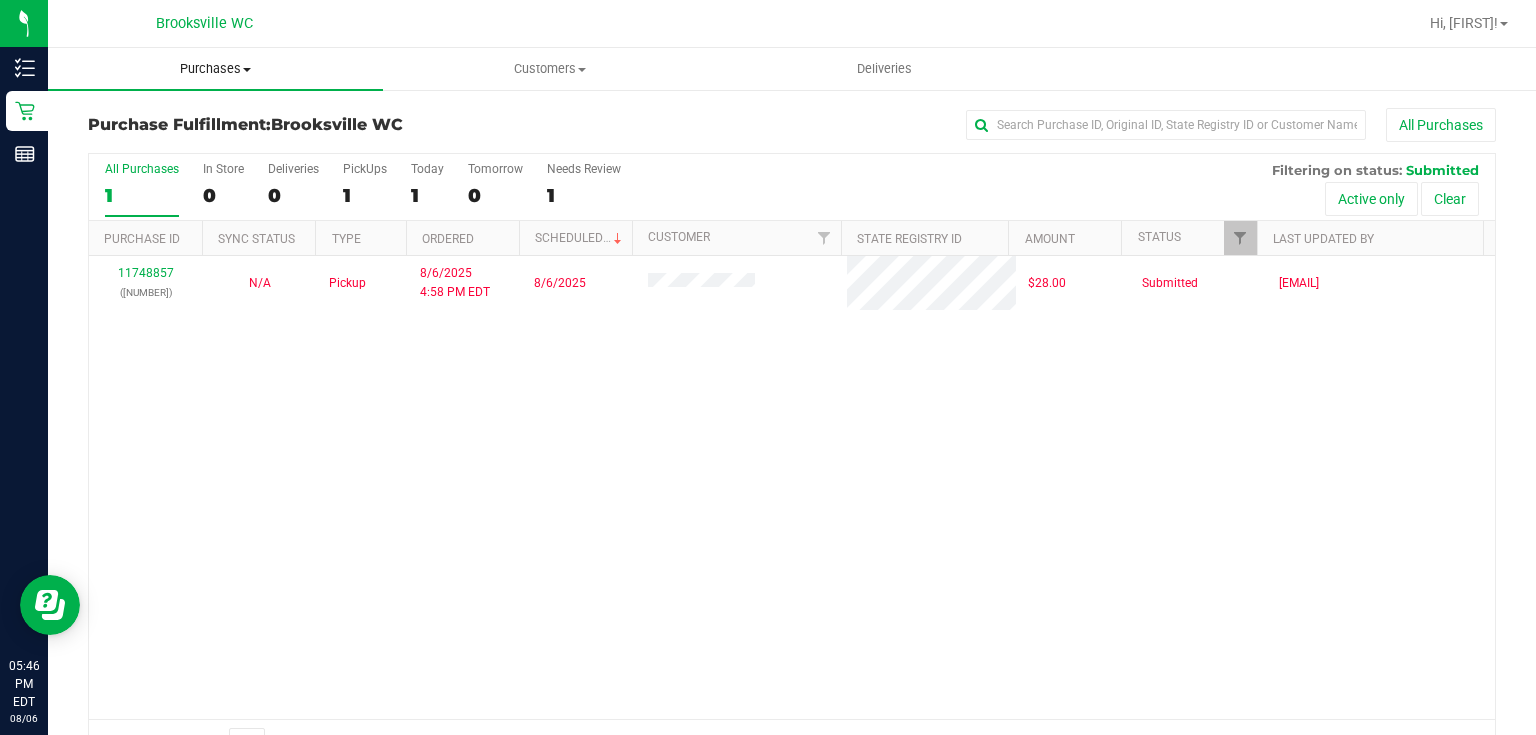 click on "Purchases" at bounding box center [215, 69] 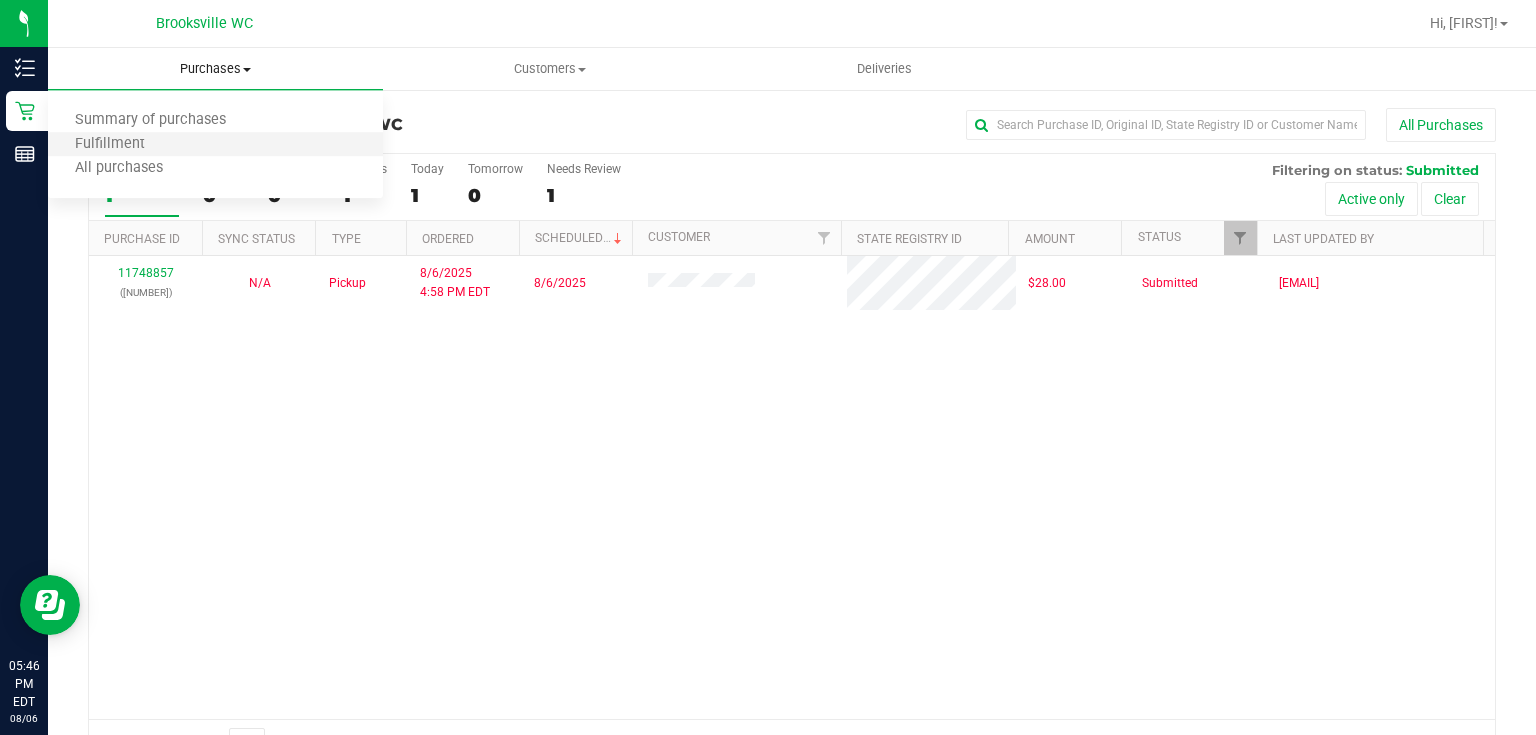 click on "Fulfillment" at bounding box center (215, 145) 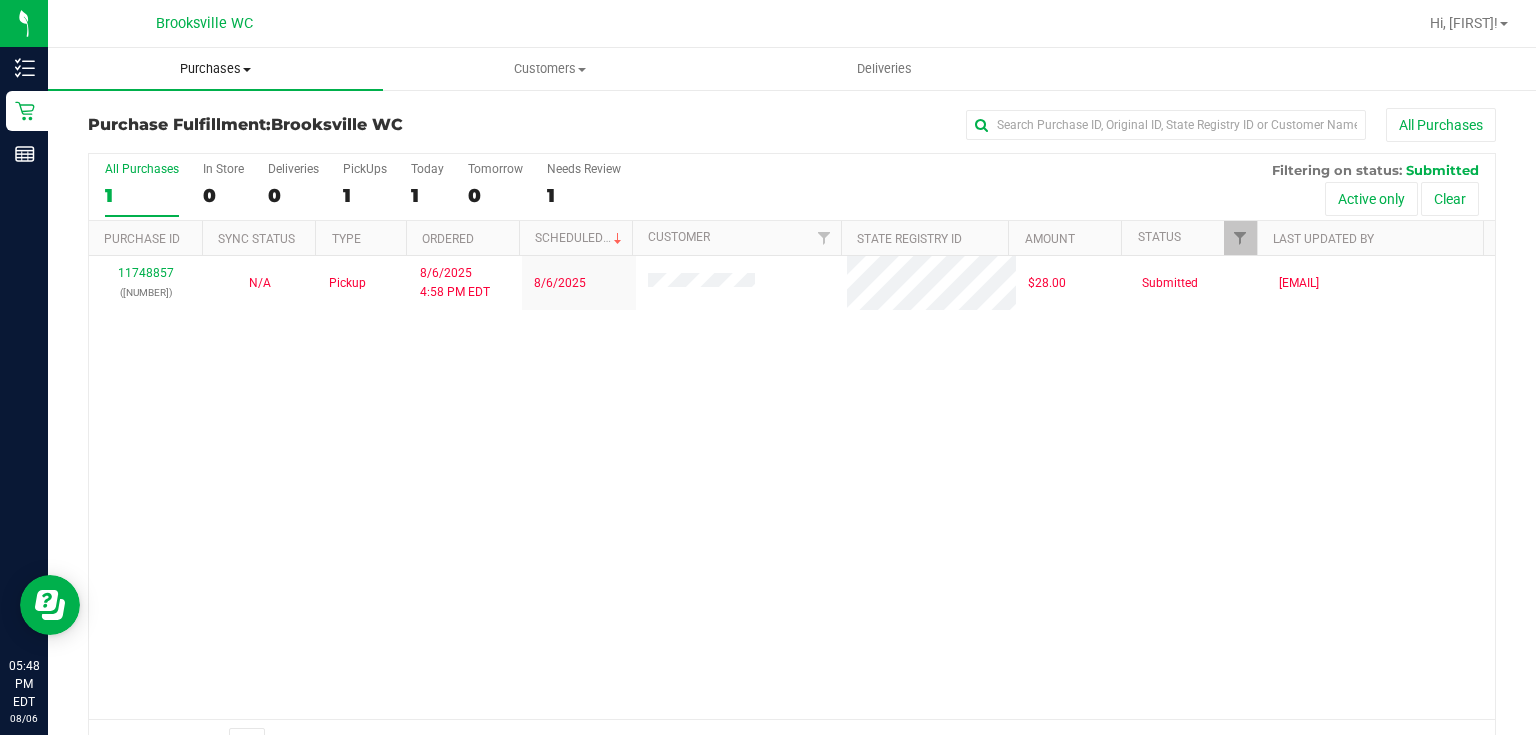 click on "Purchases" at bounding box center (215, 69) 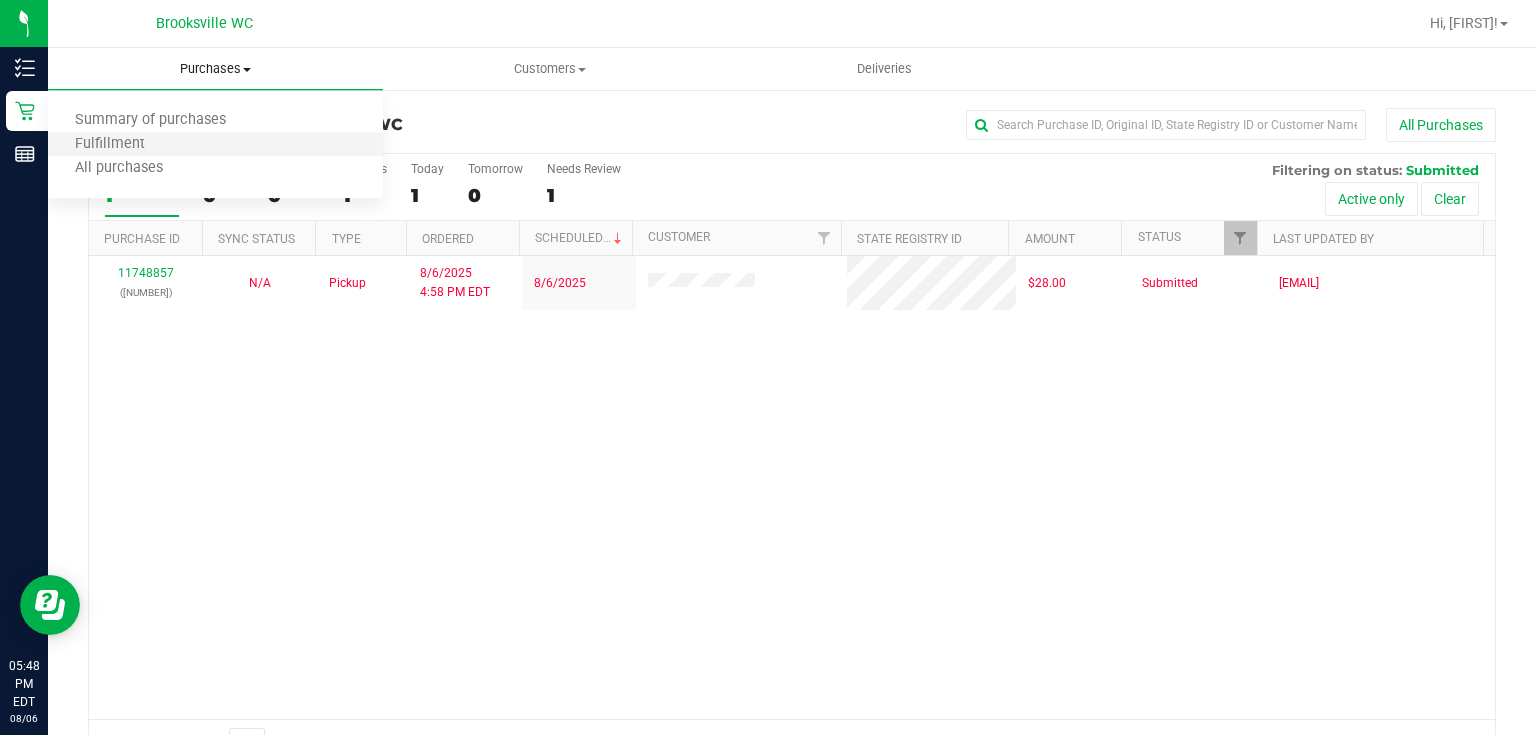 click on "Fulfillment" at bounding box center [215, 145] 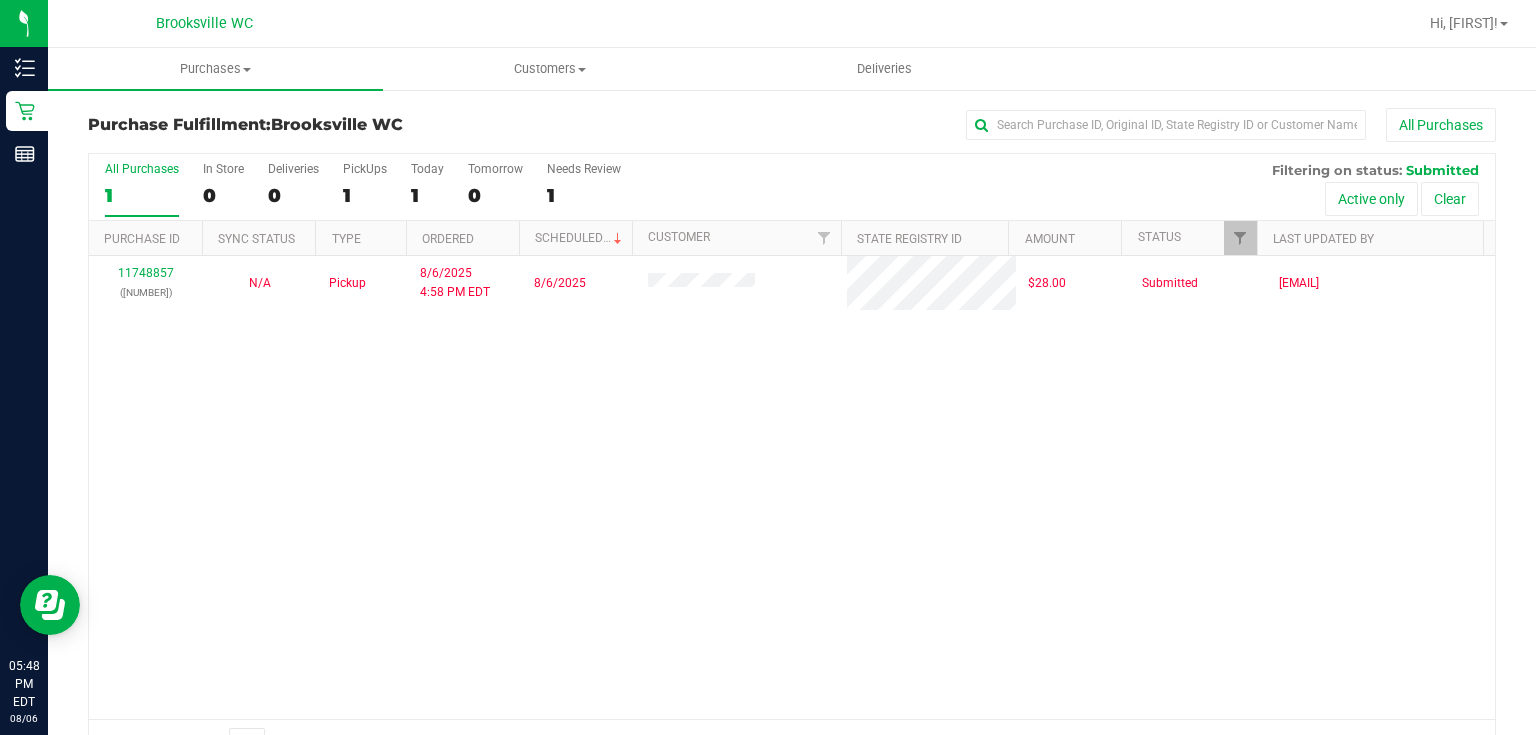 click on "All Purchases
1
In Store
0
Deliveries
0
PickUps
1
Today
1
Tomorrow
0
Needs Review
1
Filtering on status:
Submitted
Active only
Clear" at bounding box center [792, 187] 